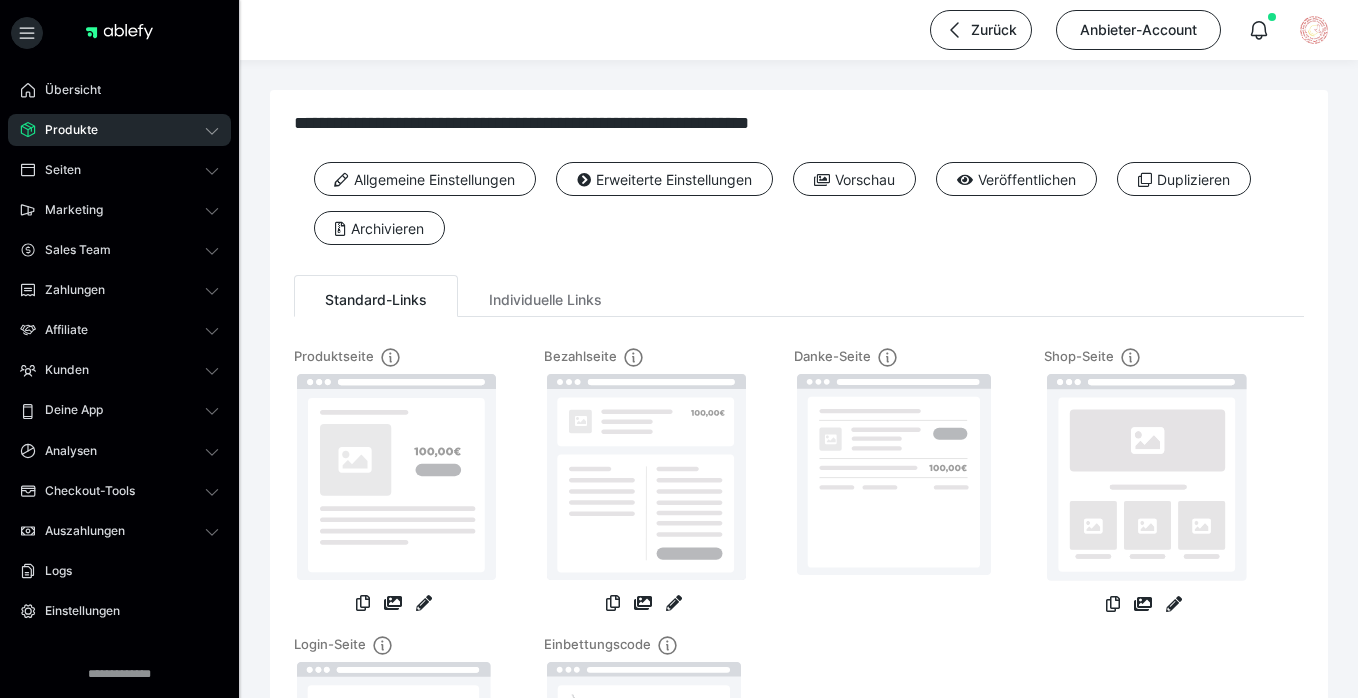 scroll, scrollTop: 0, scrollLeft: 0, axis: both 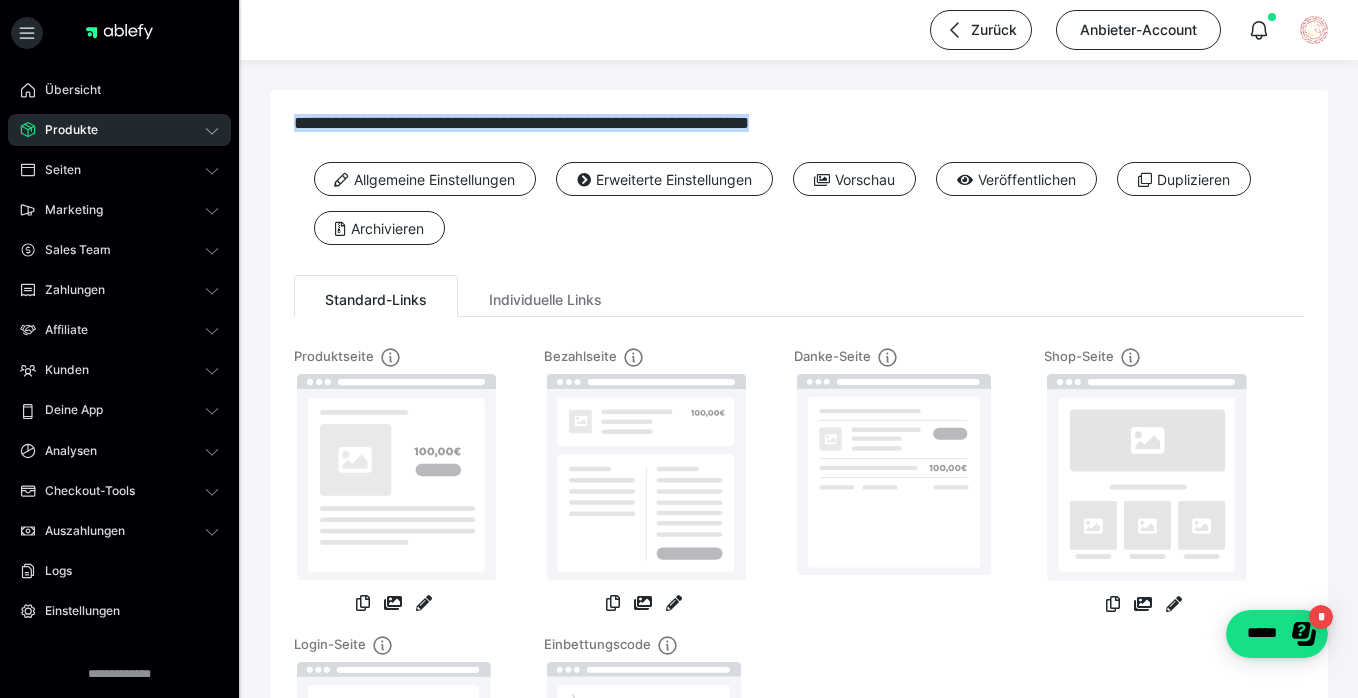click on "Produkte" at bounding box center [119, 130] 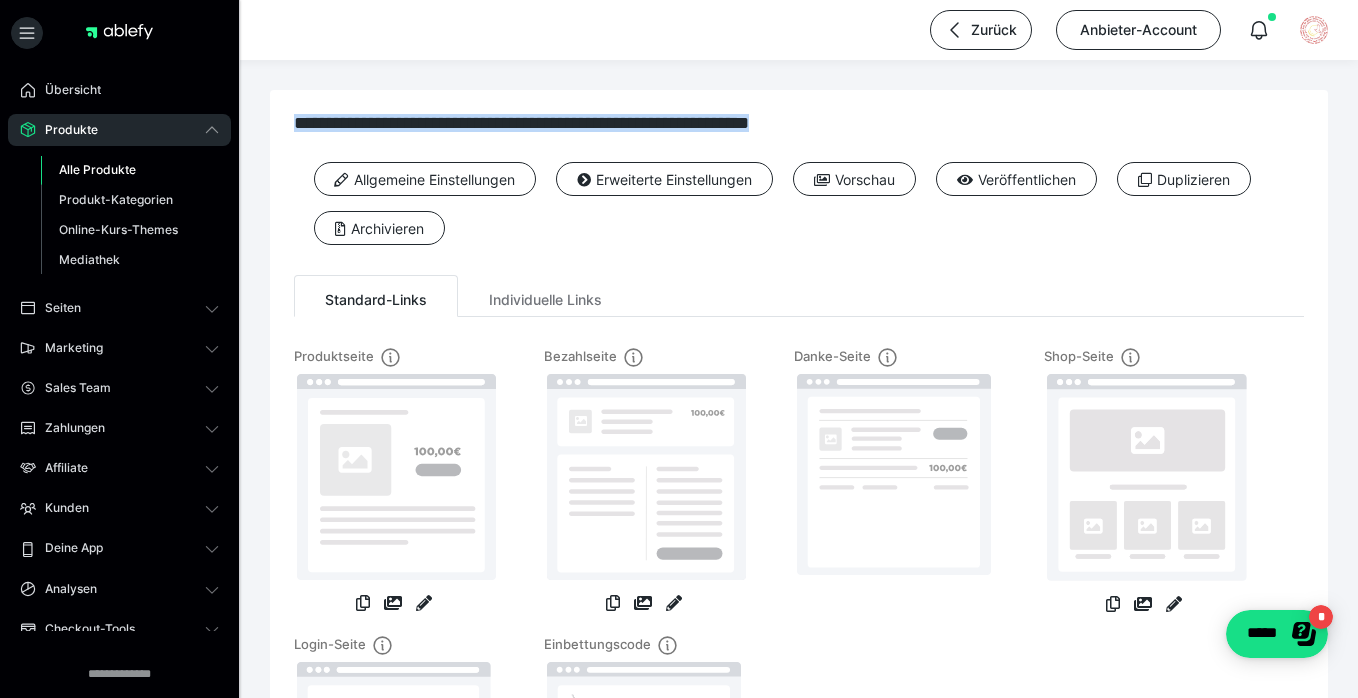 click on "Alle Produkte" at bounding box center (97, 169) 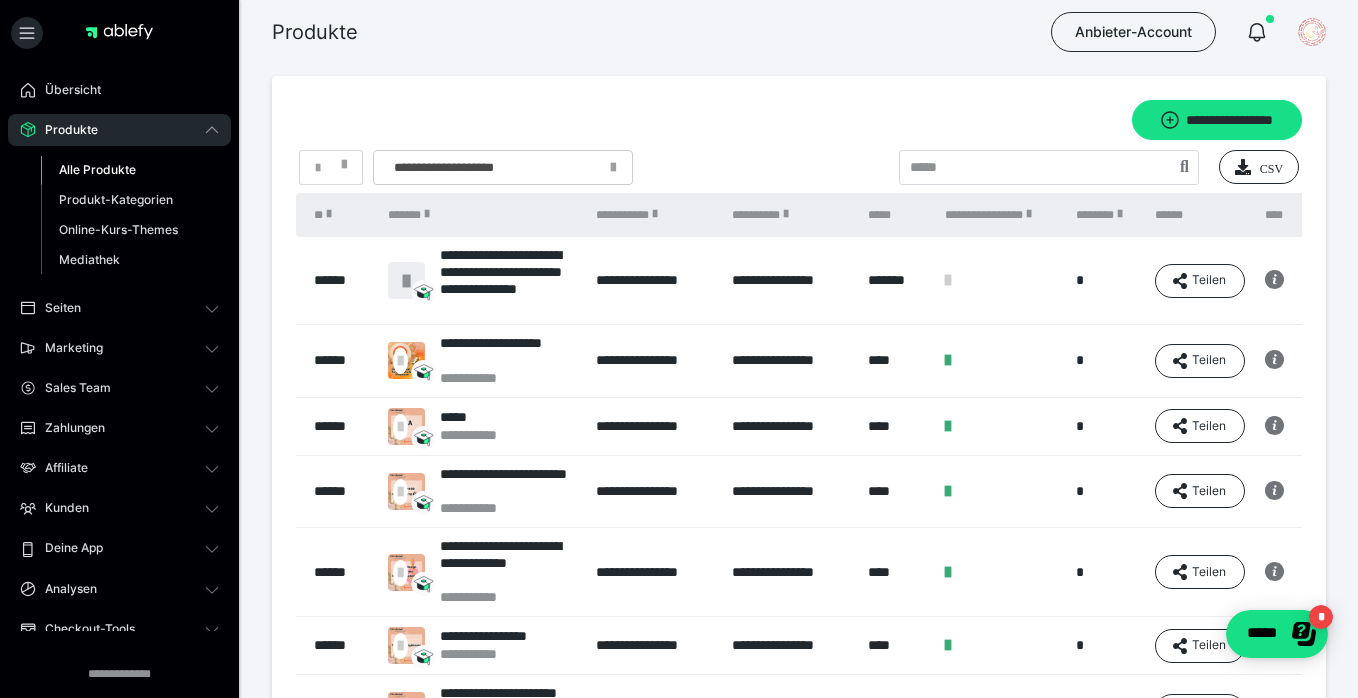 click on "**********" at bounding box center [503, 167] 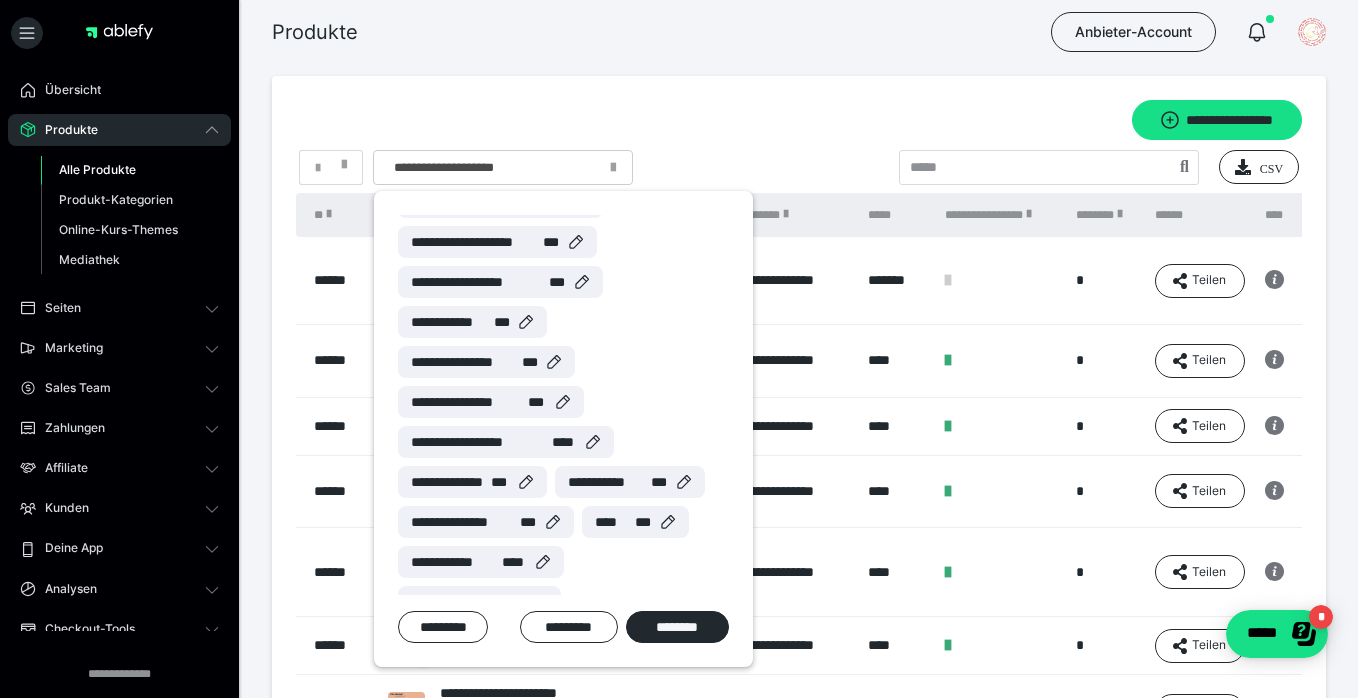 scroll, scrollTop: 189, scrollLeft: 0, axis: vertical 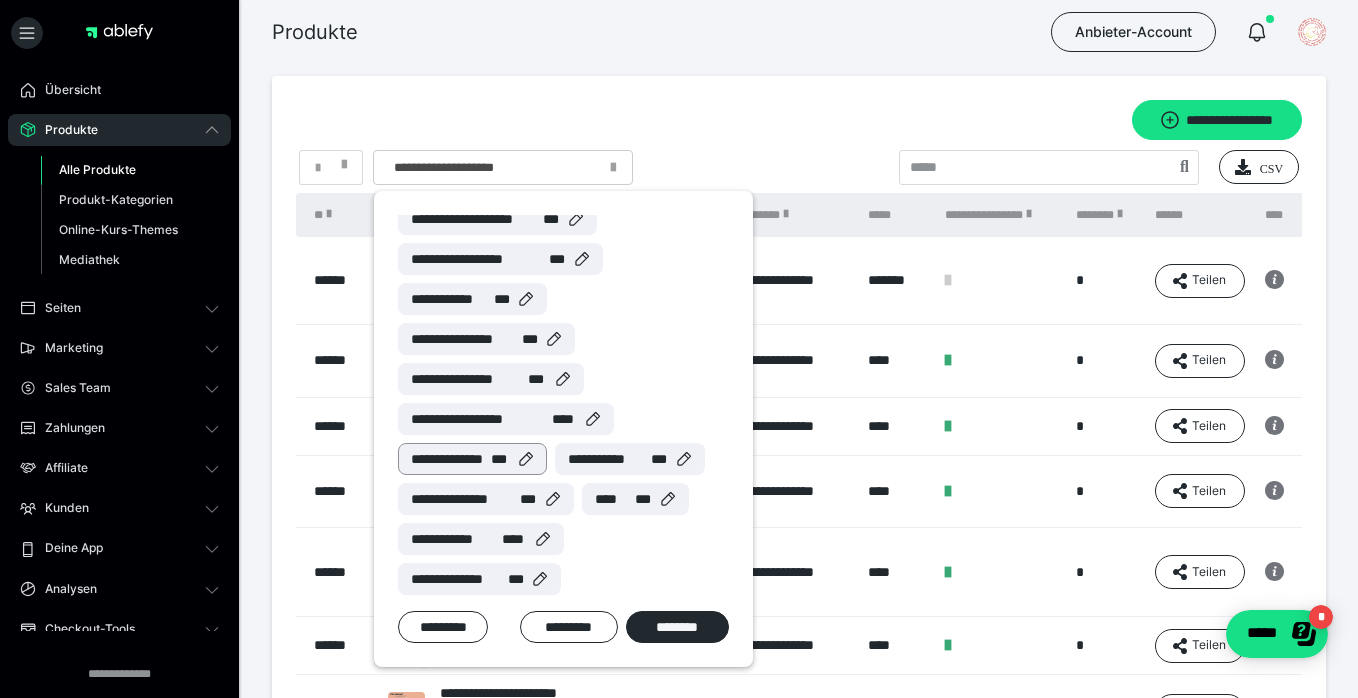 click on "***" at bounding box center [500, 459] 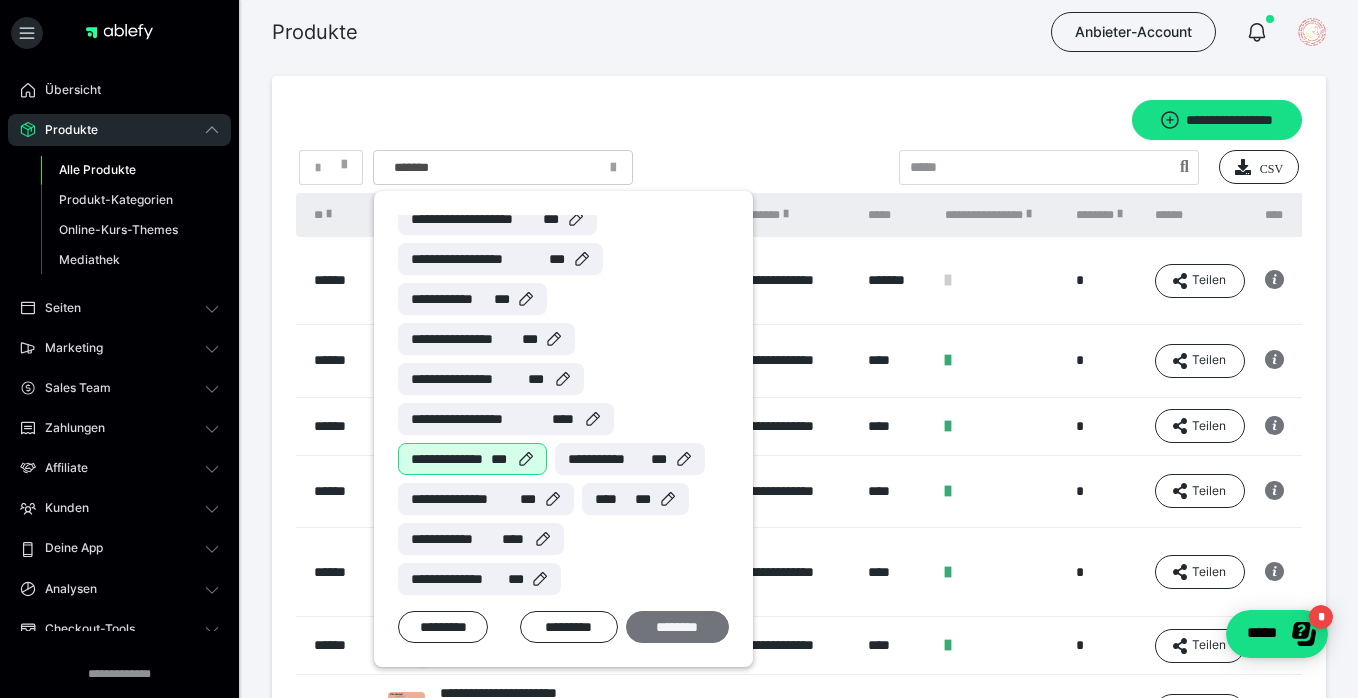 click on "********" at bounding box center [677, 627] 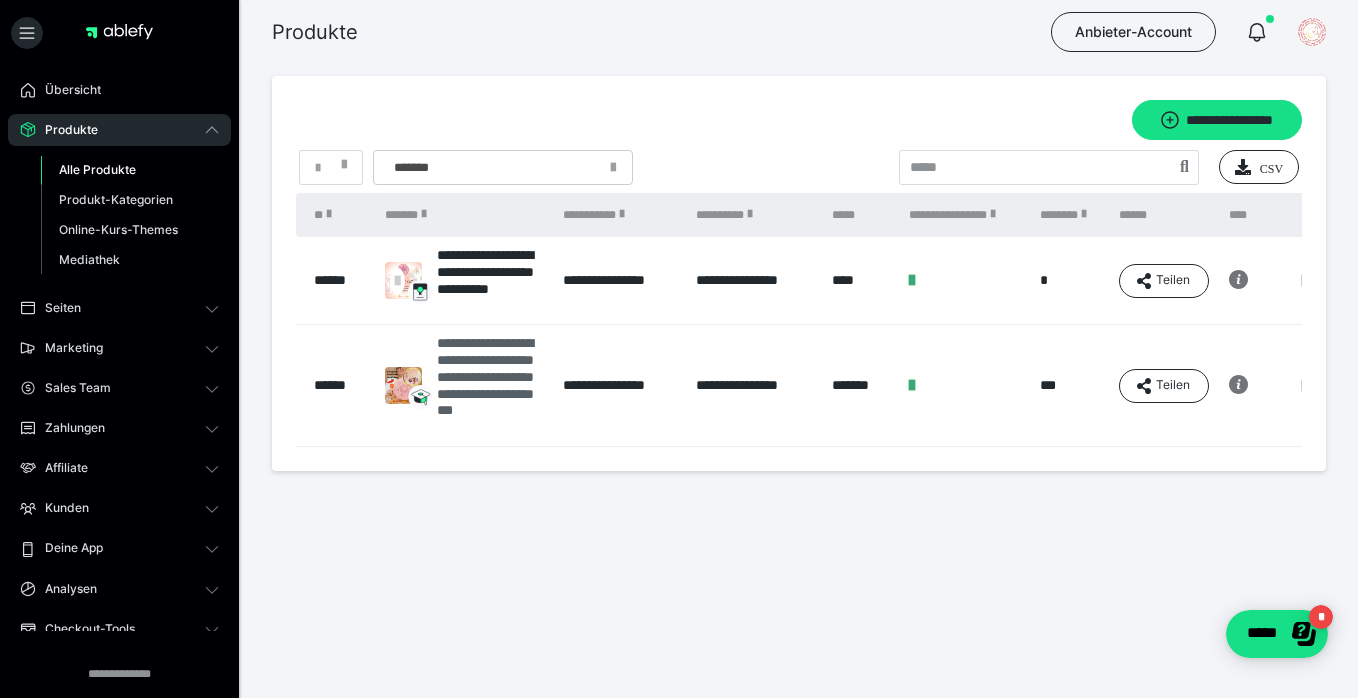 click on "**********" at bounding box center (490, 385) 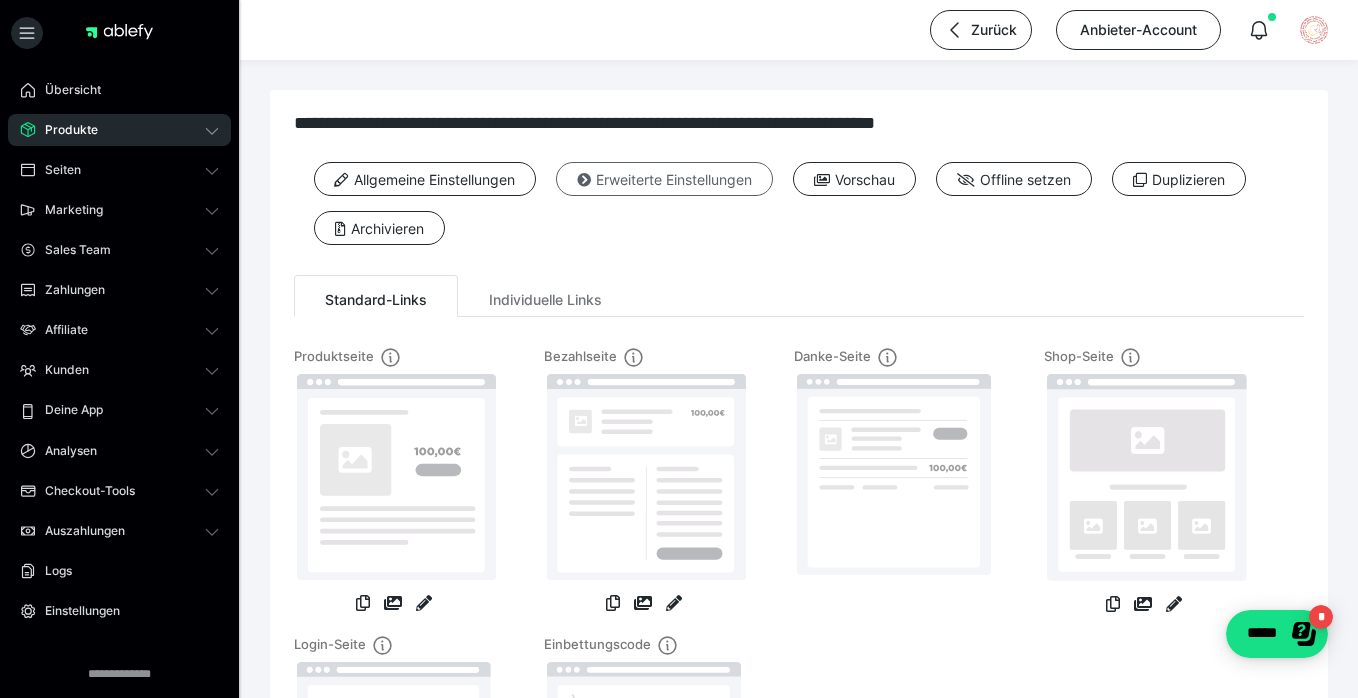 click on "Erweiterte Einstellungen" at bounding box center (664, 179) 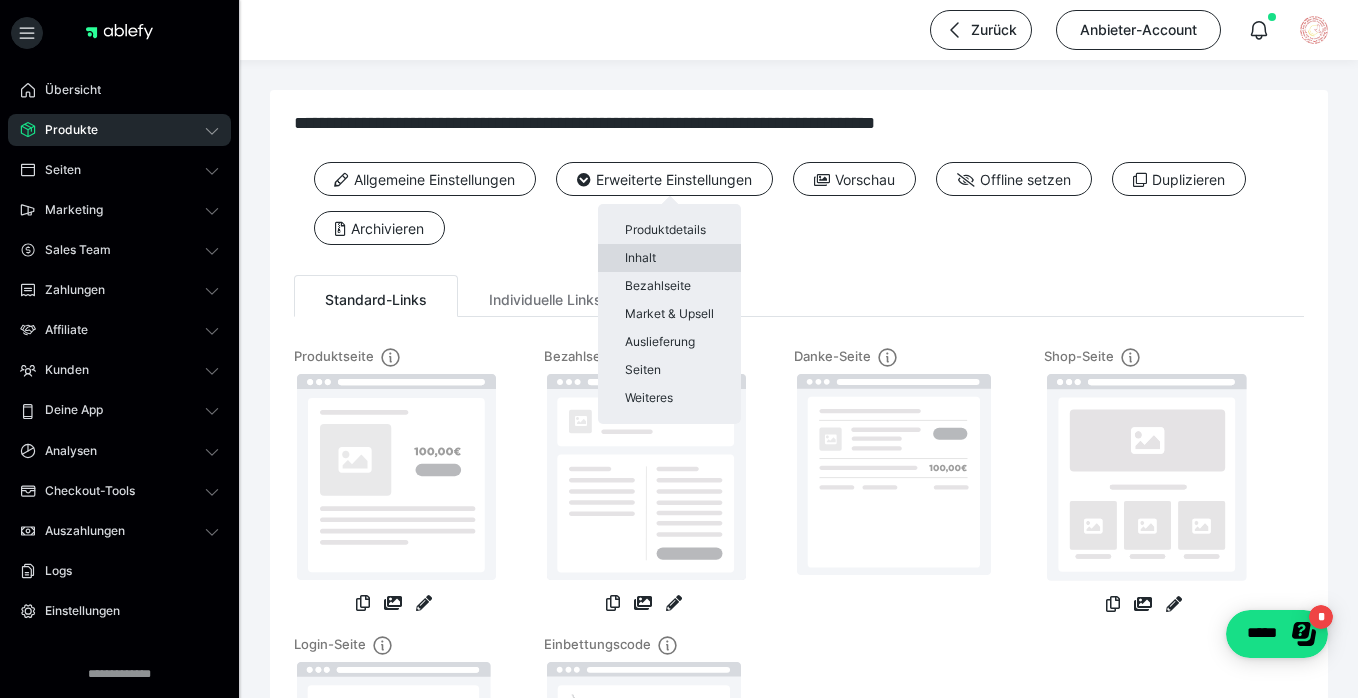 click on "Inhalt" at bounding box center (669, 258) 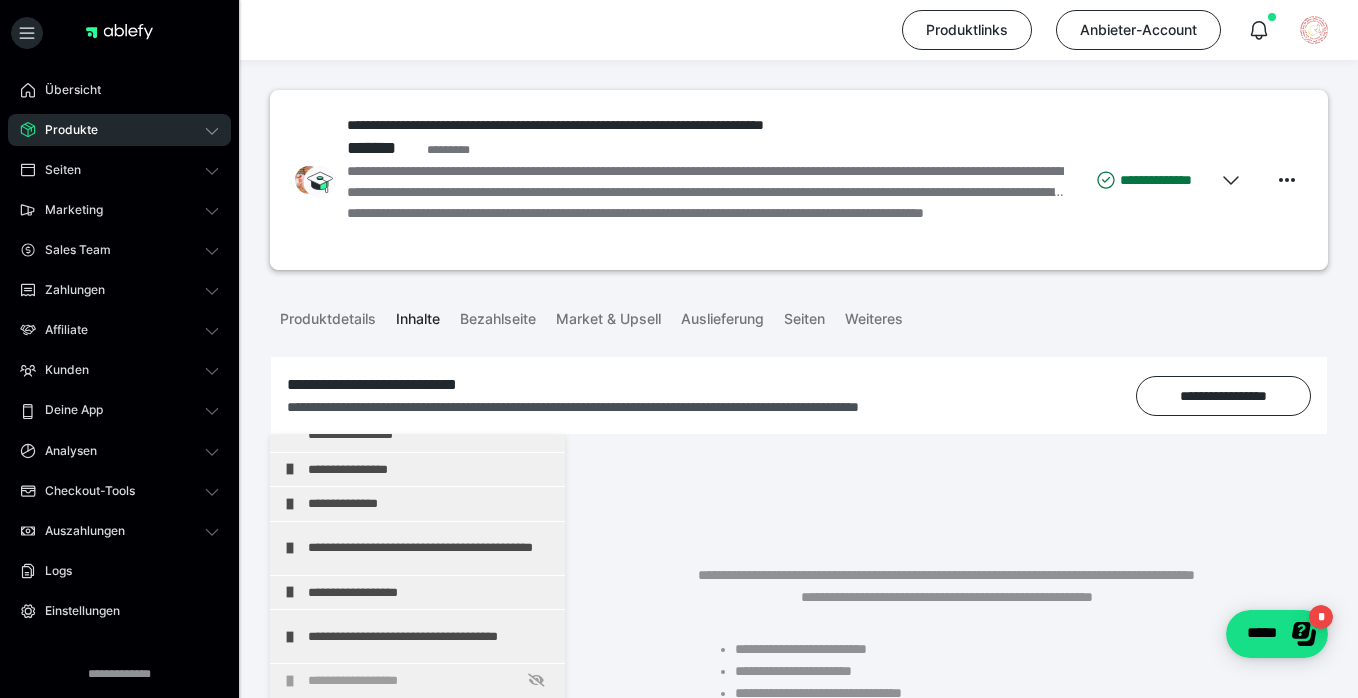 scroll, scrollTop: 234, scrollLeft: 0, axis: vertical 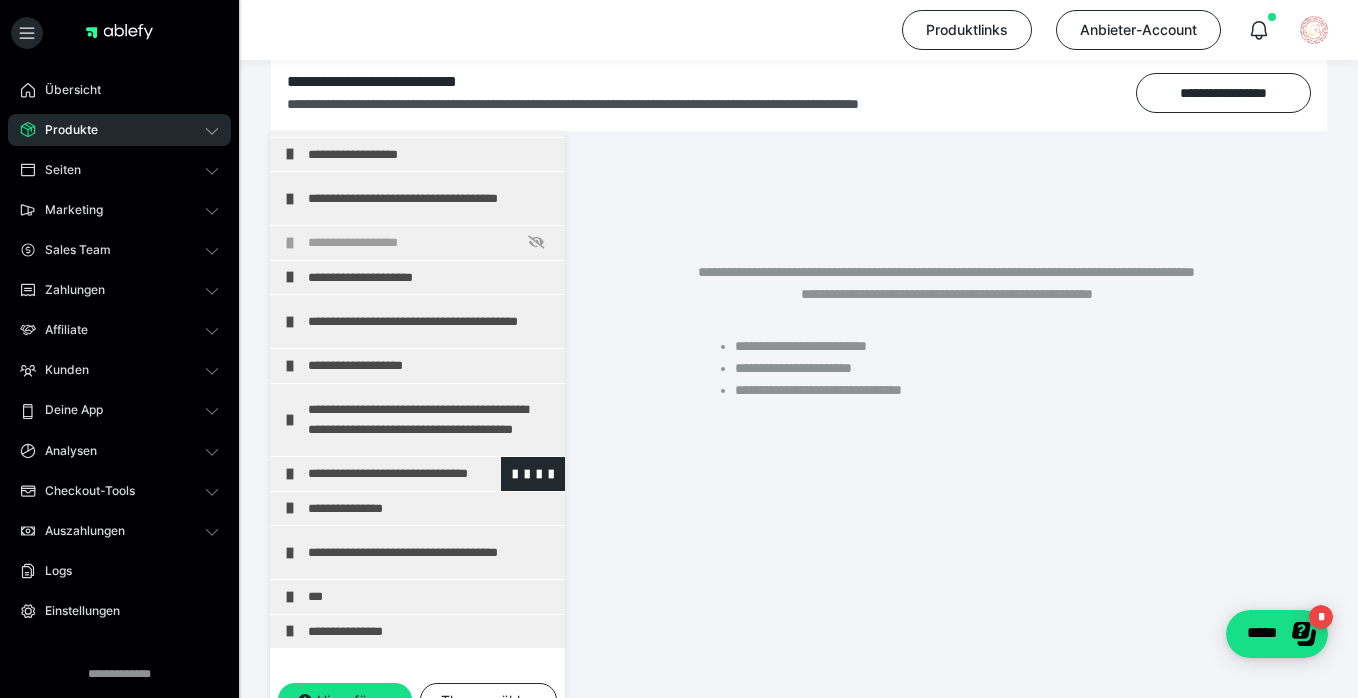 click at bounding box center [290, 474] 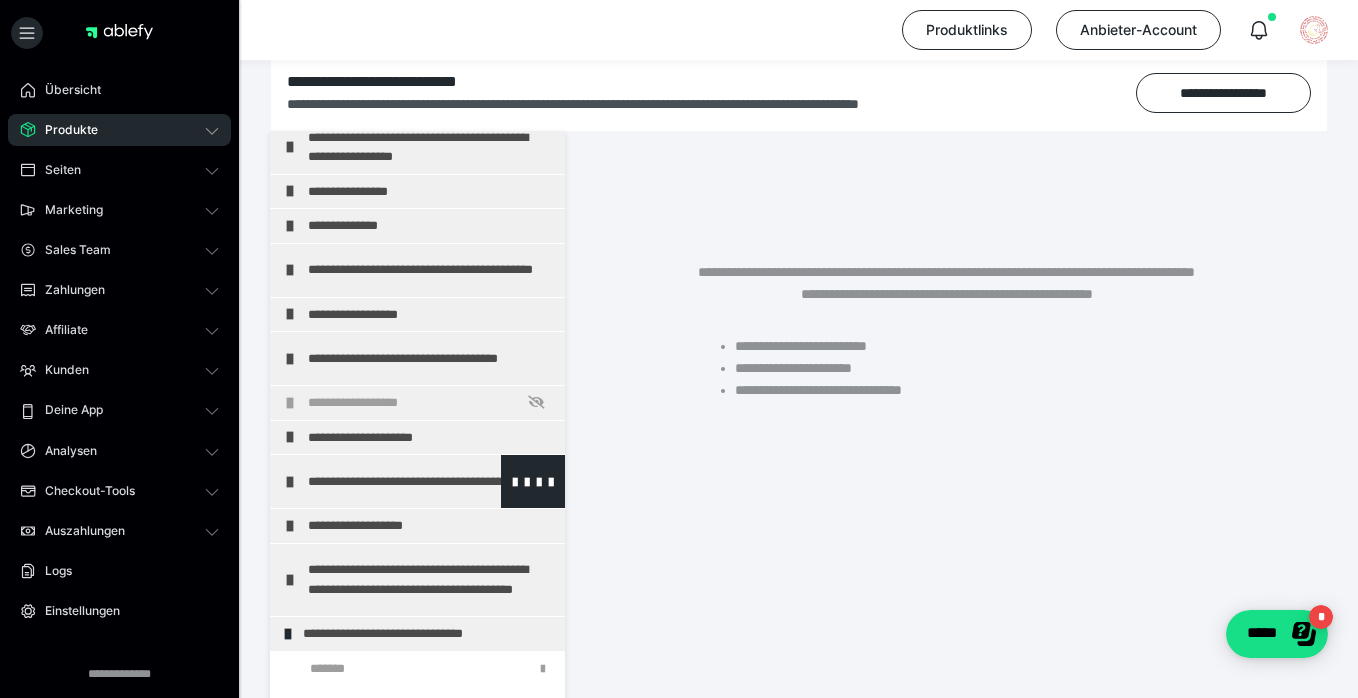 scroll, scrollTop: 0, scrollLeft: 0, axis: both 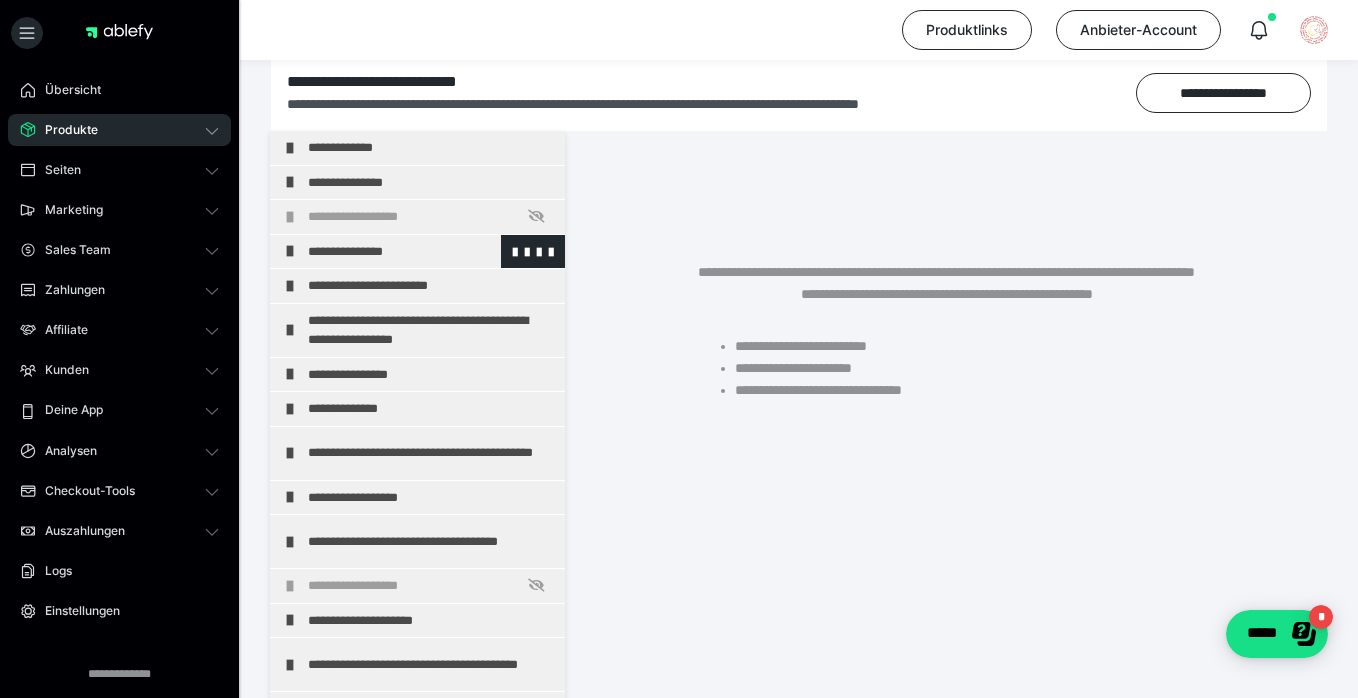 click at bounding box center (290, 251) 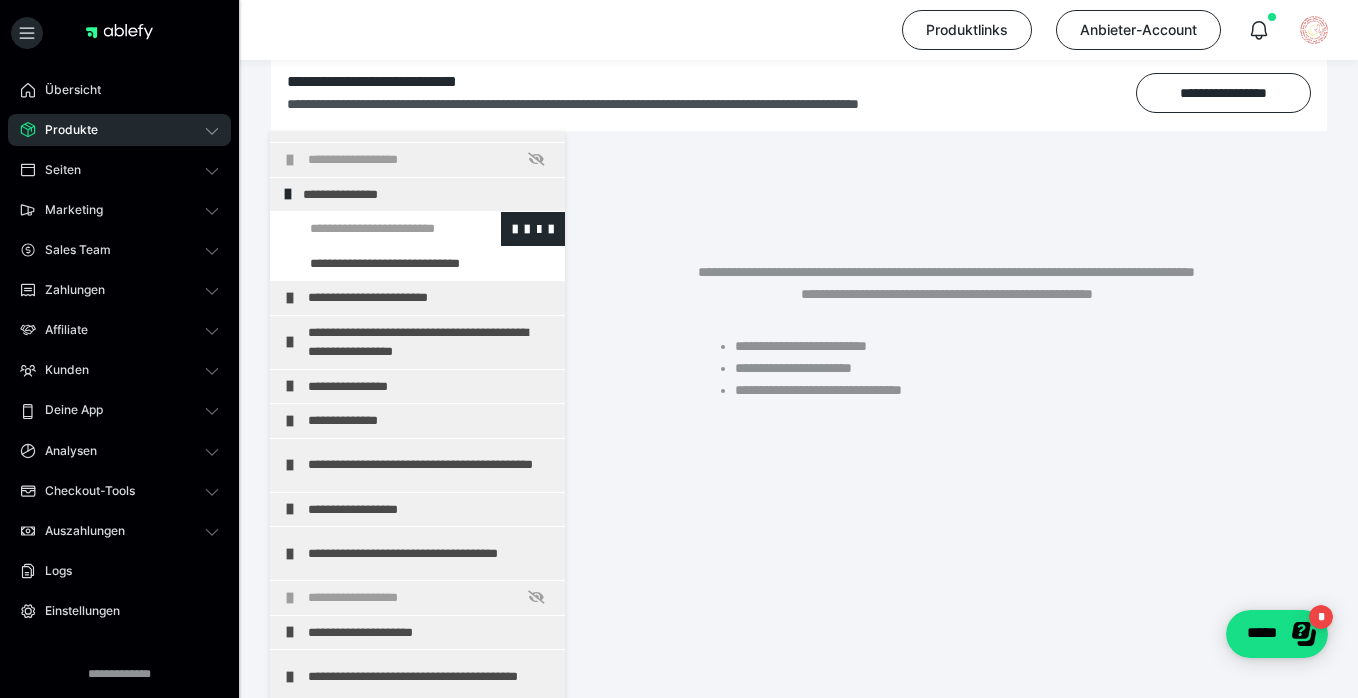 scroll, scrollTop: 75, scrollLeft: 0, axis: vertical 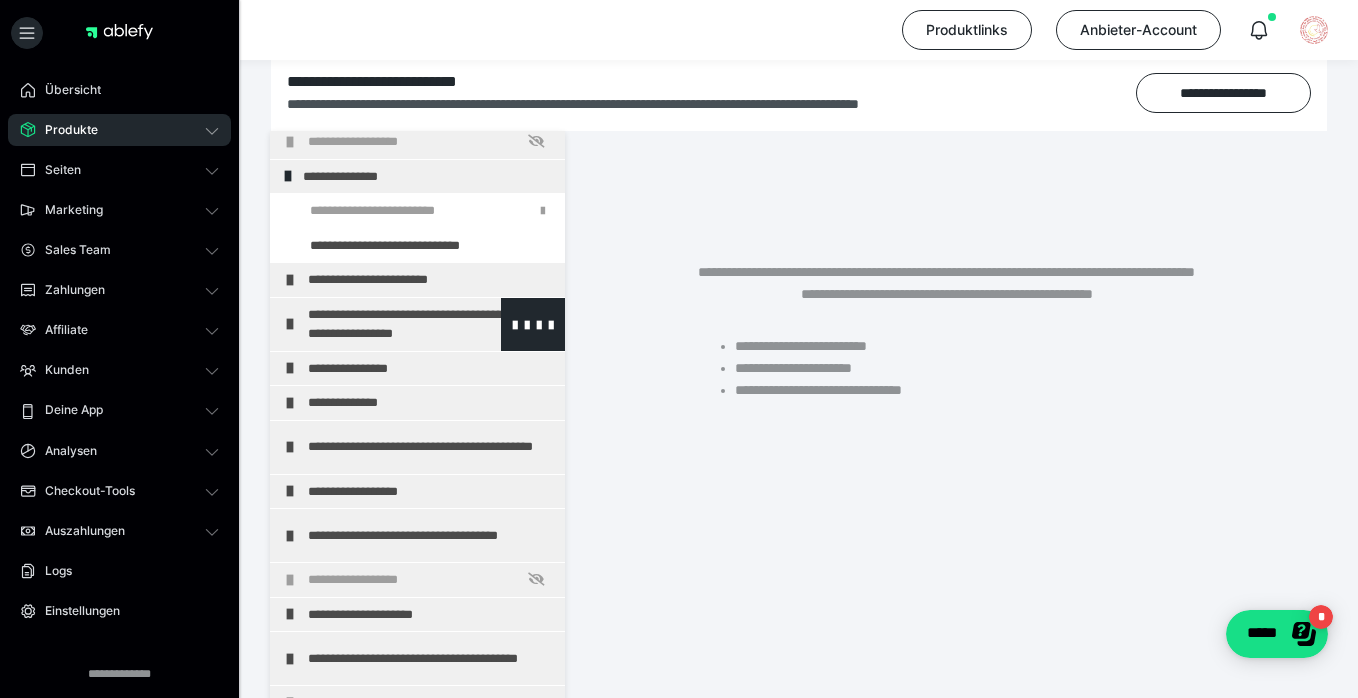 click at bounding box center (290, 324) 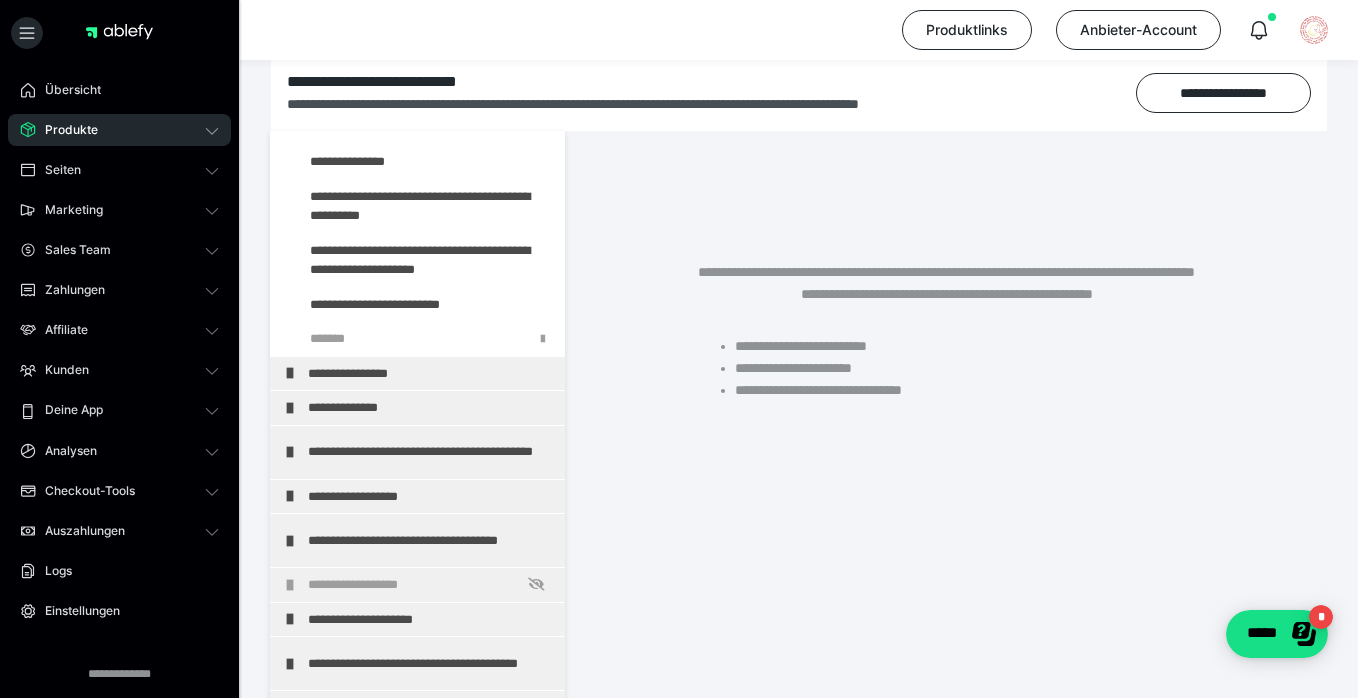 scroll, scrollTop: 484, scrollLeft: 0, axis: vertical 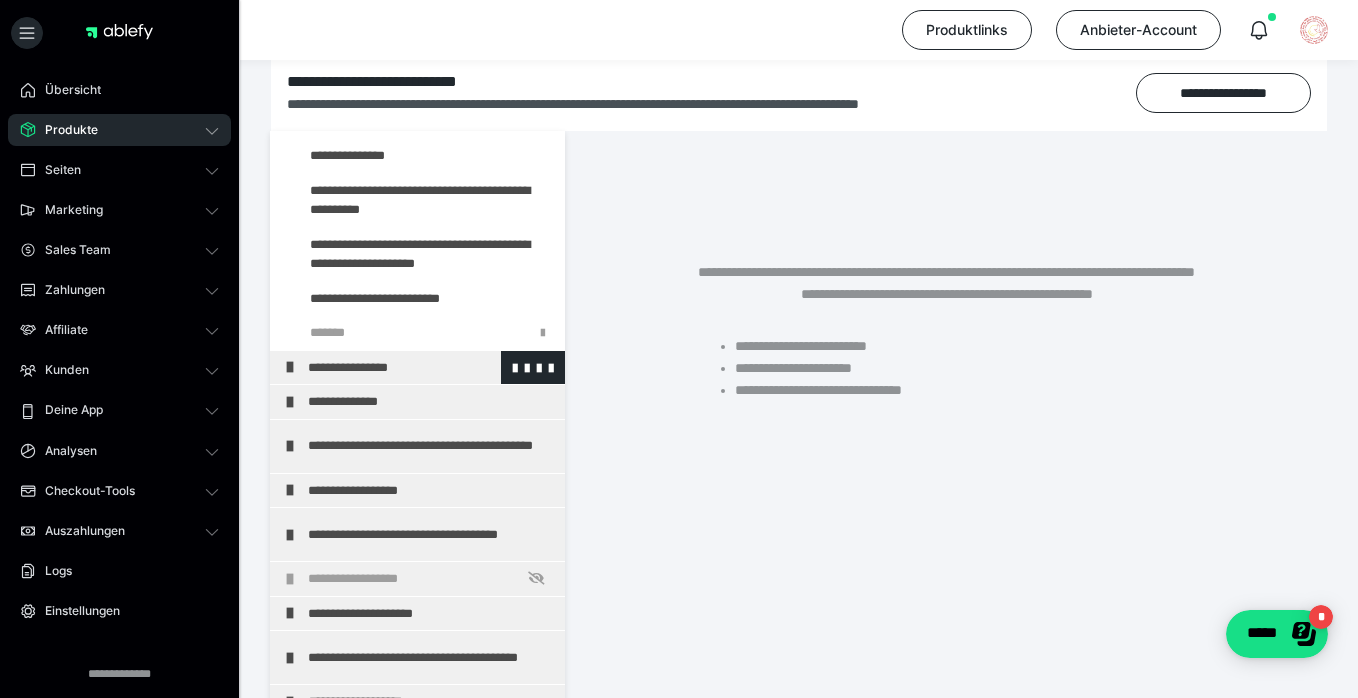 click at bounding box center [290, 367] 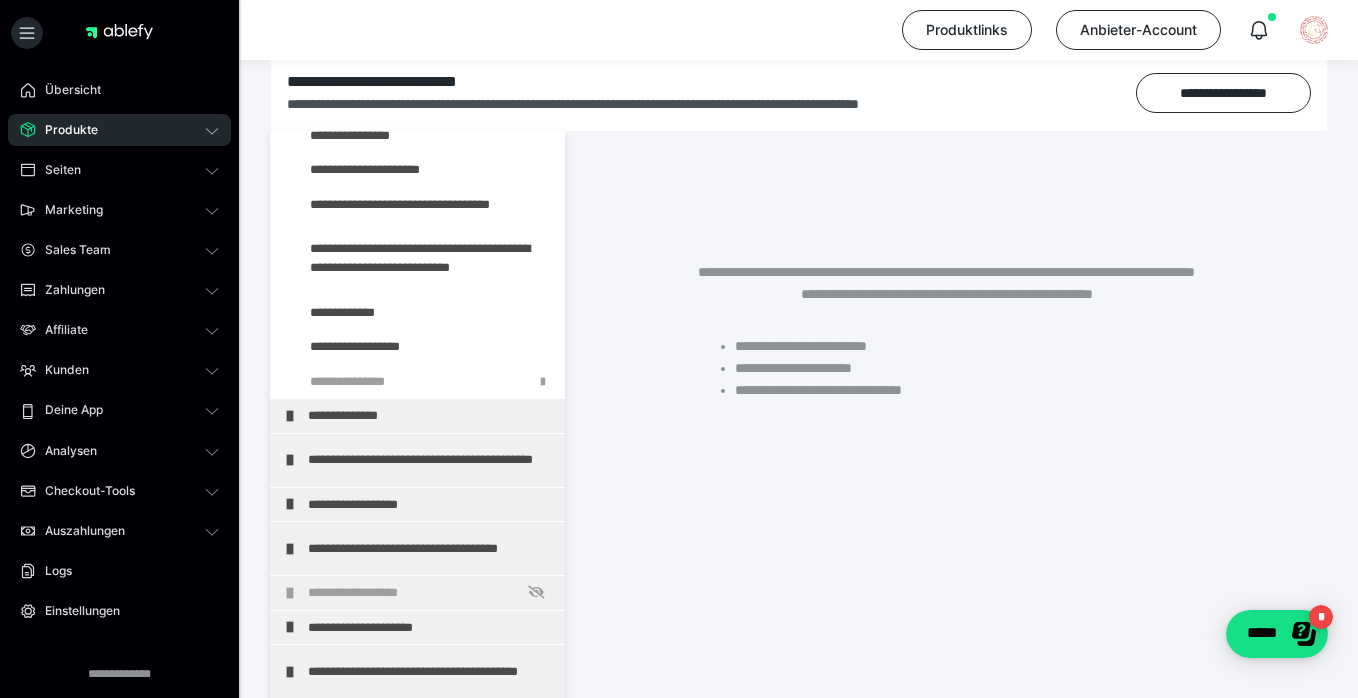 scroll, scrollTop: 939, scrollLeft: 0, axis: vertical 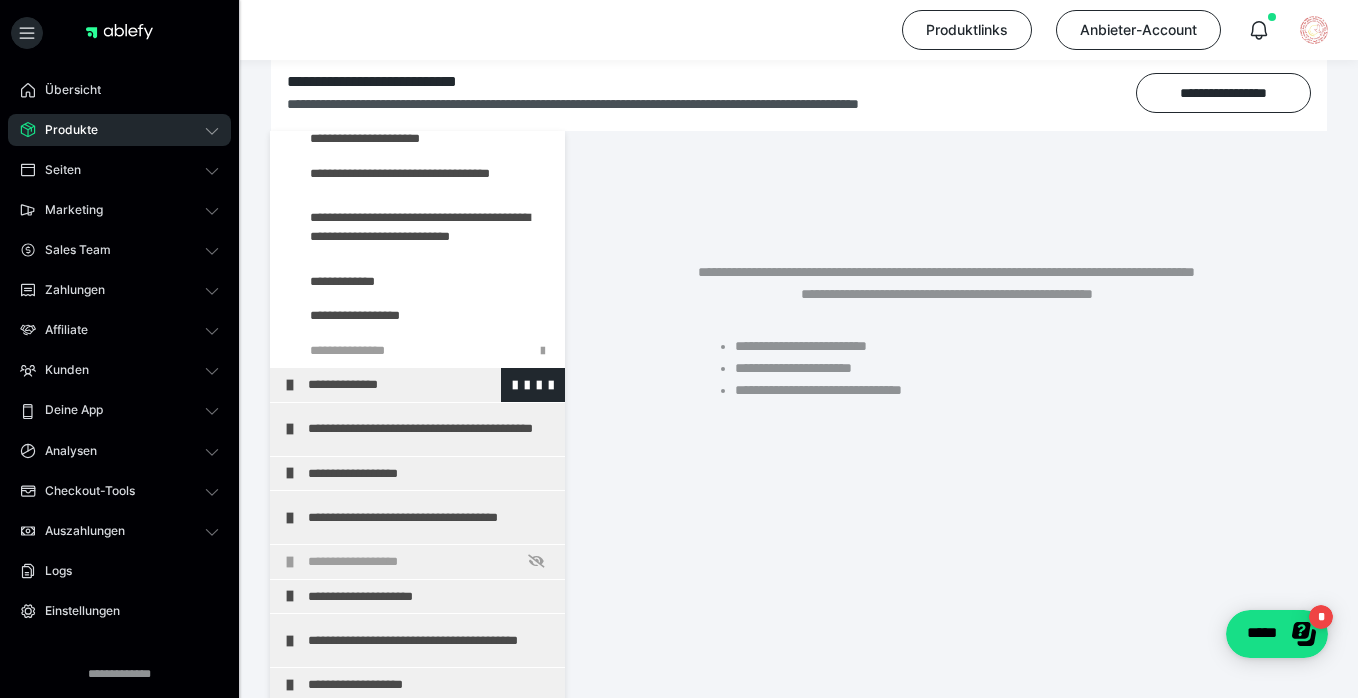 click at bounding box center [290, 385] 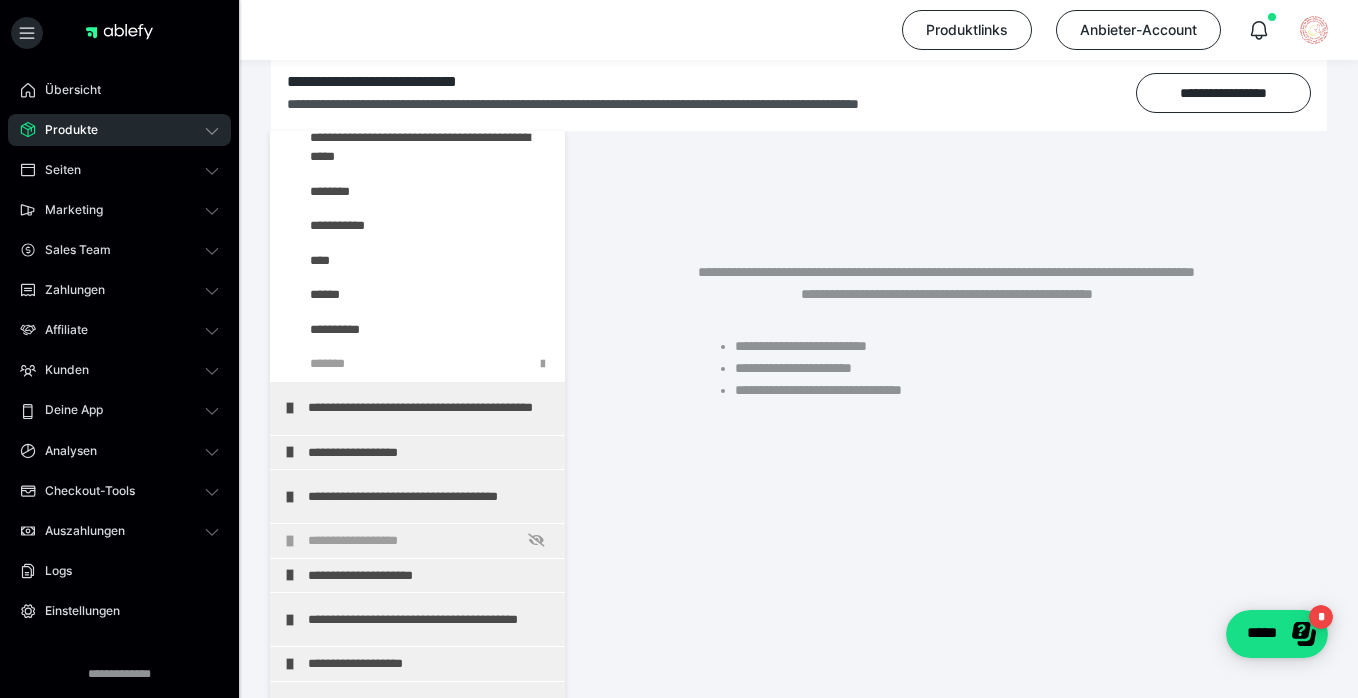 scroll, scrollTop: 1375, scrollLeft: 0, axis: vertical 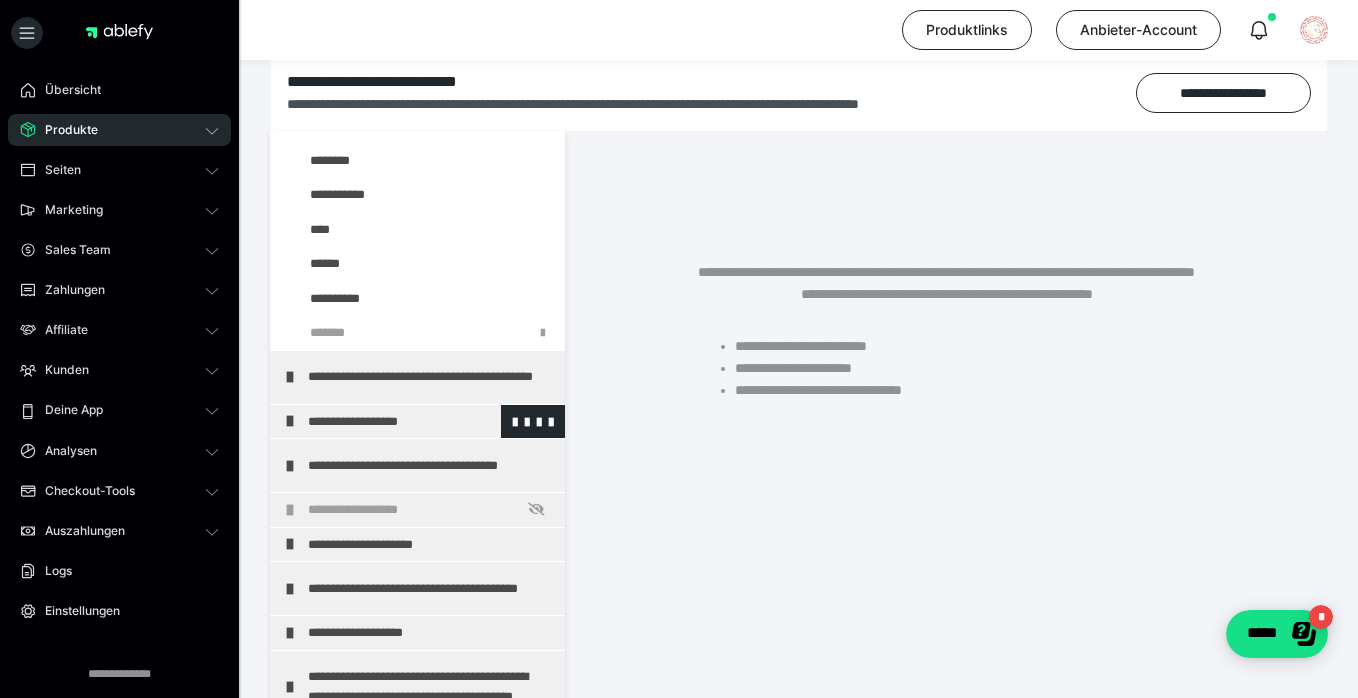 click at bounding box center (290, 421) 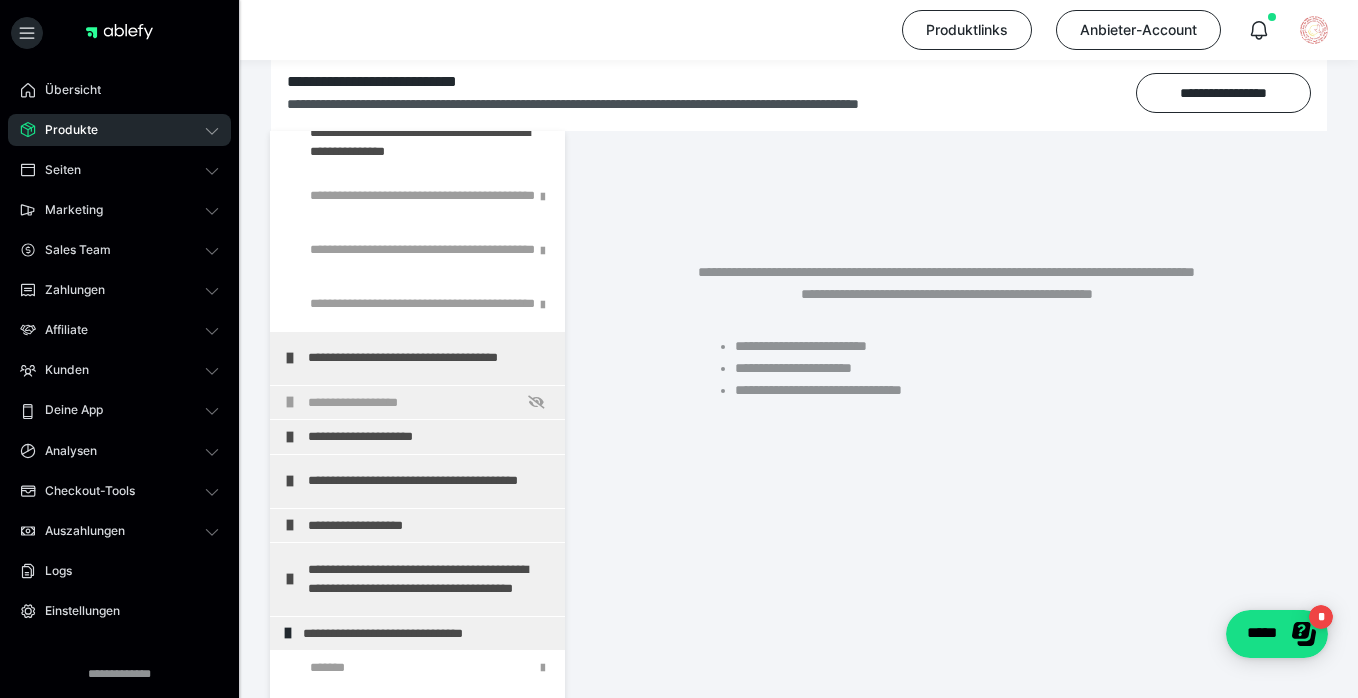 scroll, scrollTop: 2103, scrollLeft: 0, axis: vertical 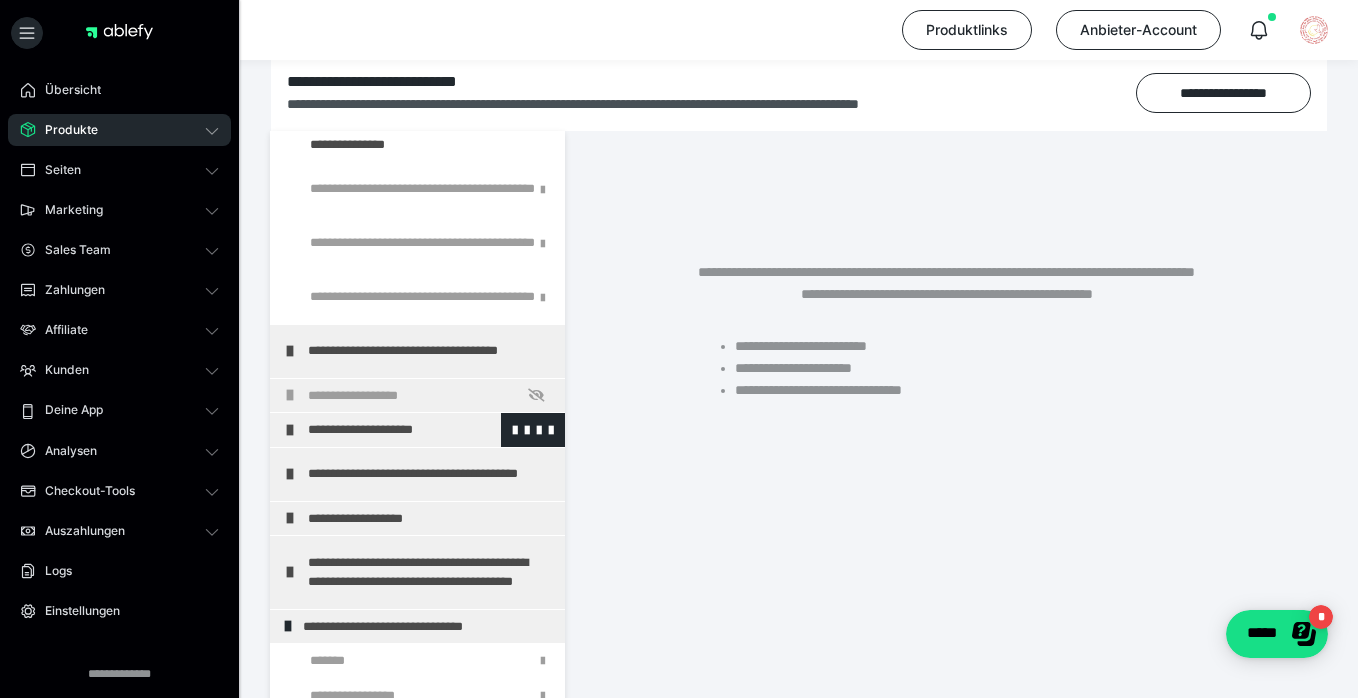click at bounding box center (290, 430) 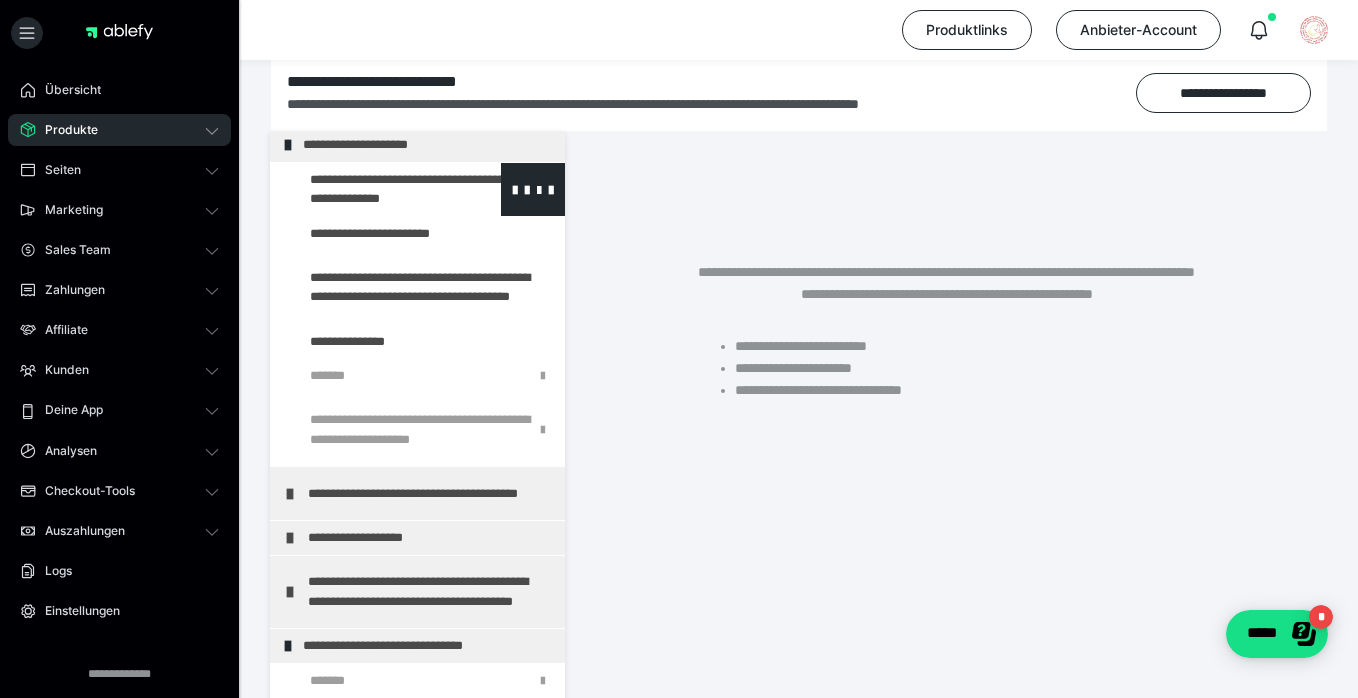 scroll, scrollTop: 2407, scrollLeft: 0, axis: vertical 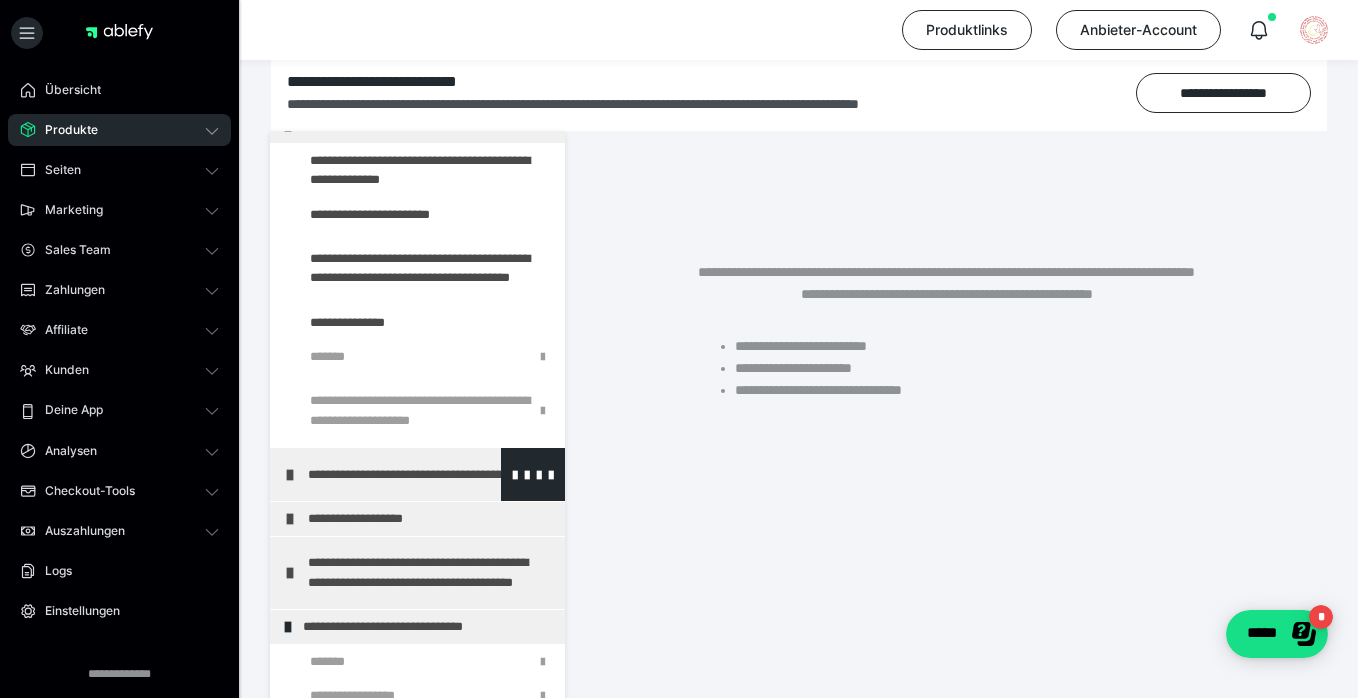 click at bounding box center (290, 475) 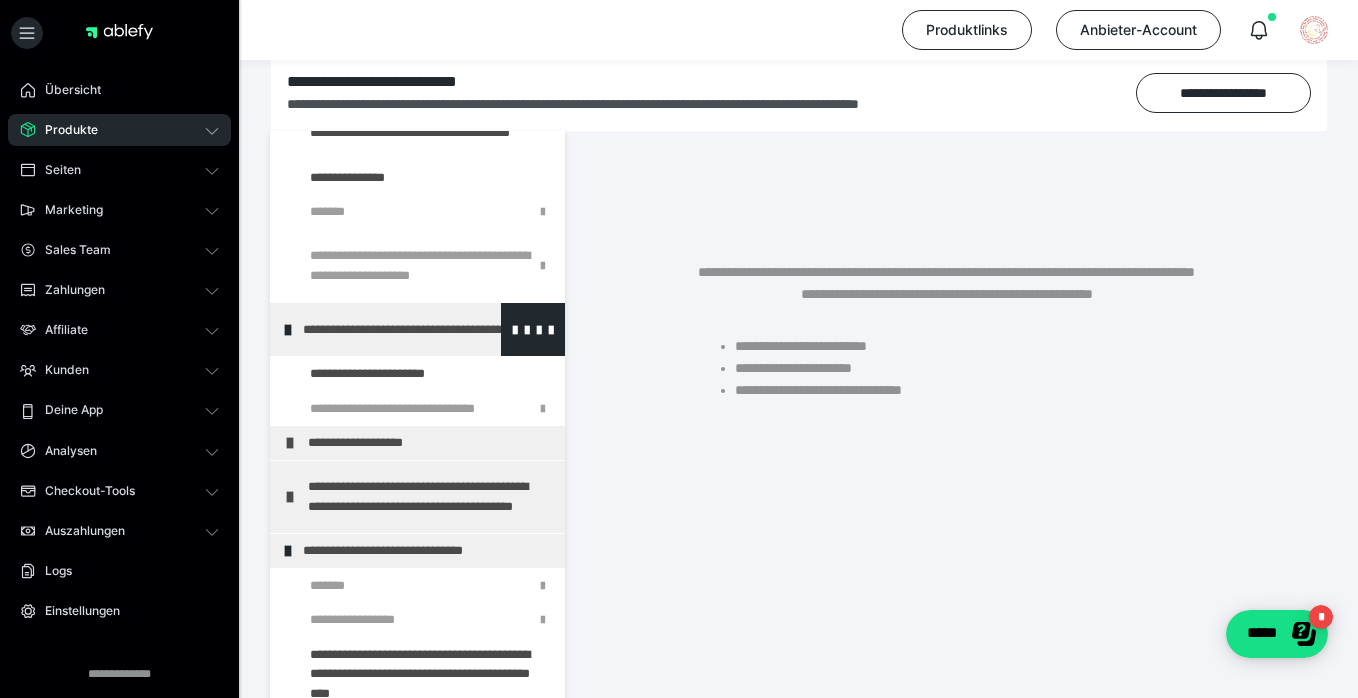 scroll, scrollTop: 2591, scrollLeft: 0, axis: vertical 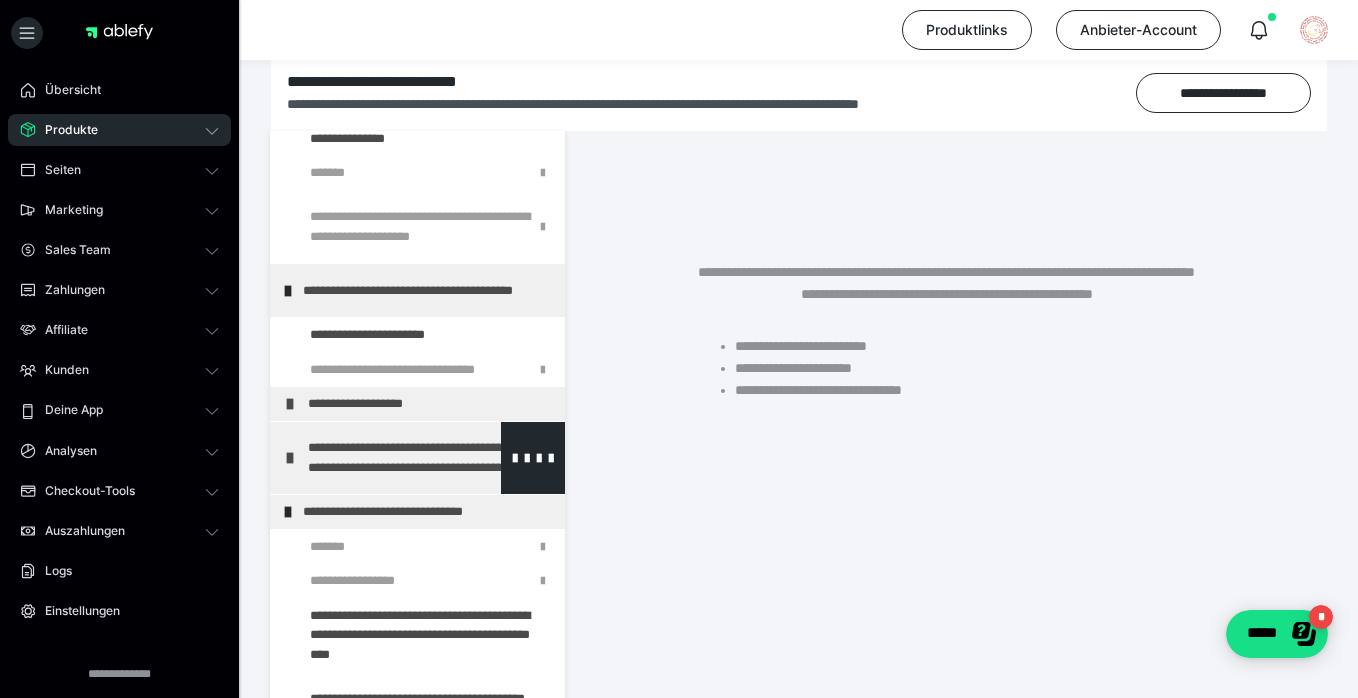 click on "**********" at bounding box center (431, 458) 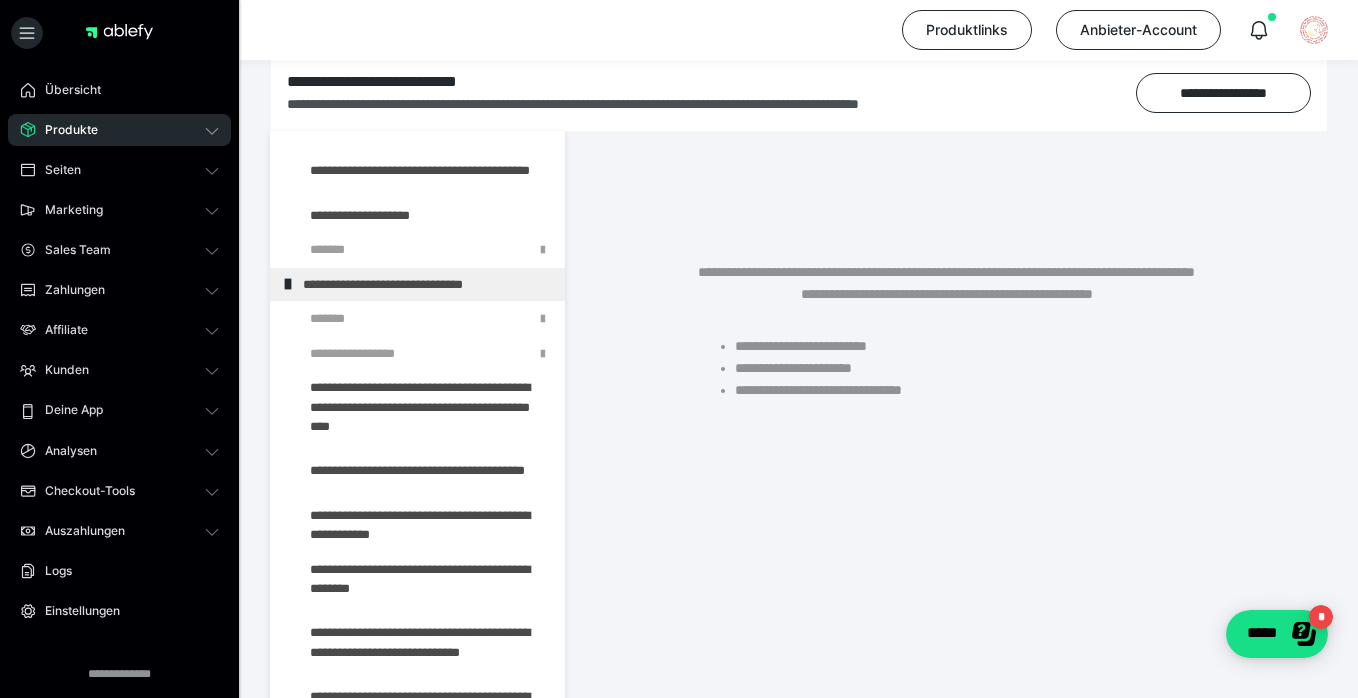 scroll, scrollTop: 3174, scrollLeft: 0, axis: vertical 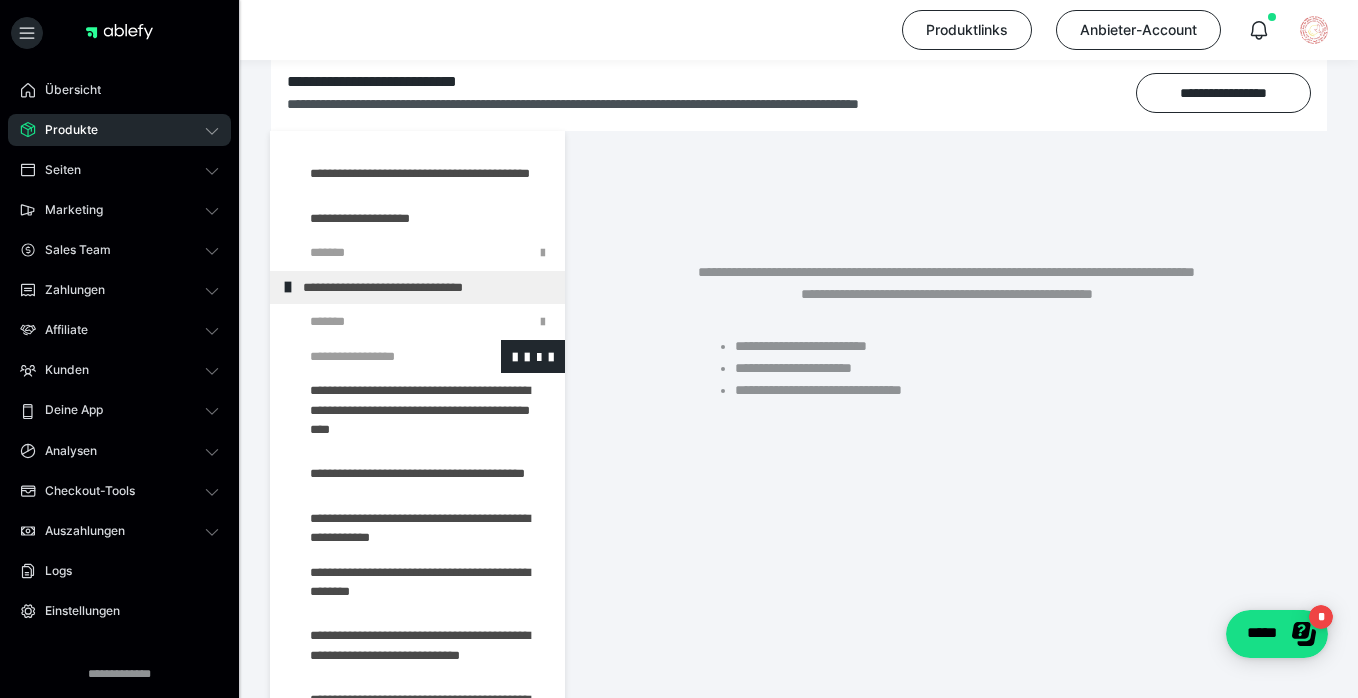click at bounding box center (375, 357) 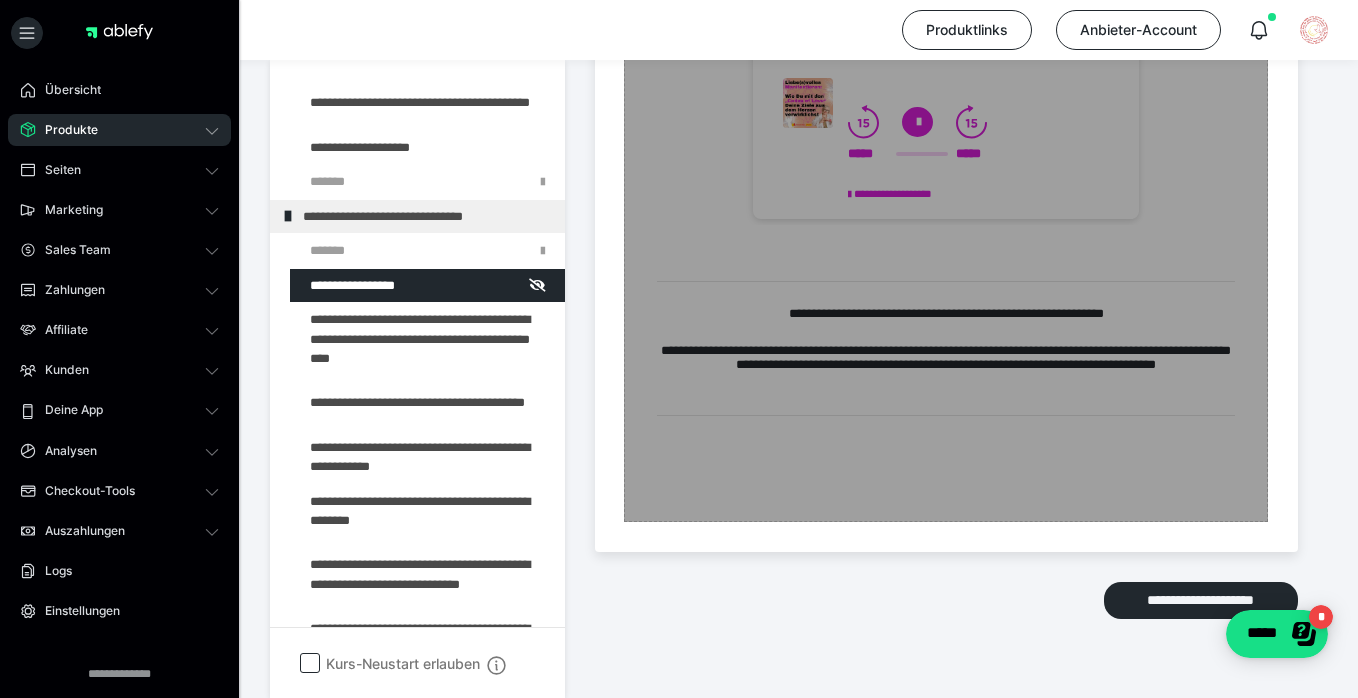 scroll, scrollTop: 996, scrollLeft: 0, axis: vertical 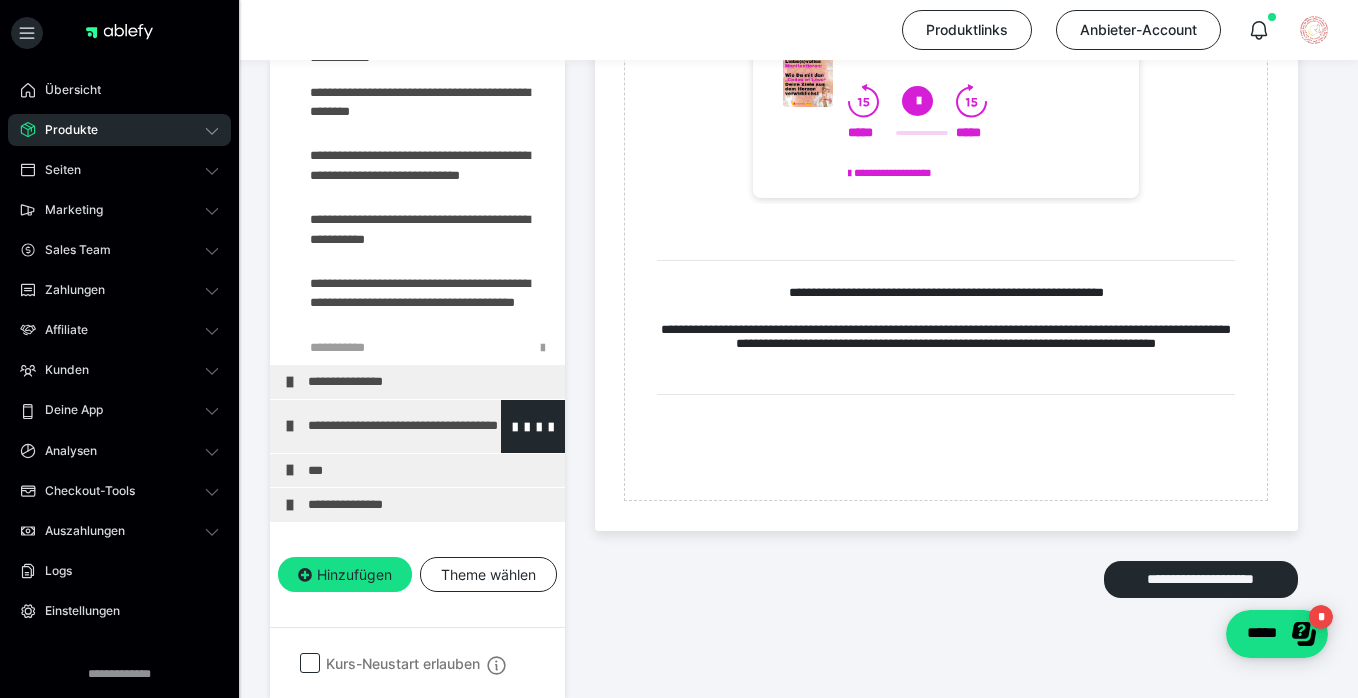 click at bounding box center [290, 426] 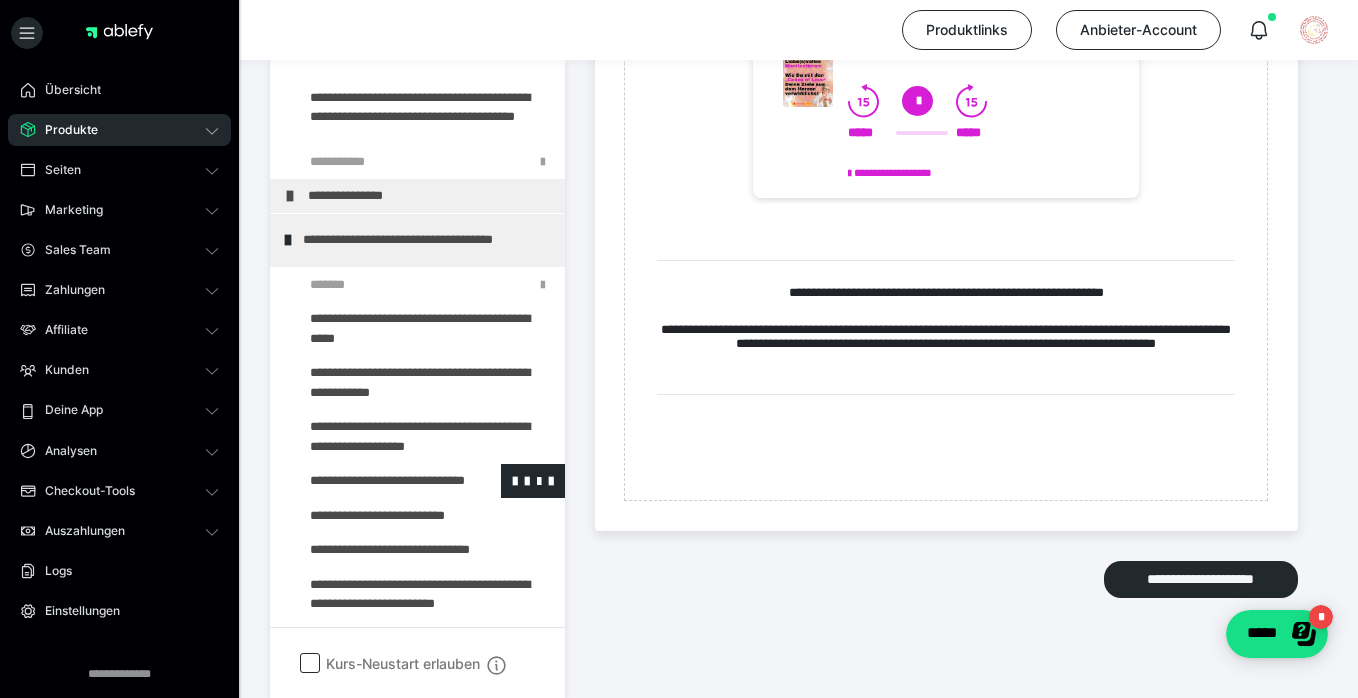scroll, scrollTop: 3739, scrollLeft: 0, axis: vertical 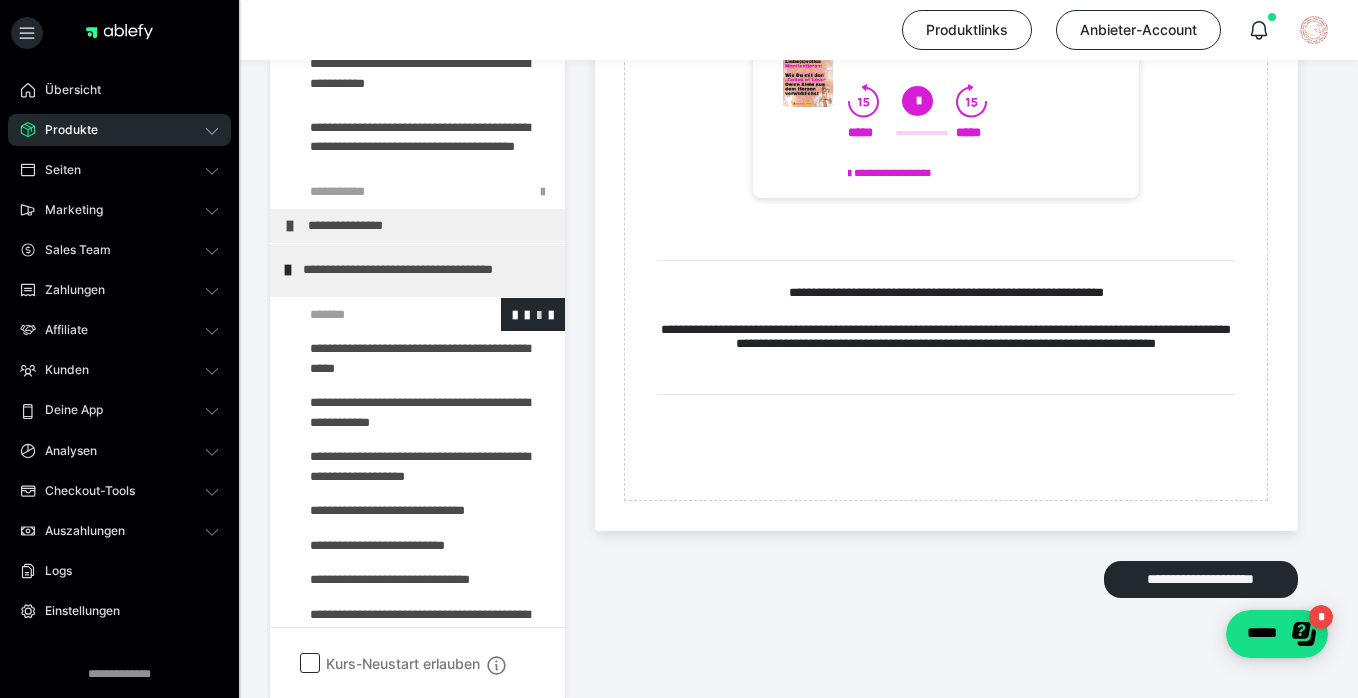 click at bounding box center (539, 314) 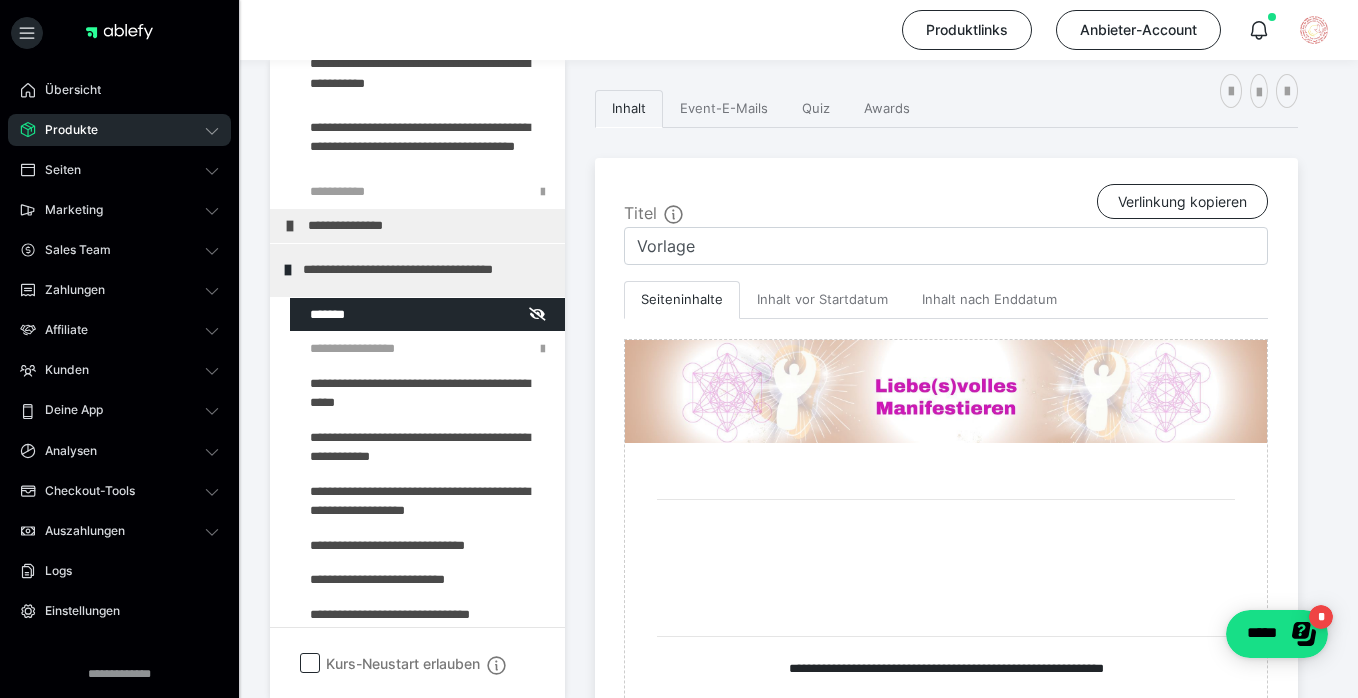 scroll, scrollTop: 677, scrollLeft: 0, axis: vertical 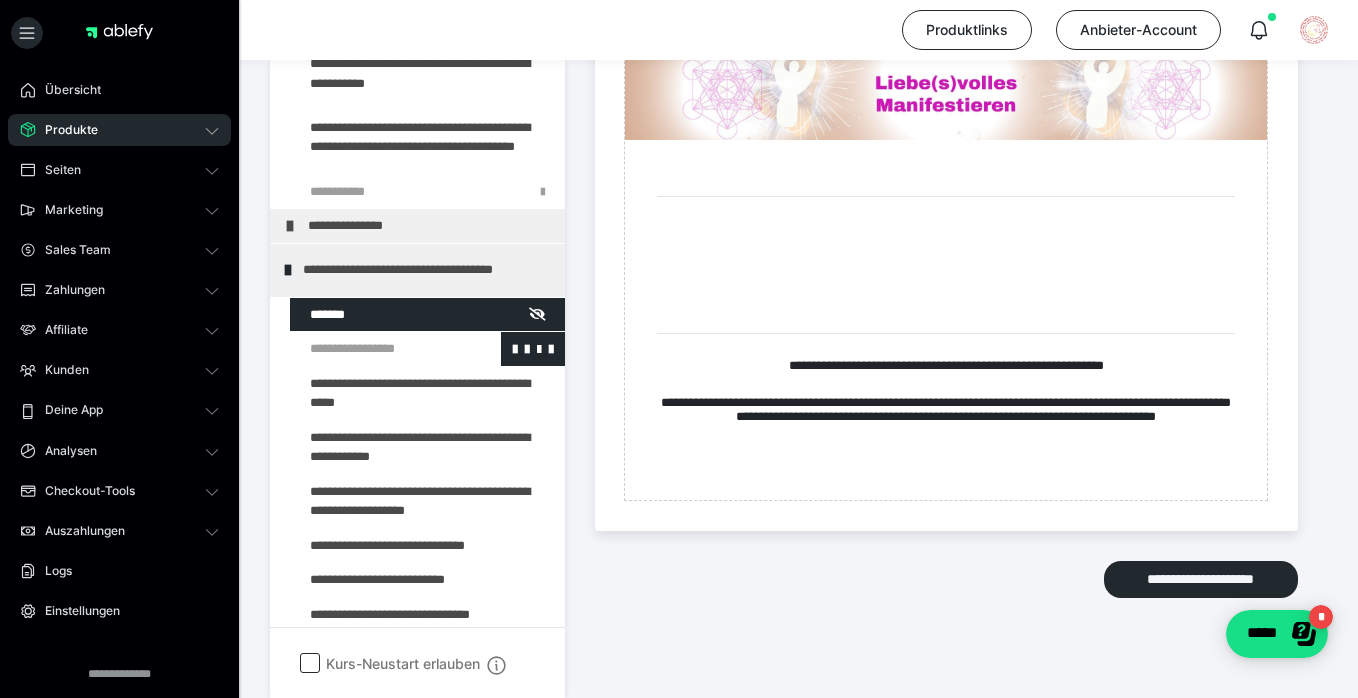 click at bounding box center (375, 349) 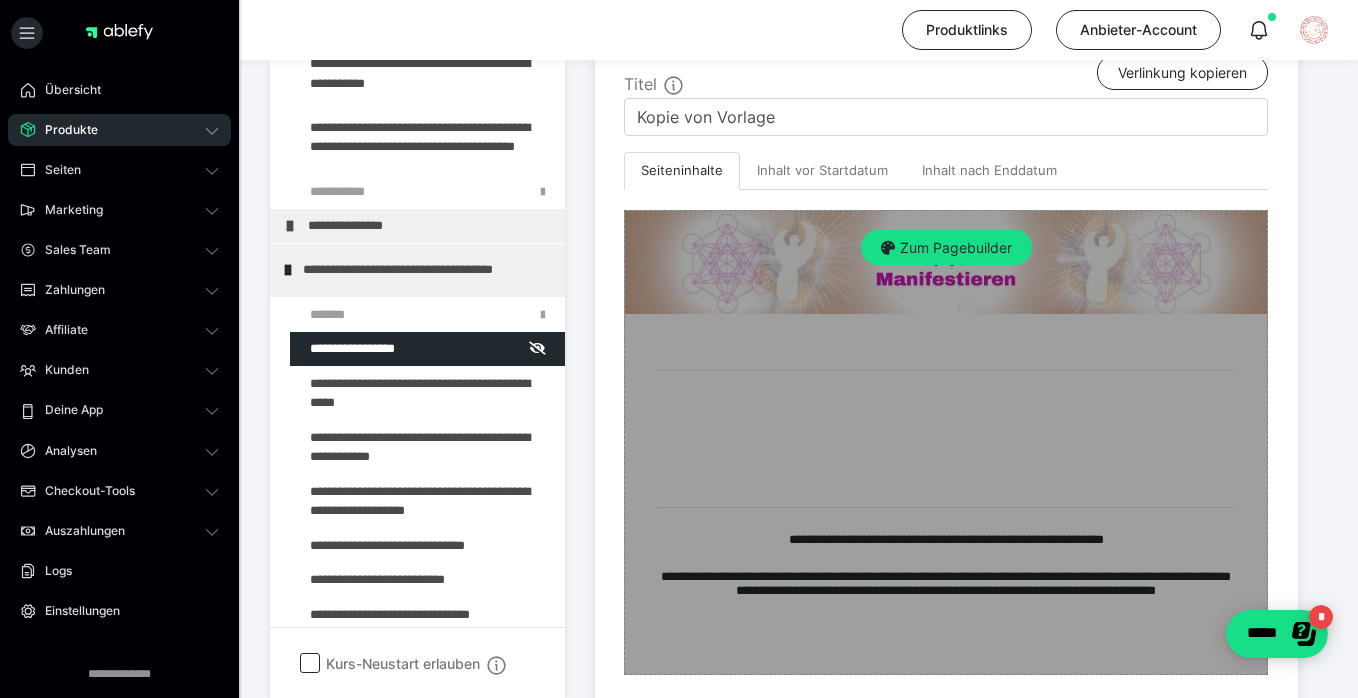 scroll, scrollTop: 348, scrollLeft: 0, axis: vertical 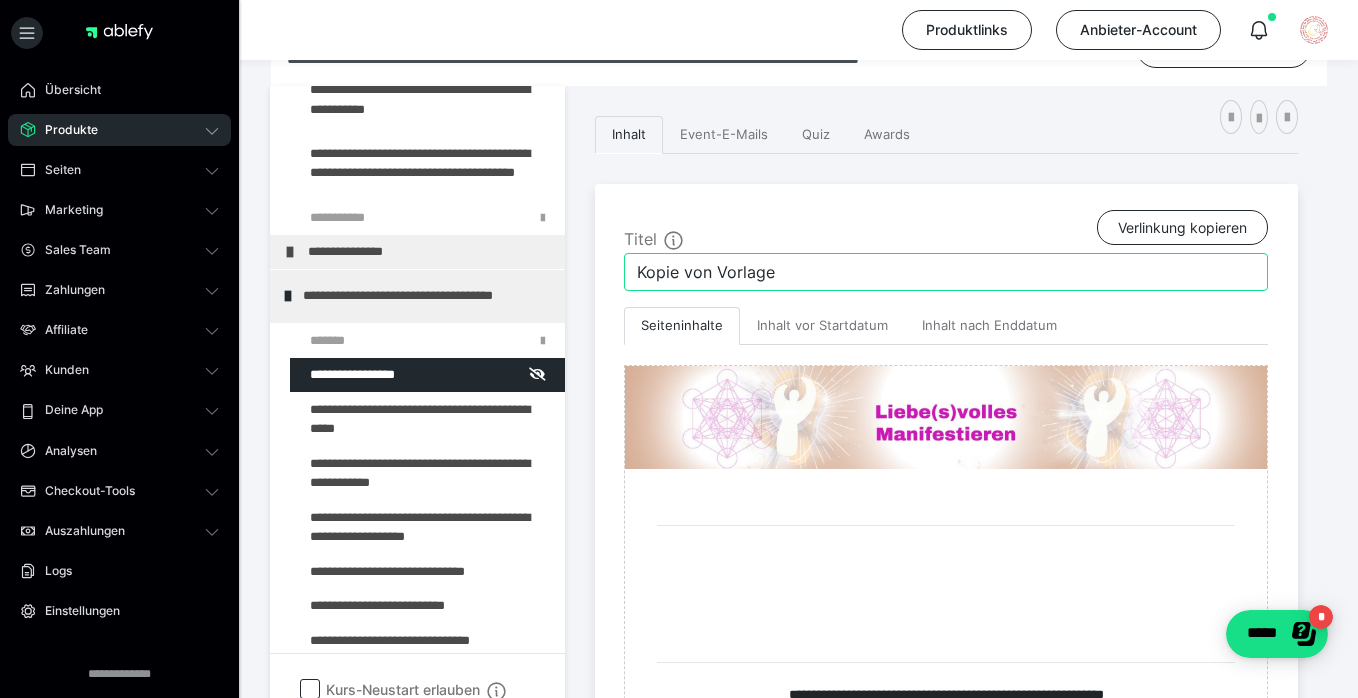 drag, startPoint x: 784, startPoint y: 276, endPoint x: 604, endPoint y: 276, distance: 180 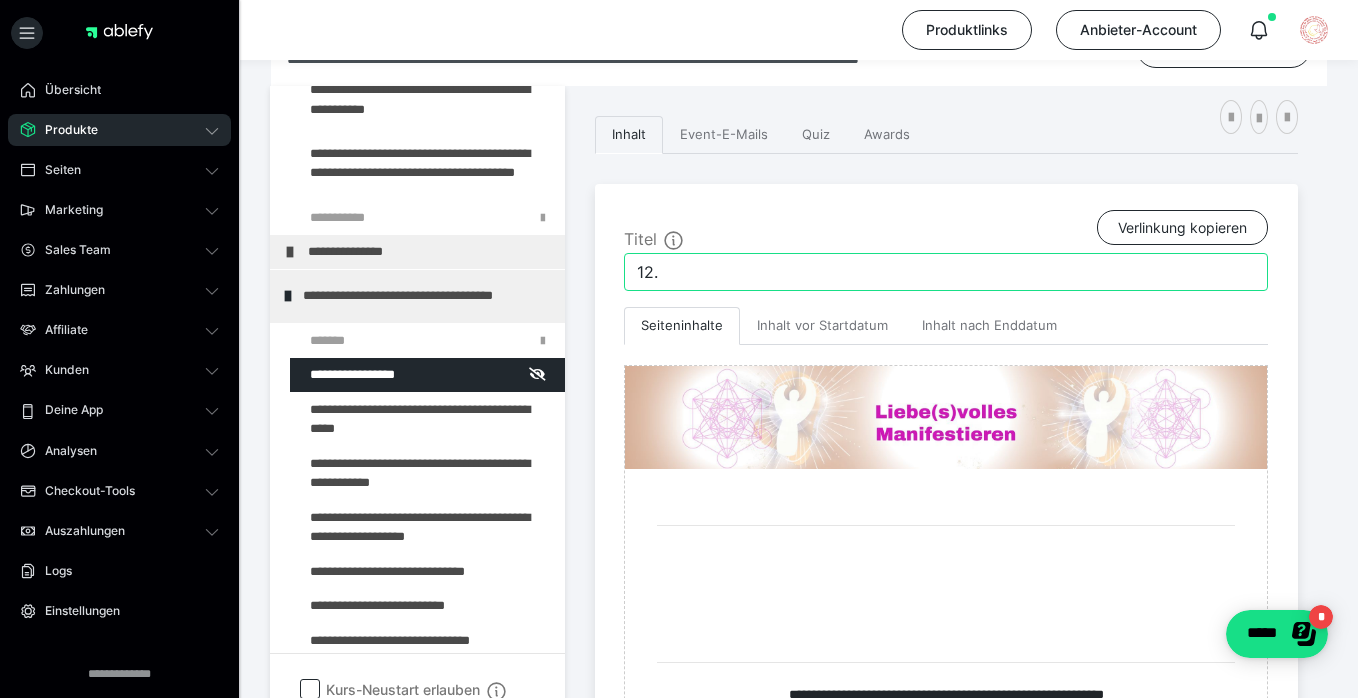 paste on "21-[PERSON_NAME] zur Auflösung von Prokrastination" 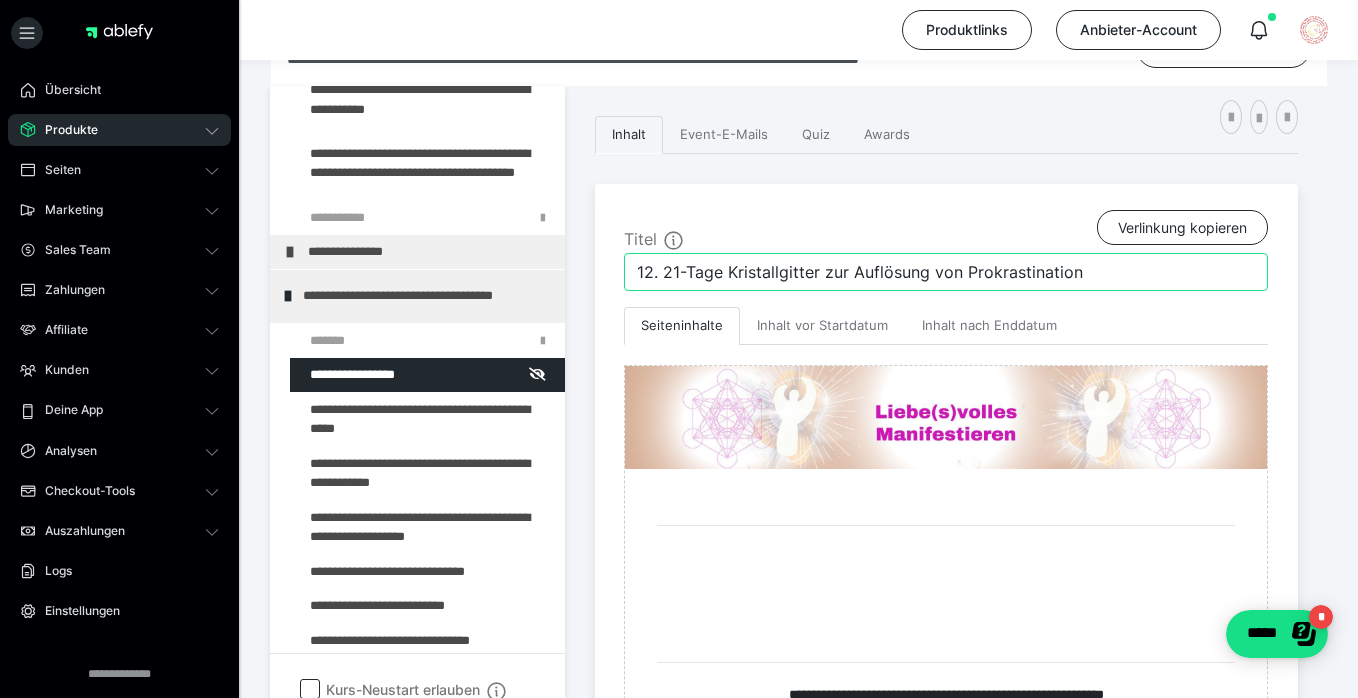 drag, startPoint x: 721, startPoint y: 275, endPoint x: 662, endPoint y: 274, distance: 59.008472 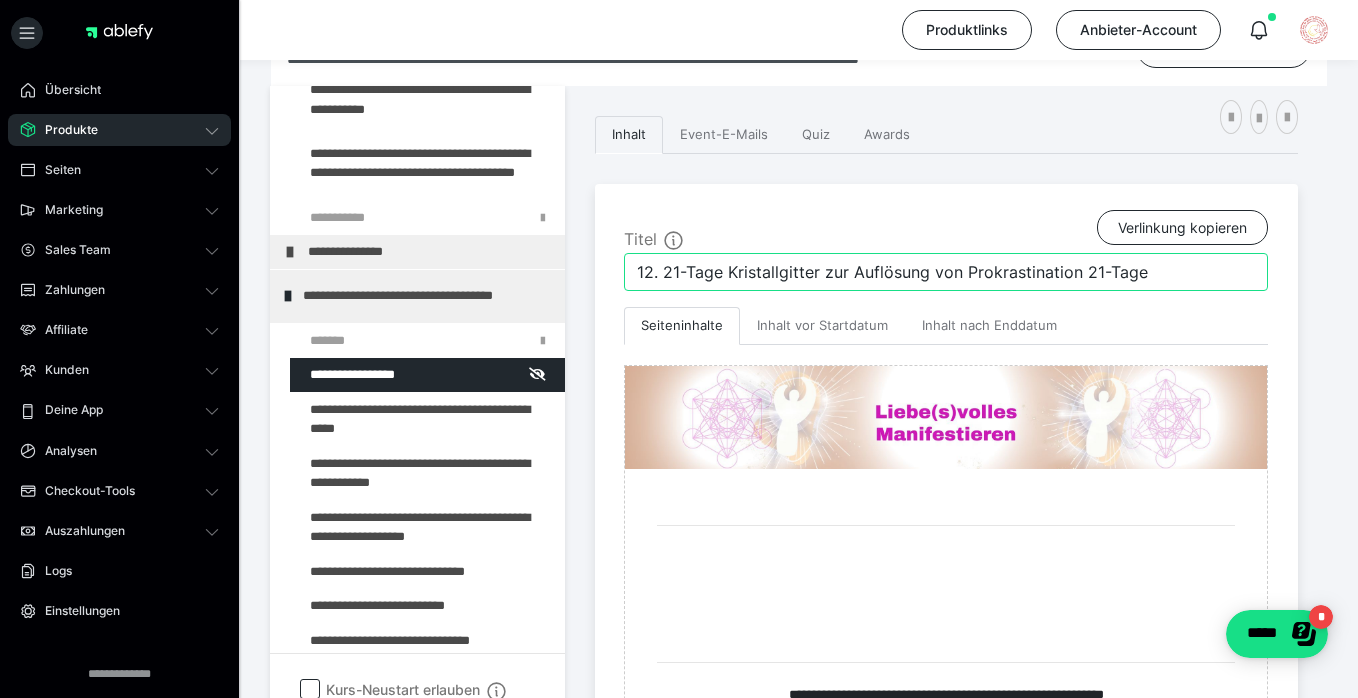 drag, startPoint x: 725, startPoint y: 272, endPoint x: 663, endPoint y: 271, distance: 62.008064 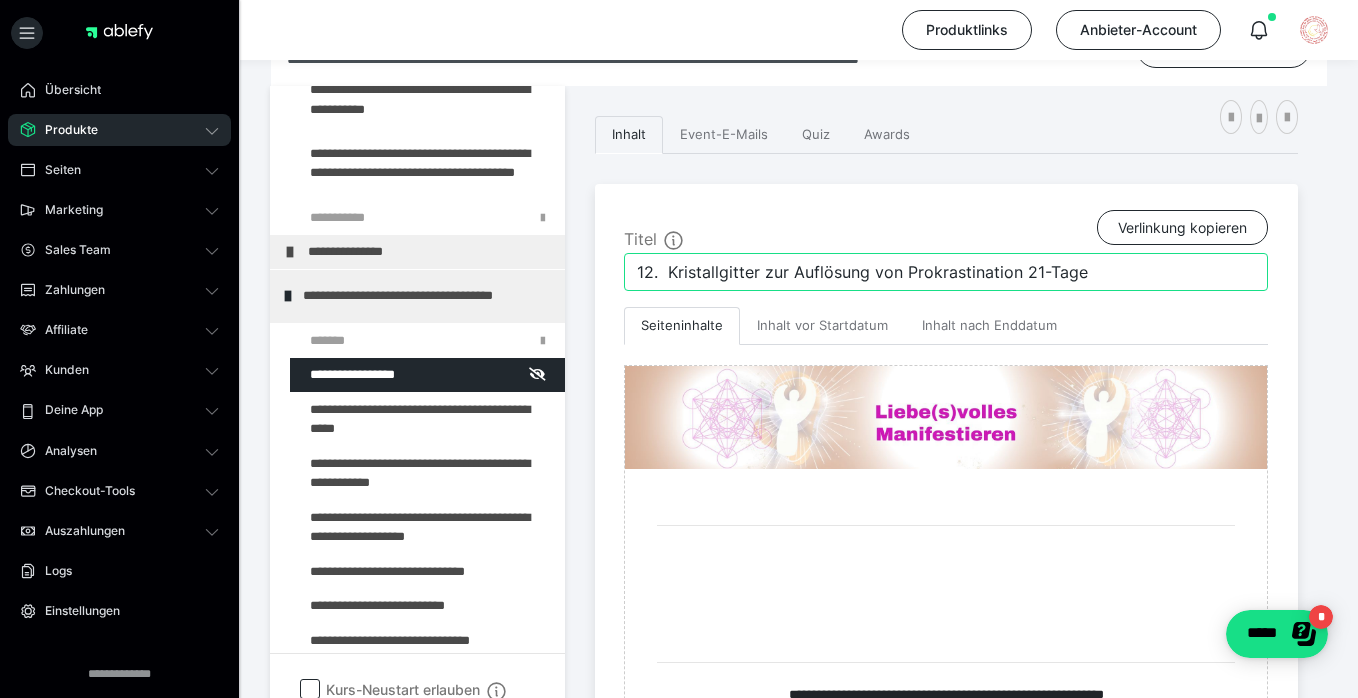 drag, startPoint x: 868, startPoint y: 274, endPoint x: 794, endPoint y: 272, distance: 74.02702 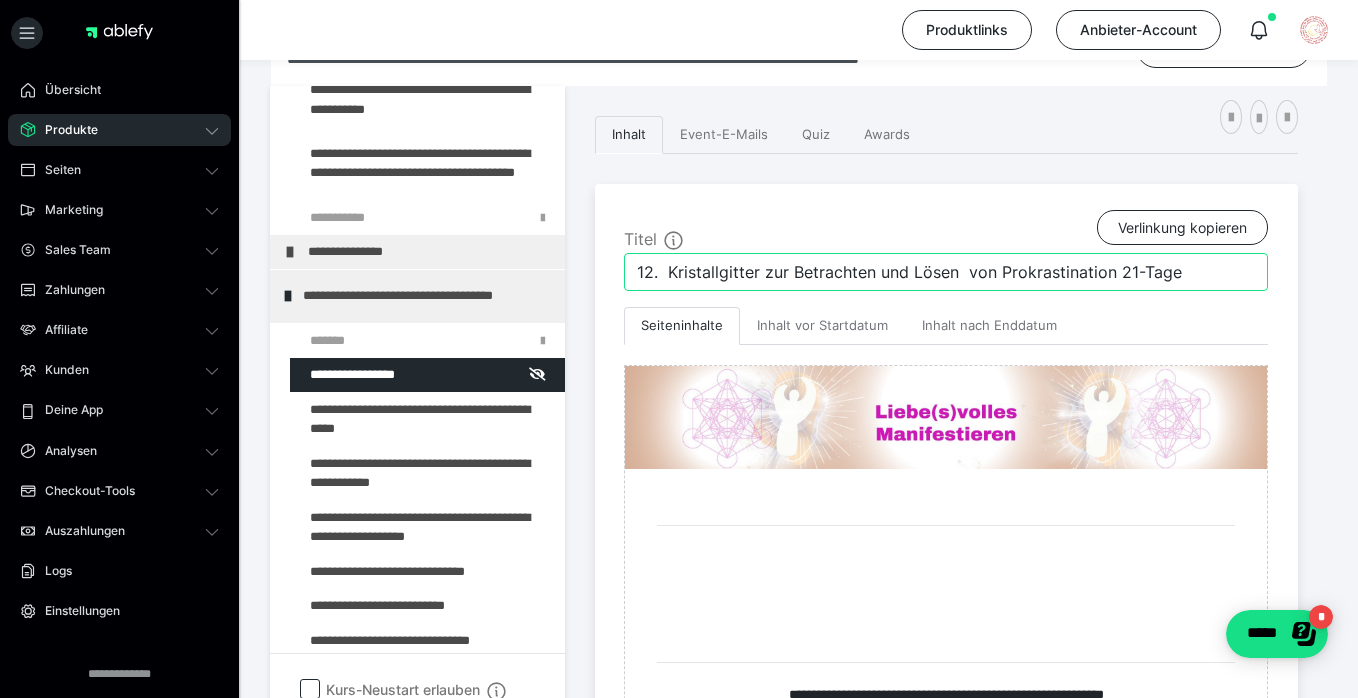 drag, startPoint x: 1188, startPoint y: 272, endPoint x: 628, endPoint y: 268, distance: 560.0143 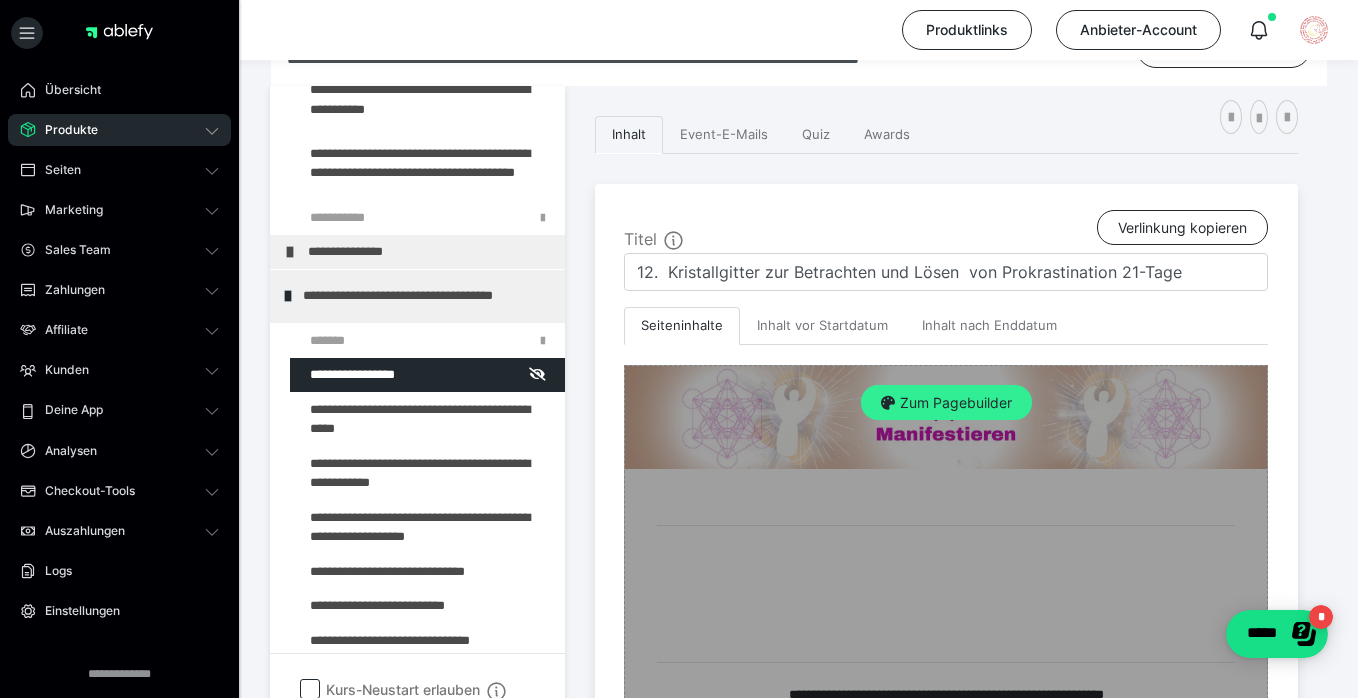 click on "Zum Pagebuilder" at bounding box center [946, 403] 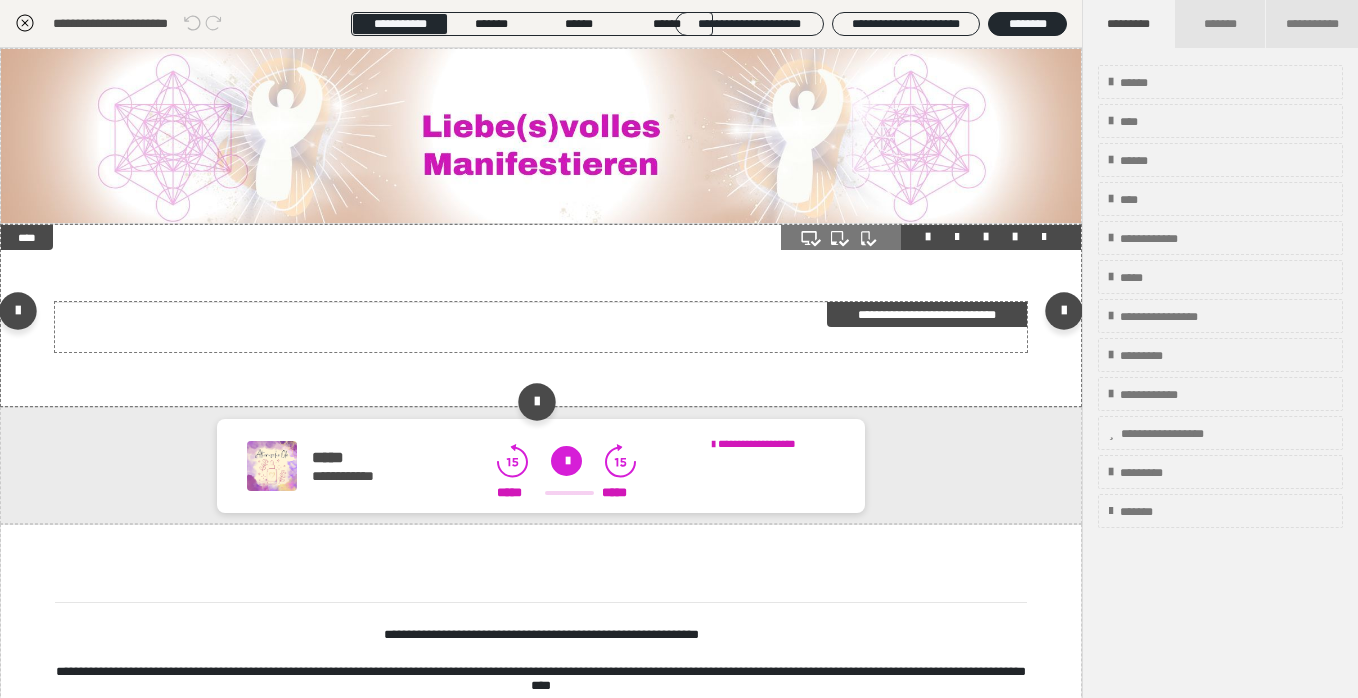 click on "**********" at bounding box center (927, 314) 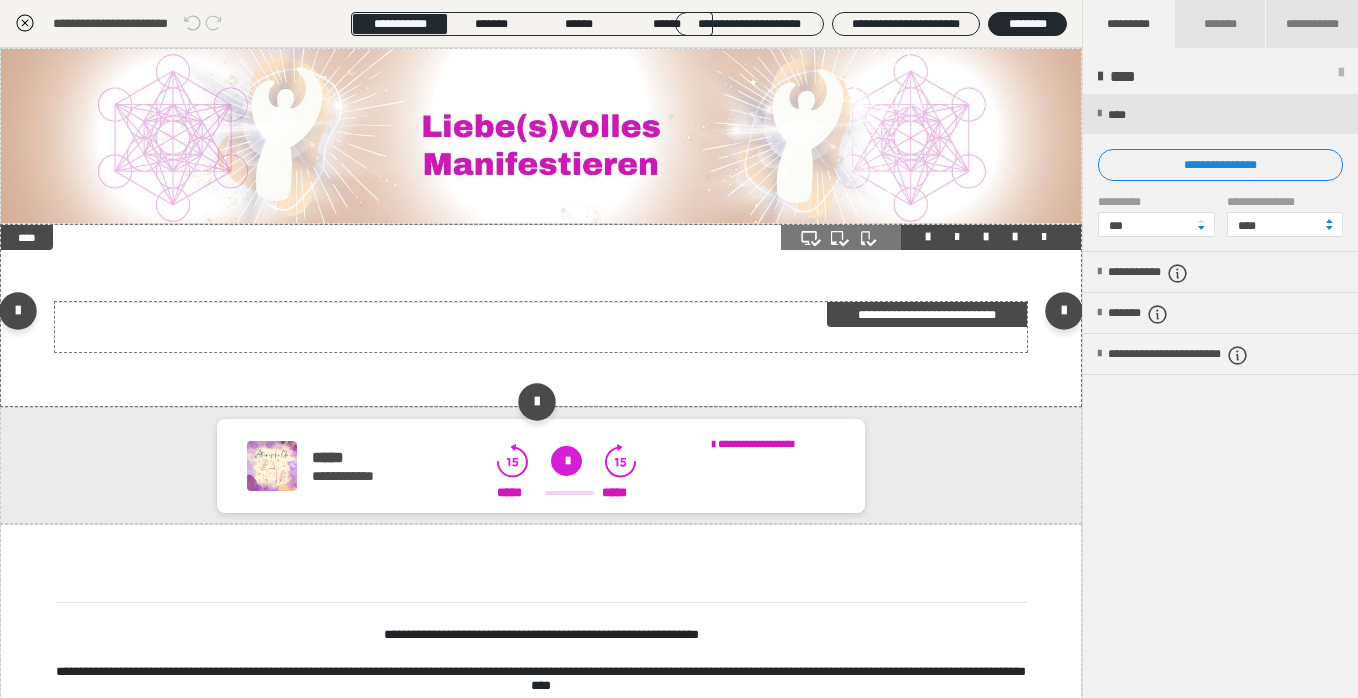click on "**********" at bounding box center (927, 314) 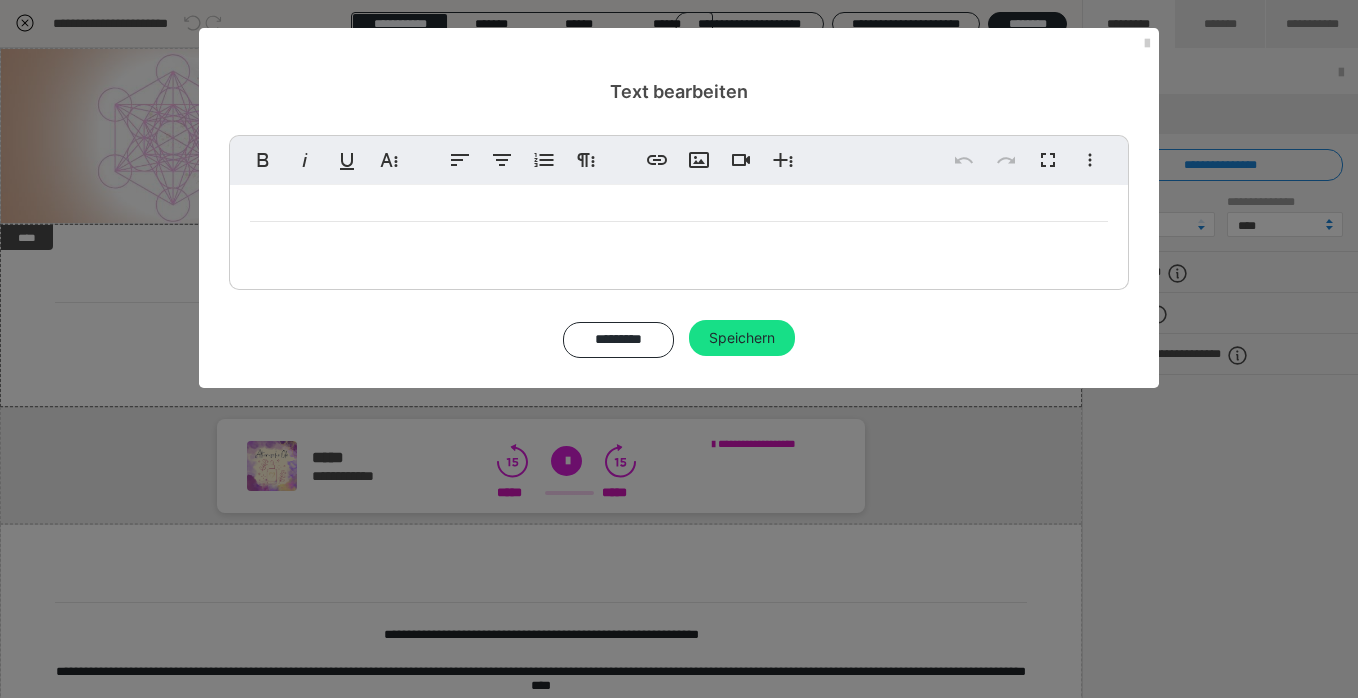 click at bounding box center [679, 232] 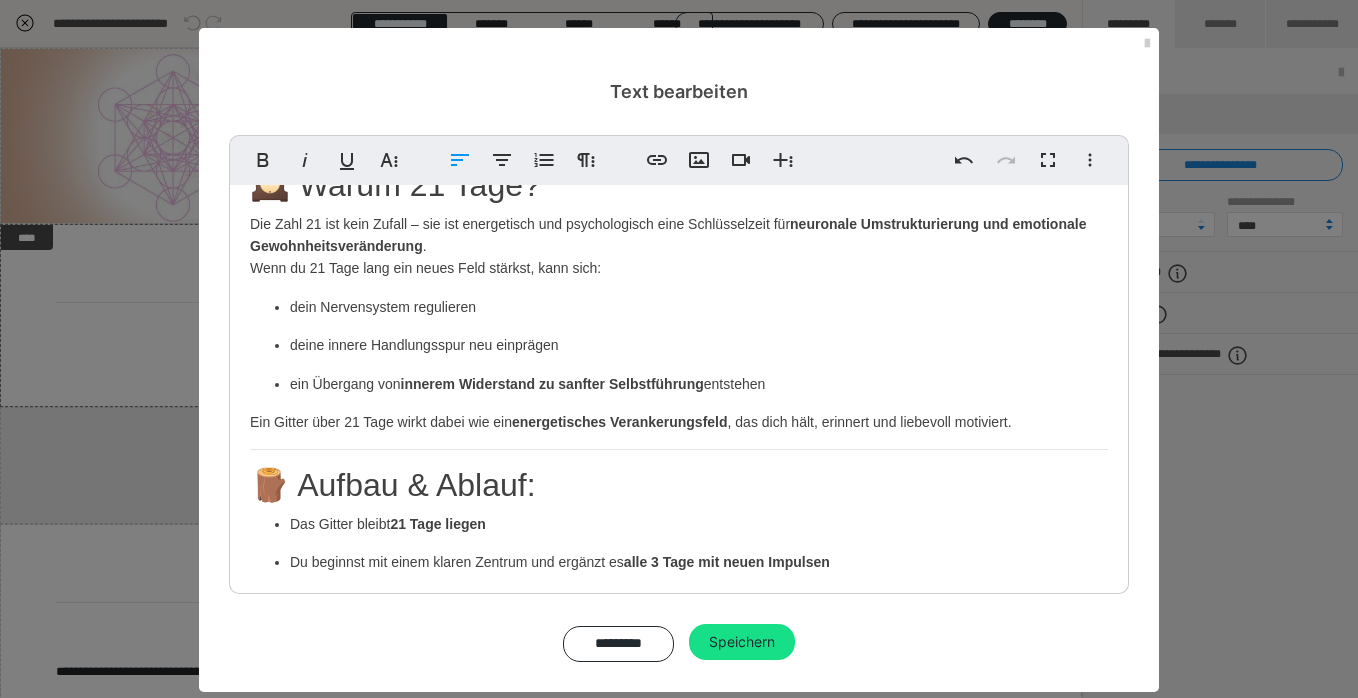scroll, scrollTop: 0, scrollLeft: 0, axis: both 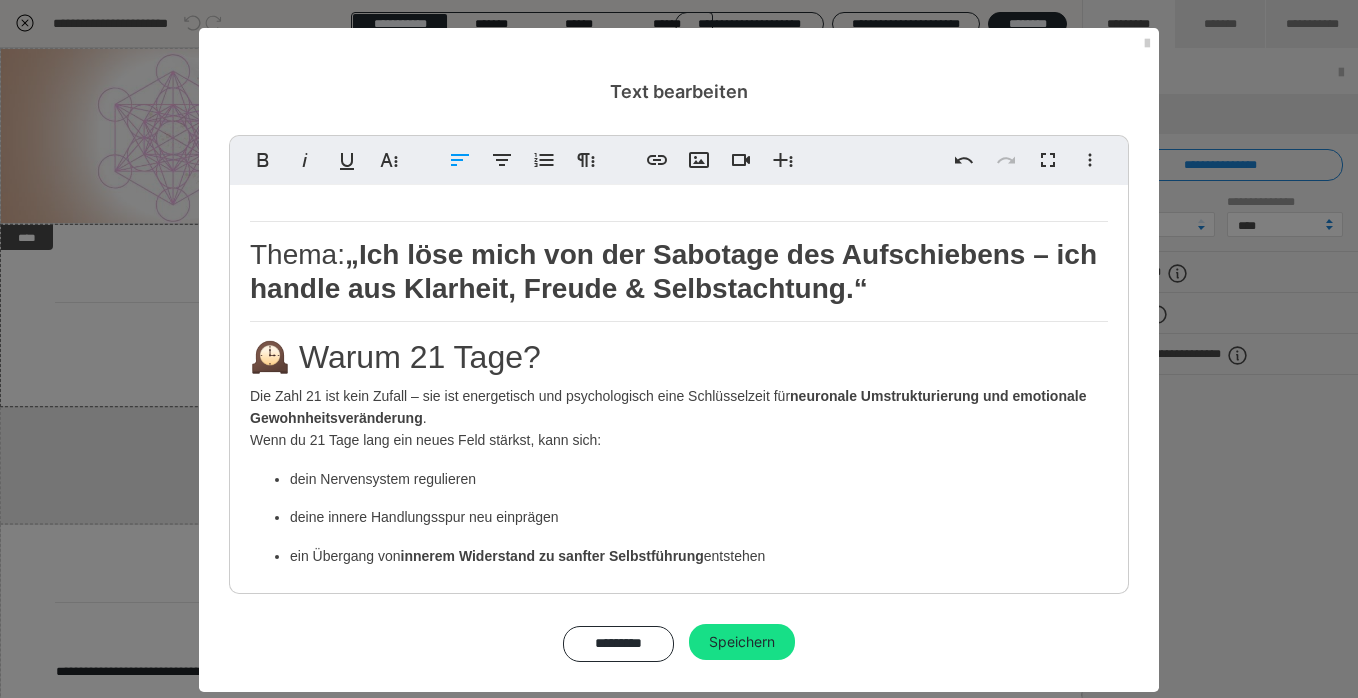 click on "Thema:  „Ich löse mich von der Sabotage des Aufschiebens – ich handle aus Klarheit, Freude & Selbstachtung.“" at bounding box center [679, 271] 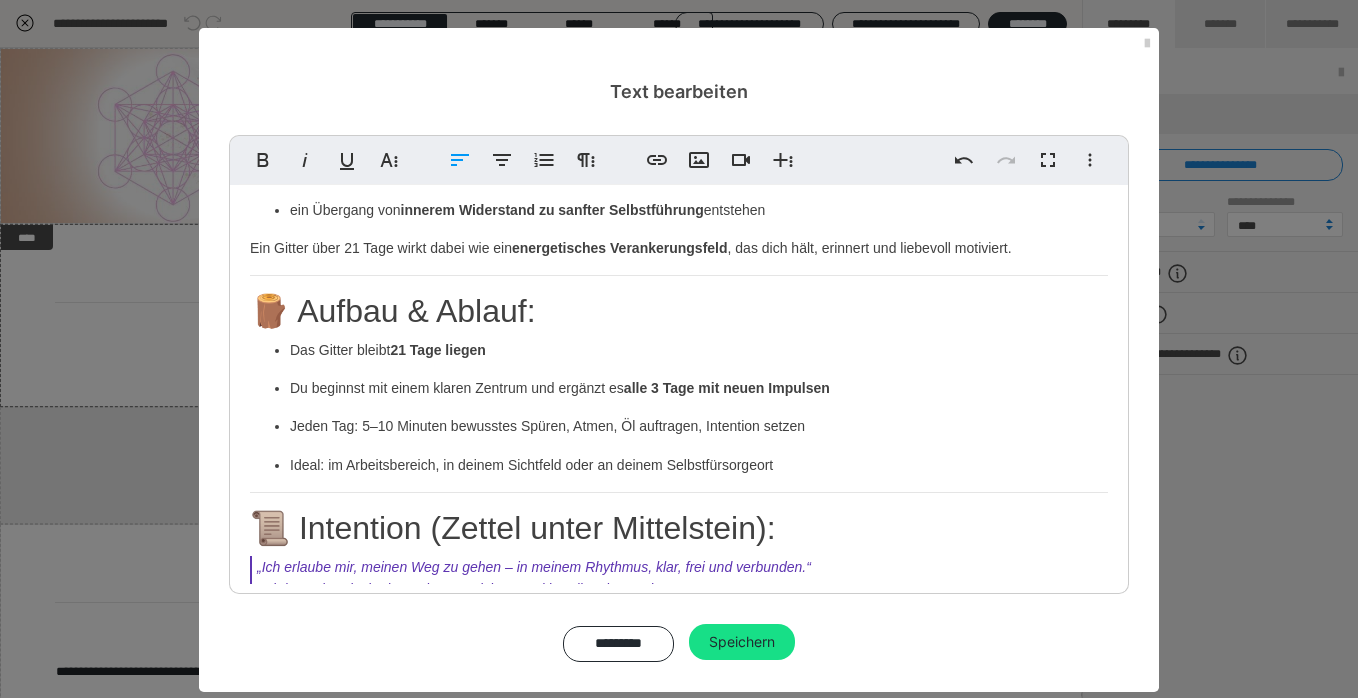 scroll, scrollTop: 352, scrollLeft: 0, axis: vertical 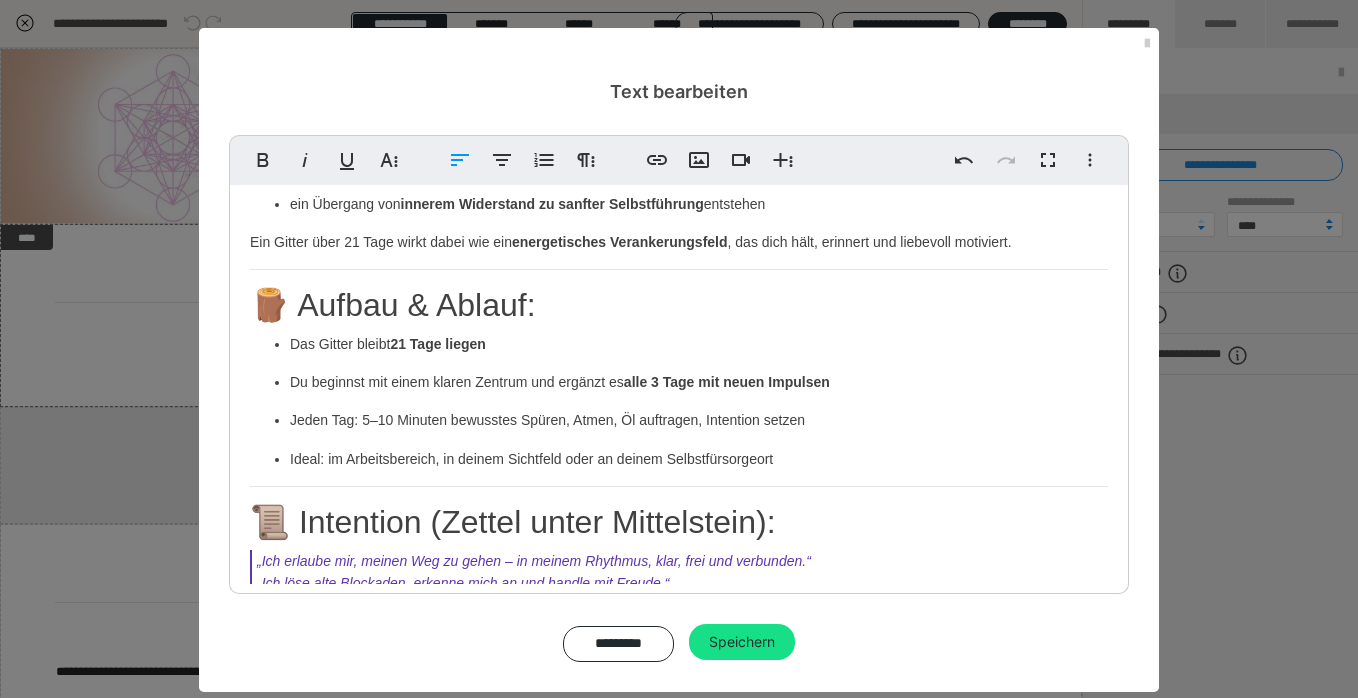 click on "🪵 Aufbau & Ablauf:" at bounding box center [679, 305] 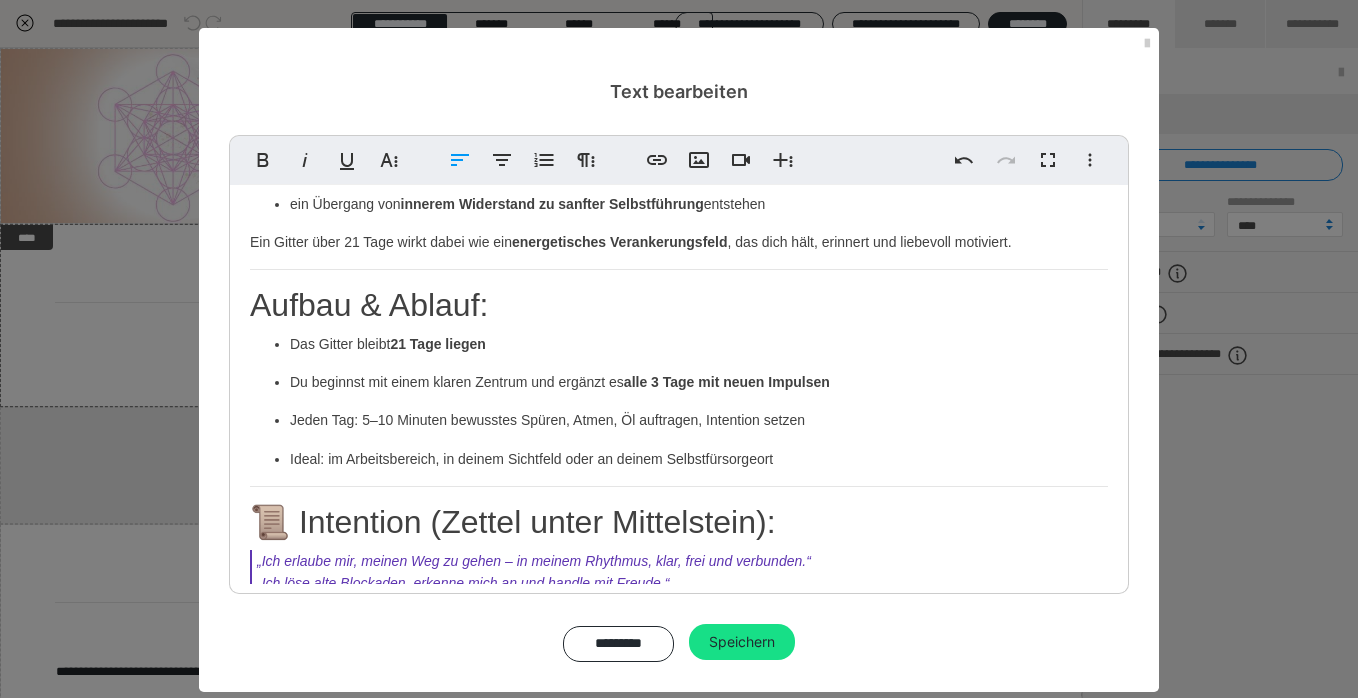click on "Du beginnst mit einem klaren Zentrum und ergänzt es  alle 3 Tage mit neuen Impulsen" at bounding box center (699, 382) 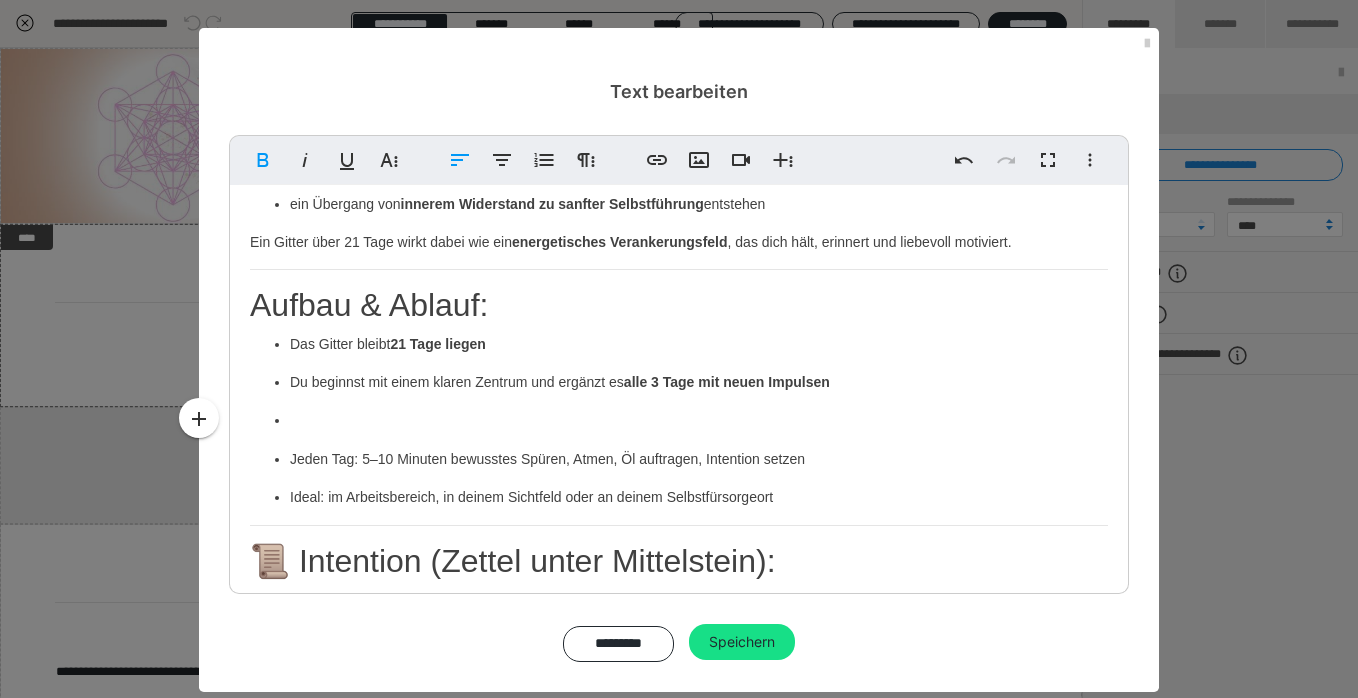 type 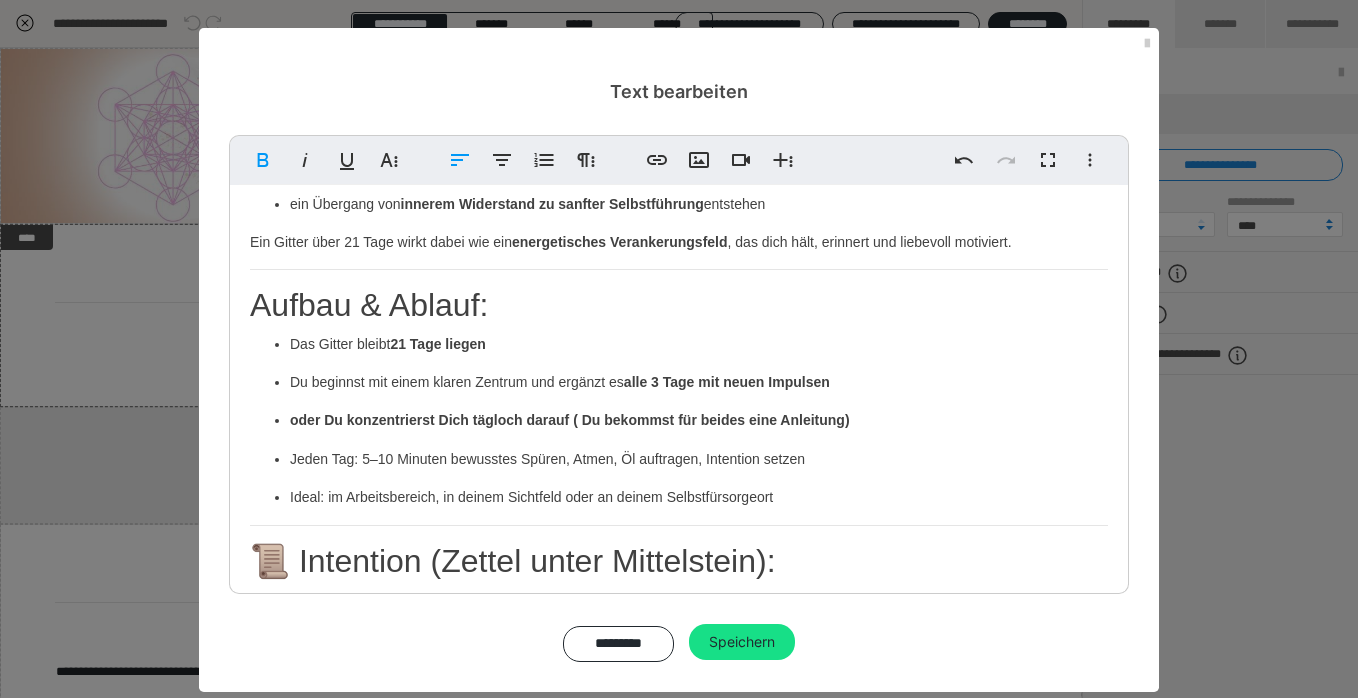 click on "oder Du konzentrierst Dich tägloch darauf ( Du bekommst für beides eine Anleitung)" at bounding box center [570, 420] 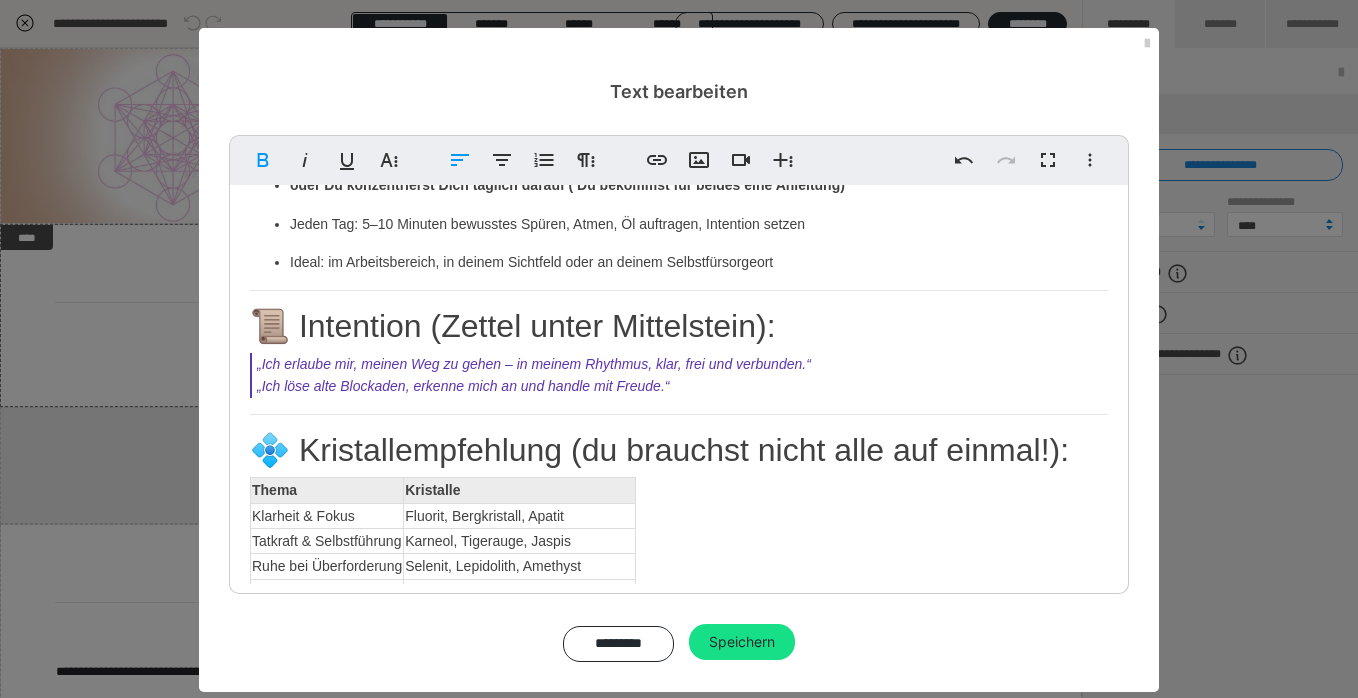 scroll, scrollTop: 601, scrollLeft: 0, axis: vertical 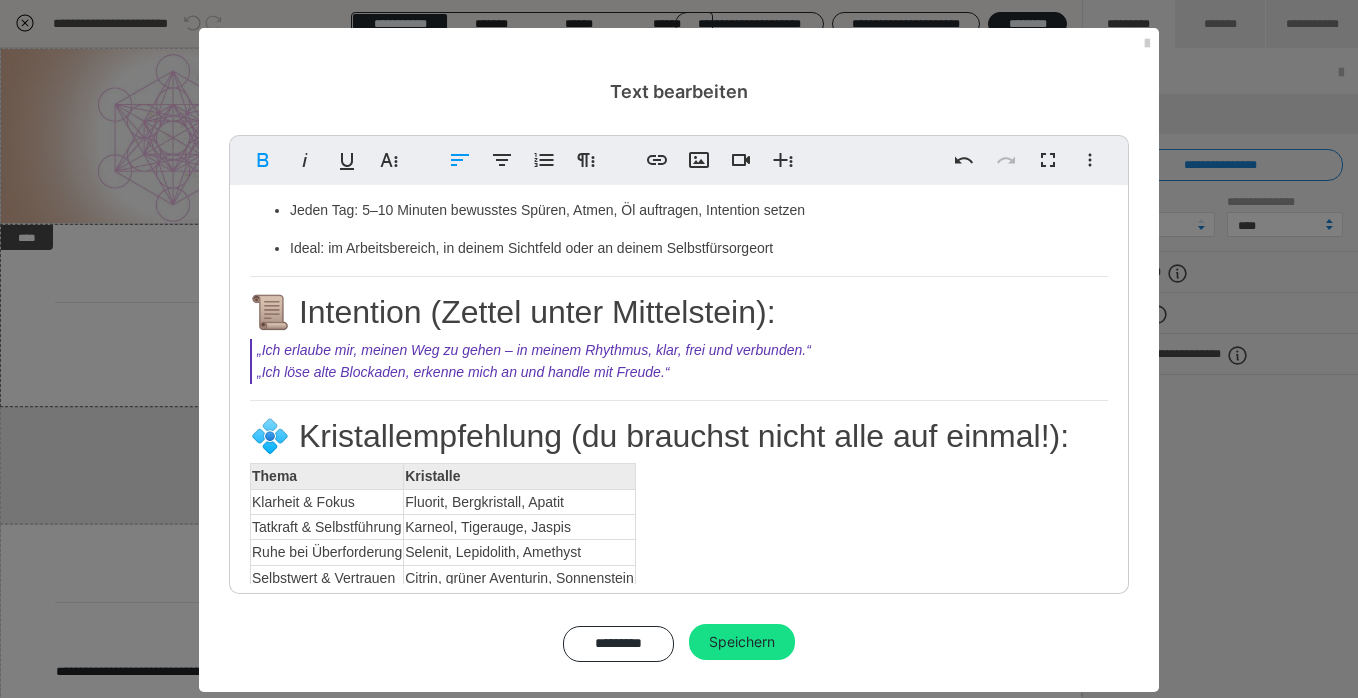 click on "„Ich erlaube mir, meinen Weg zu gehen – in meinem Rhythmus, klar, frei und verbunden.“ „Ich löse alte Blockaden, erkenne mich an und handle mit Freude.“" at bounding box center (679, 361) 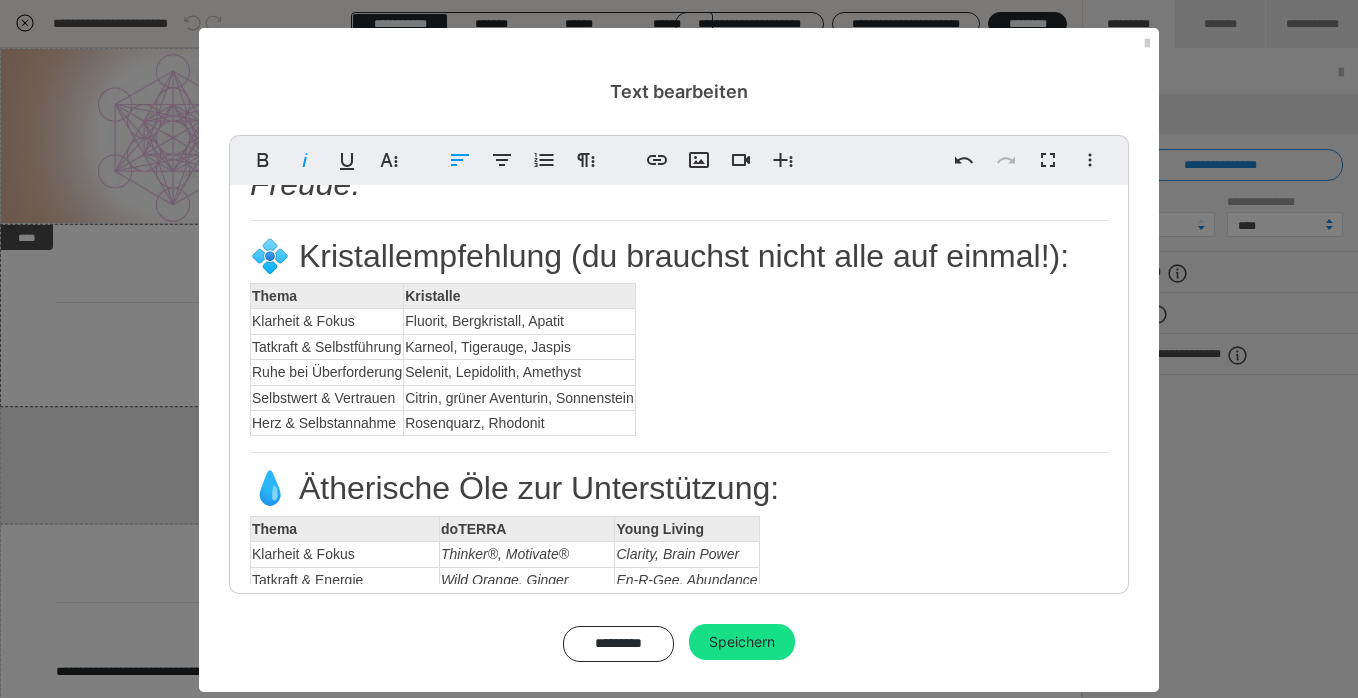 scroll, scrollTop: 888, scrollLeft: 0, axis: vertical 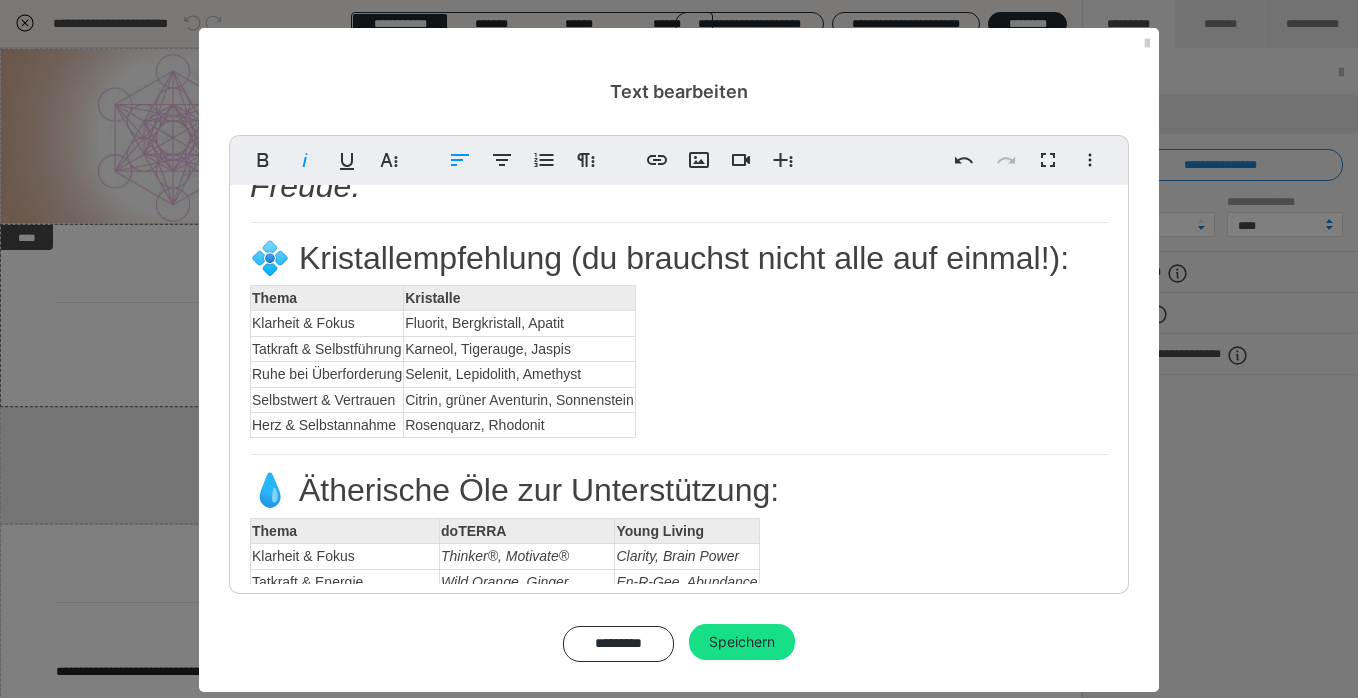 click on "💠 Kristallempfehlung (du brauchst nicht alle auf einmal!):" at bounding box center [679, 258] 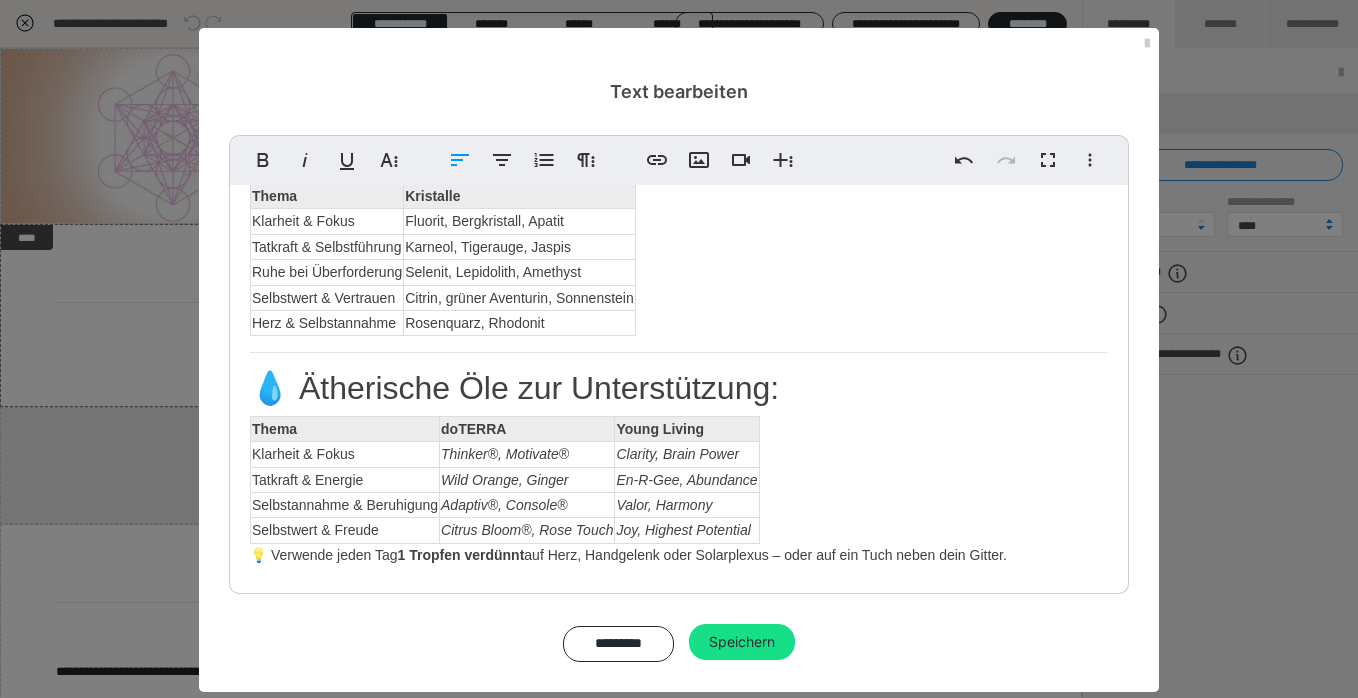 scroll, scrollTop: 1030, scrollLeft: 0, axis: vertical 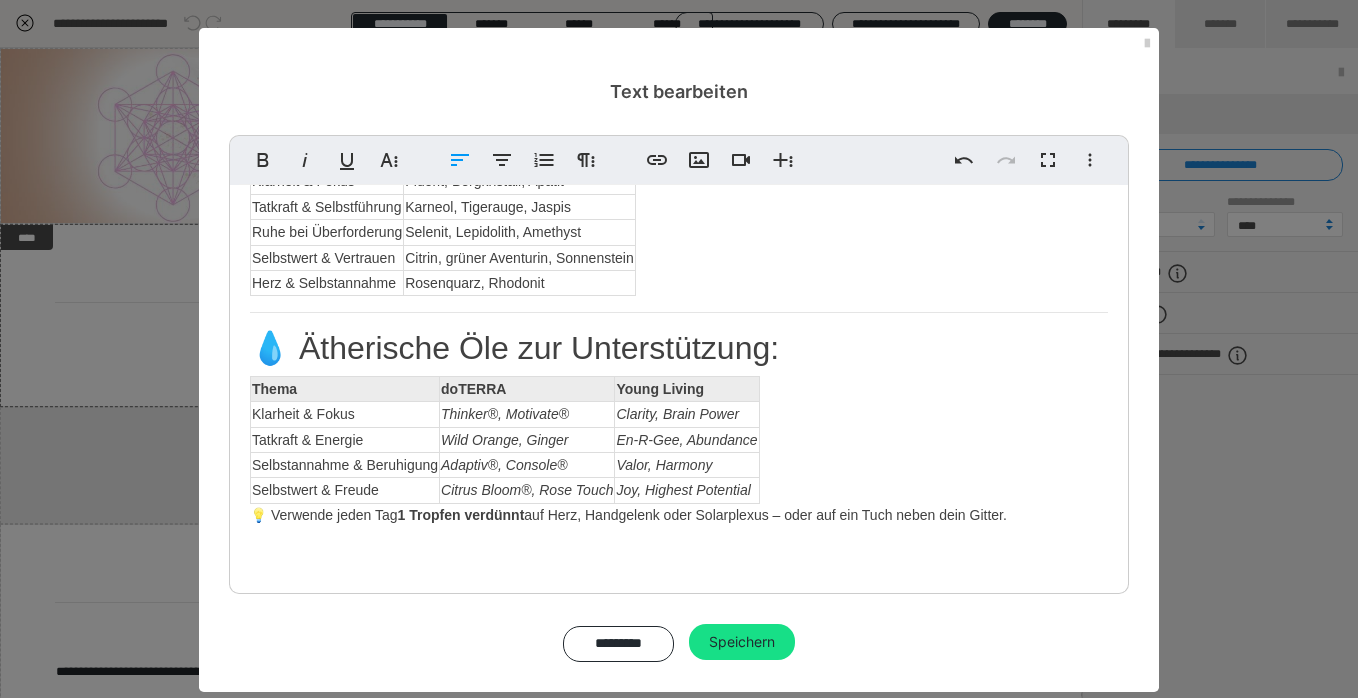 click on "💧 Ätherische Öle zur Unterstützung:" at bounding box center (679, 348) 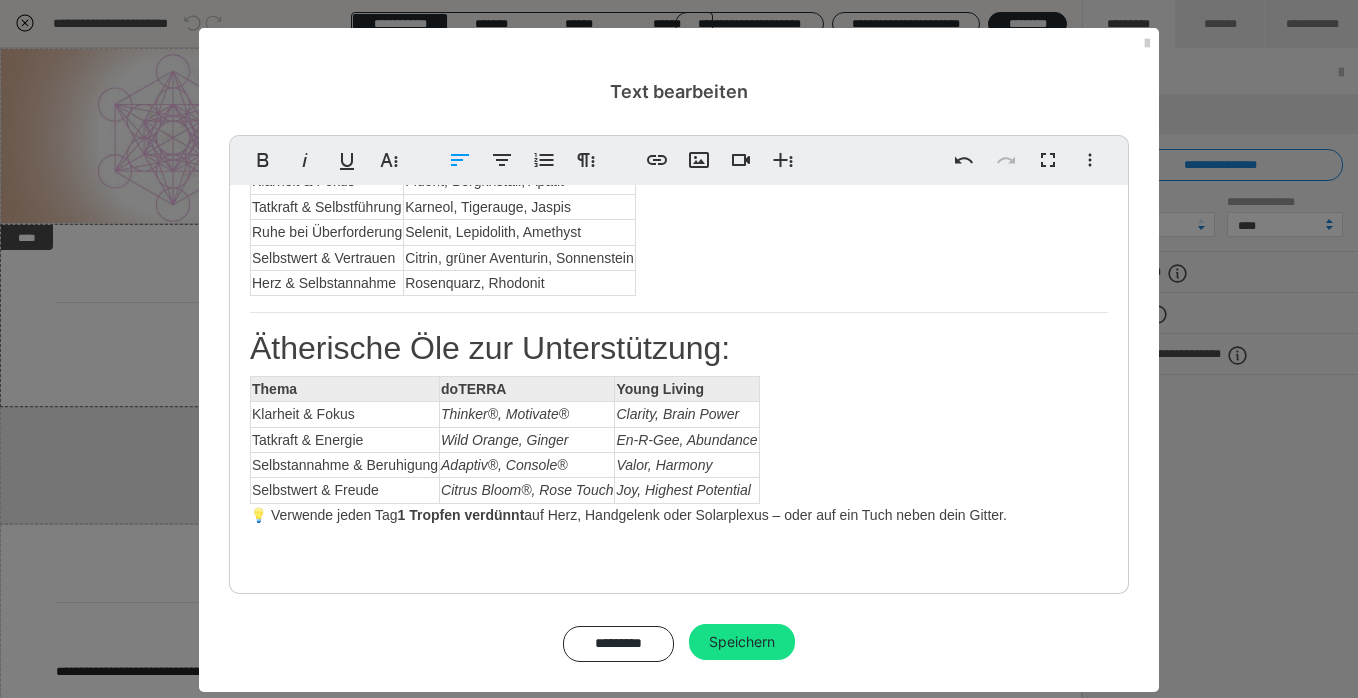 scroll, scrollTop: 19, scrollLeft: 0, axis: vertical 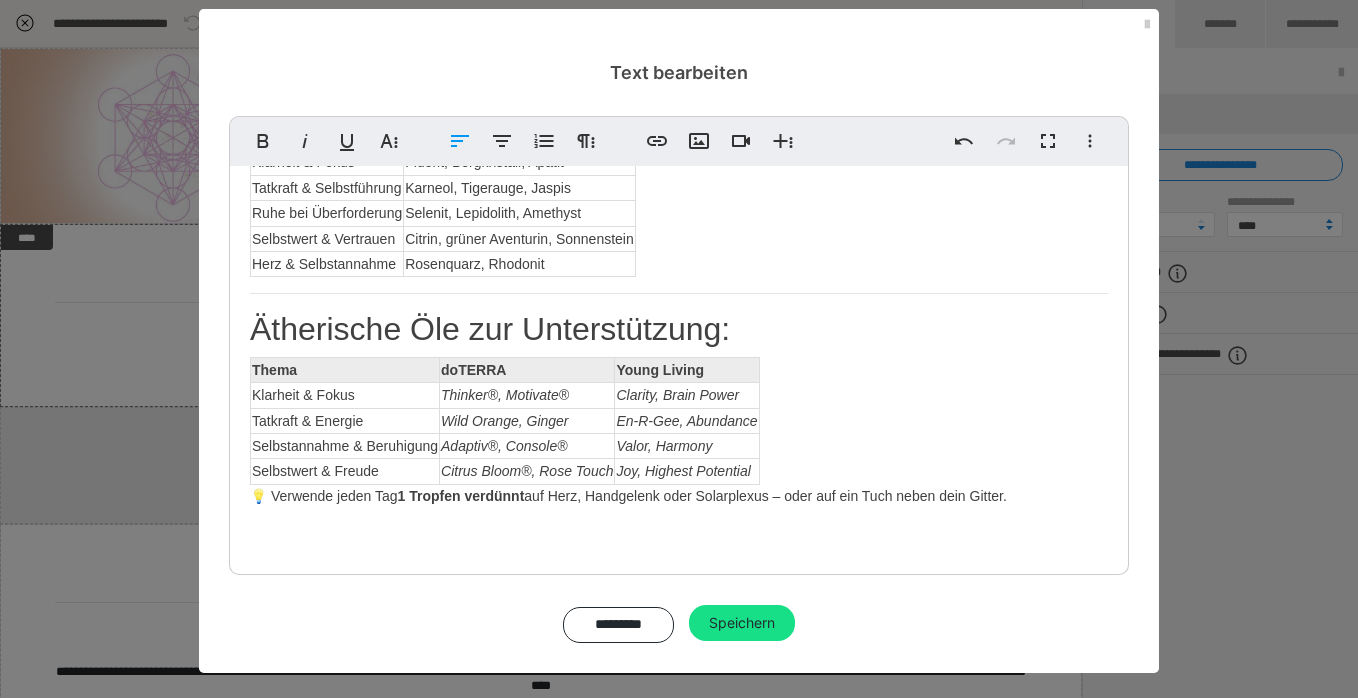 click on "Thema doTERRA Young Living Klarheit & Fokus Thinker®, Motivate® Clarity, Brain Power Tatkraft & Energie Wild Orange, Ginger En-R-Gee, Abundance Selbstannahme & Beruhigung Adaptiv®, Console® Valor, Harmony Selbstwert & Freude Citrus Bloom®, Rose Touch Joy, Highest Potential" at bounding box center [679, 421] 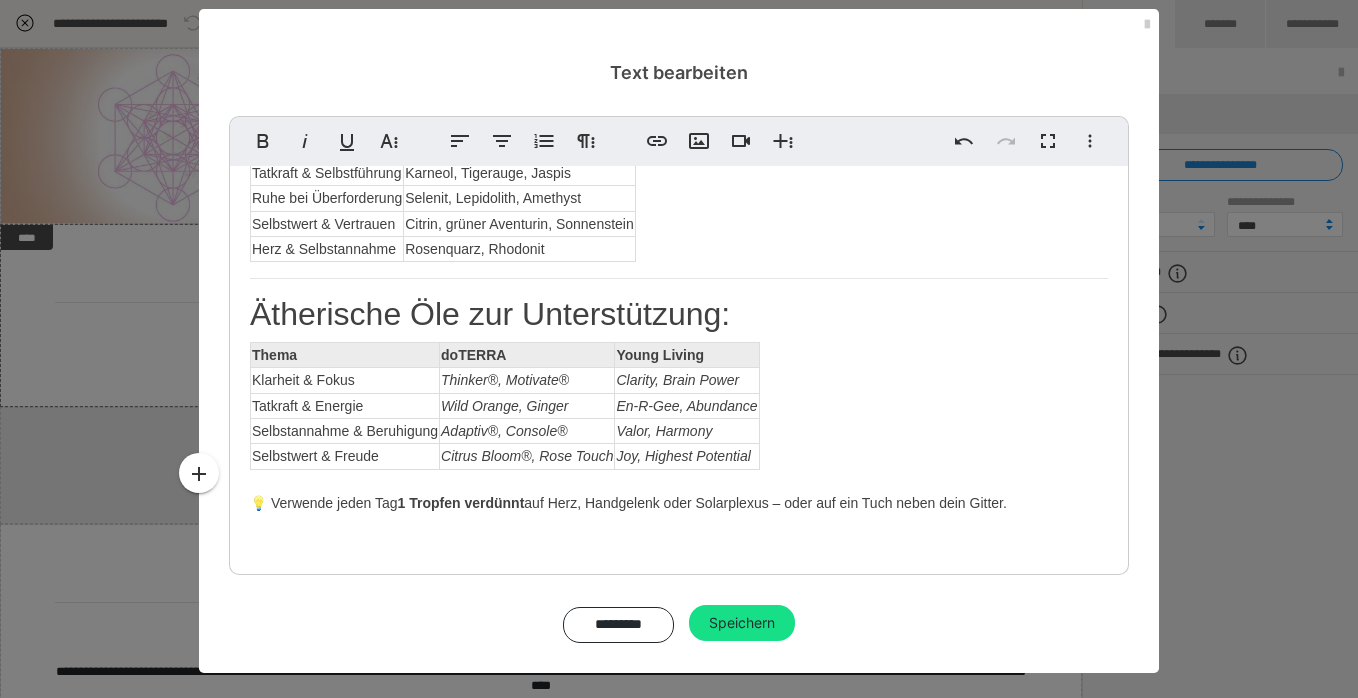 scroll, scrollTop: 1053, scrollLeft: 0, axis: vertical 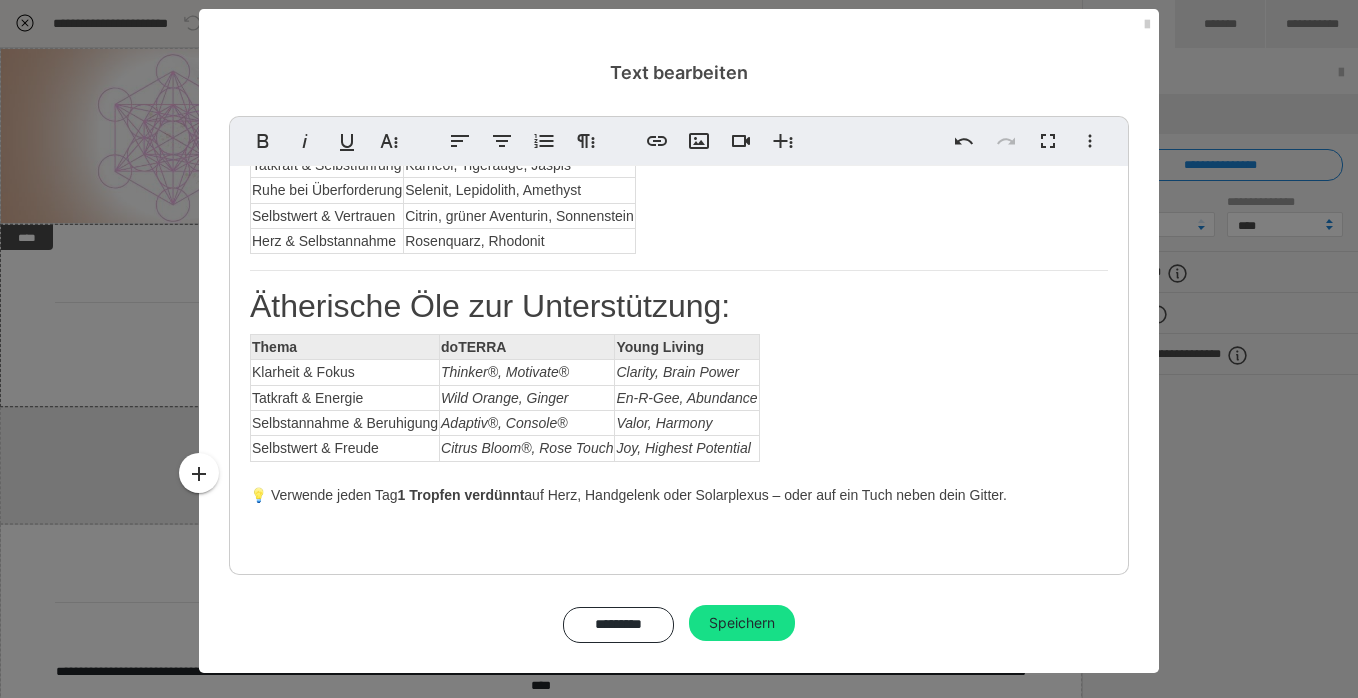 click on "💡 Verwende jeden Tag  1 Tropfen verdünnt  auf Herz, Handgelenk oder Solarplexus – oder auf ein Tuch neben dein Gitter." at bounding box center (679, 495) 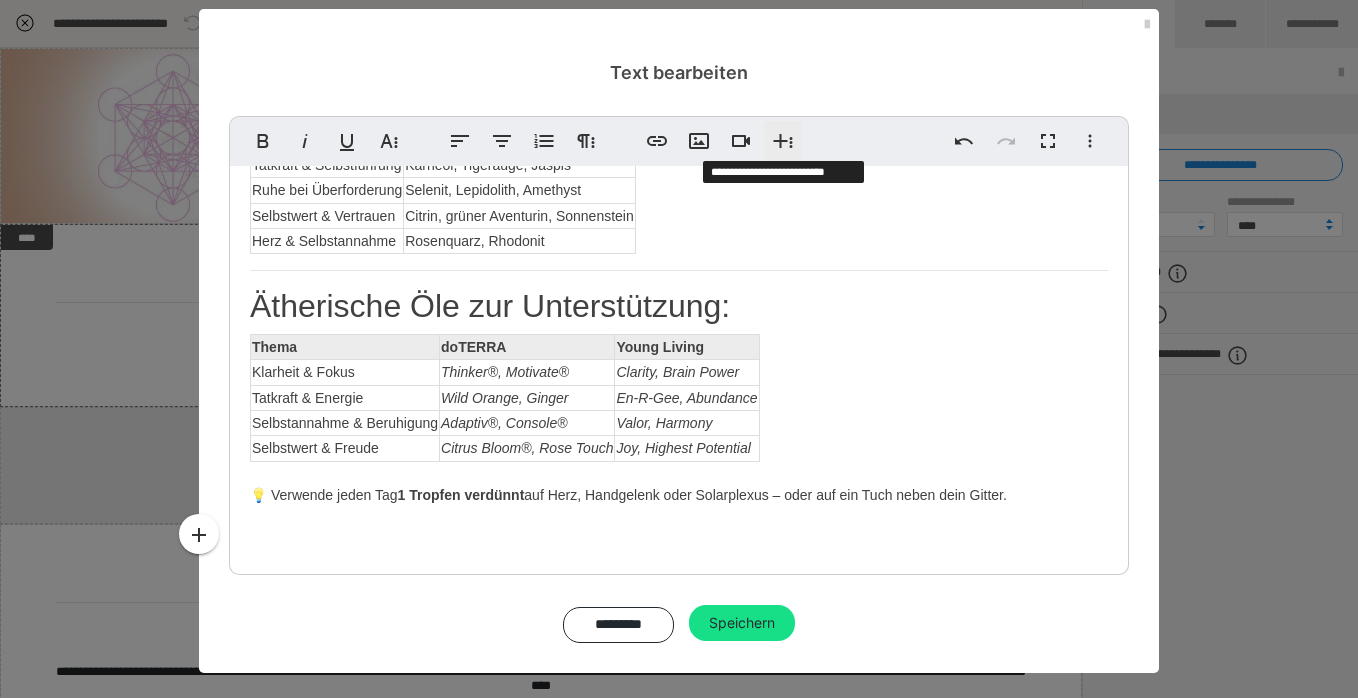 click 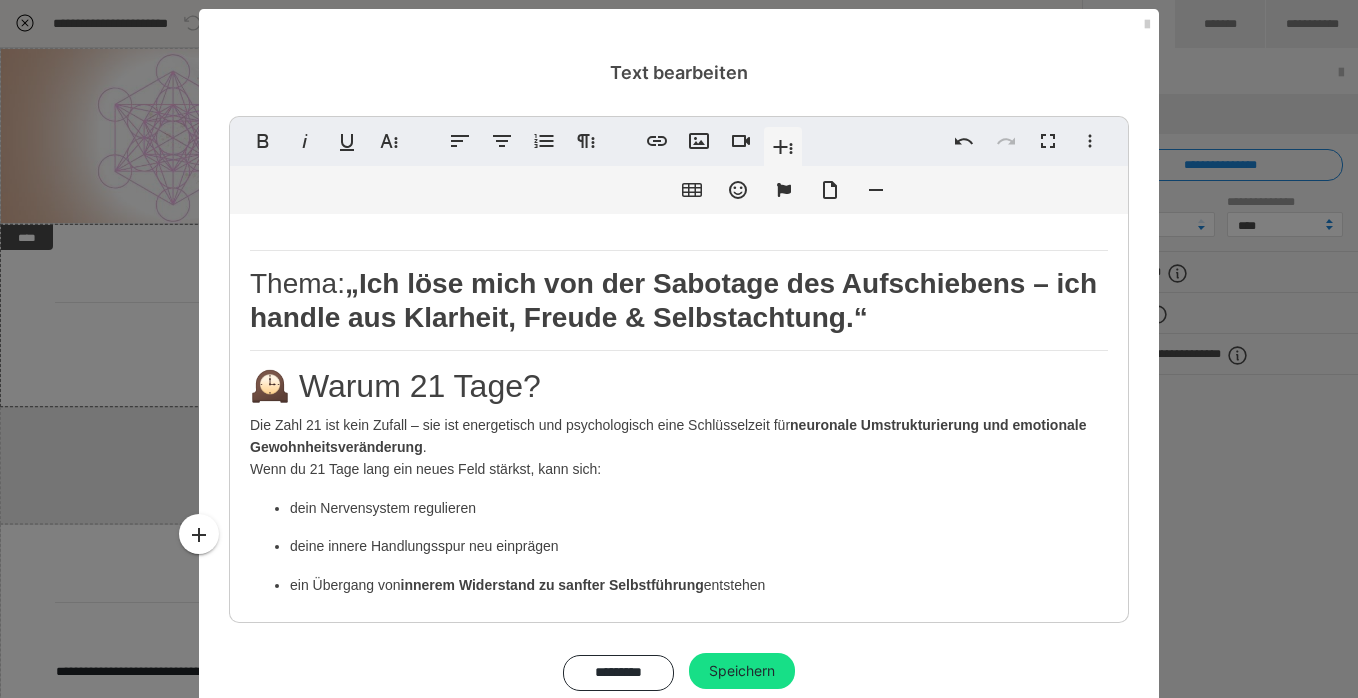 scroll, scrollTop: 52, scrollLeft: 0, axis: vertical 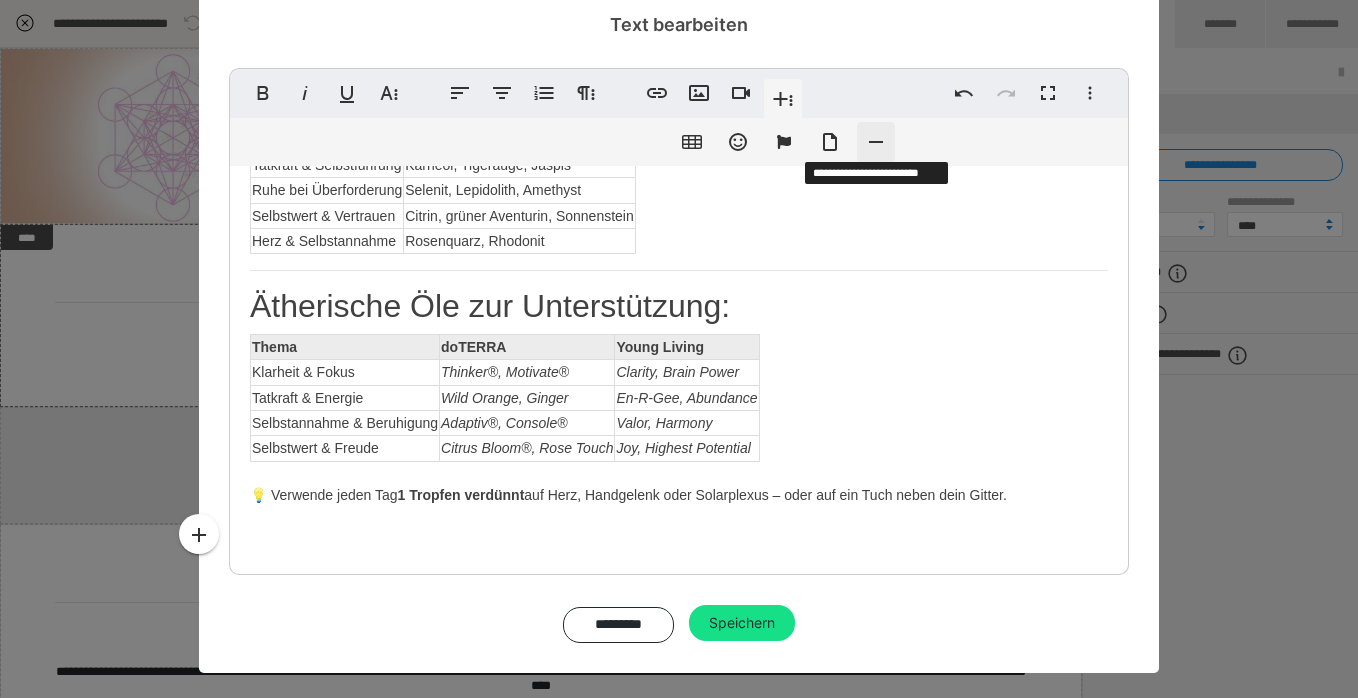 click 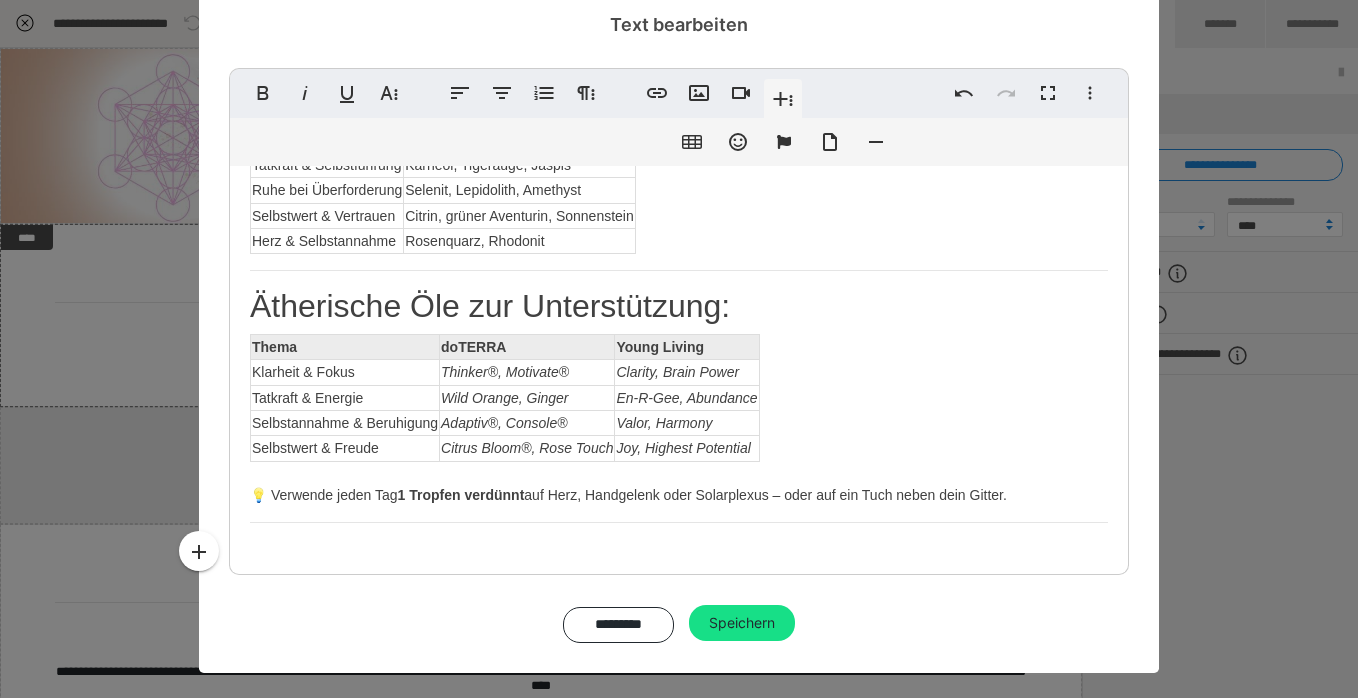 scroll, scrollTop: 1092, scrollLeft: 0, axis: vertical 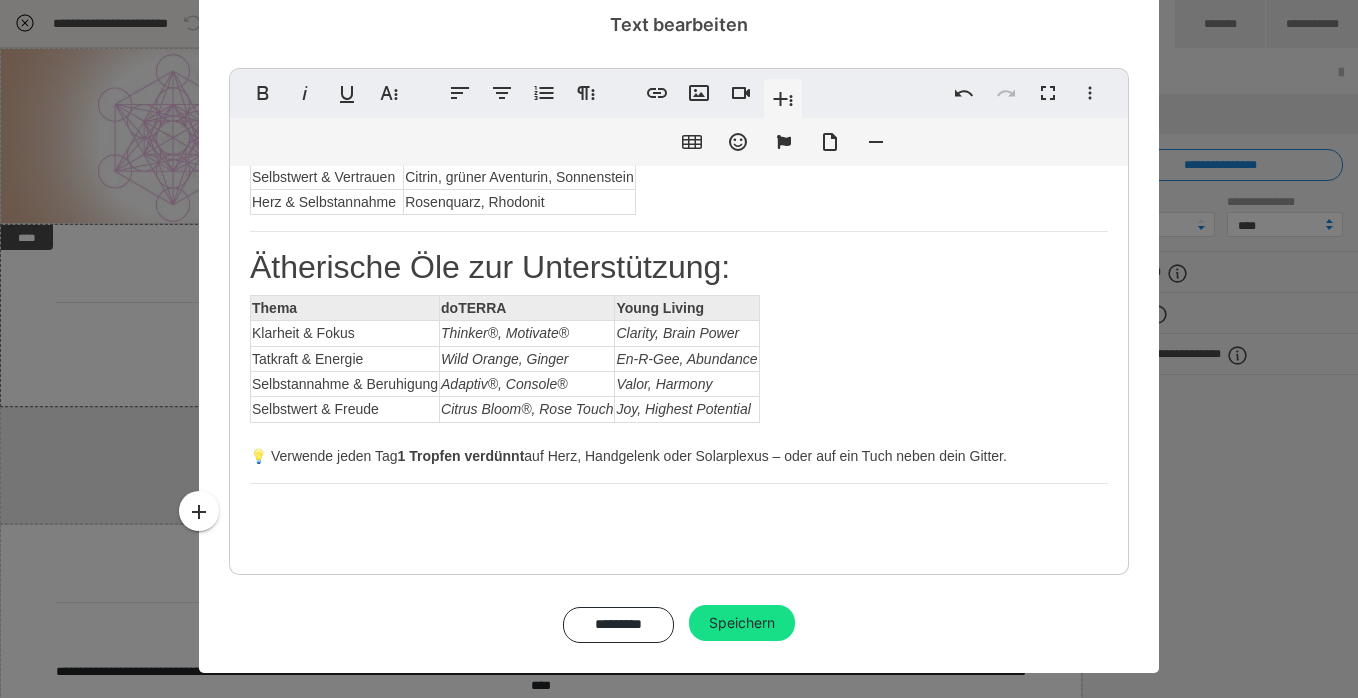 type 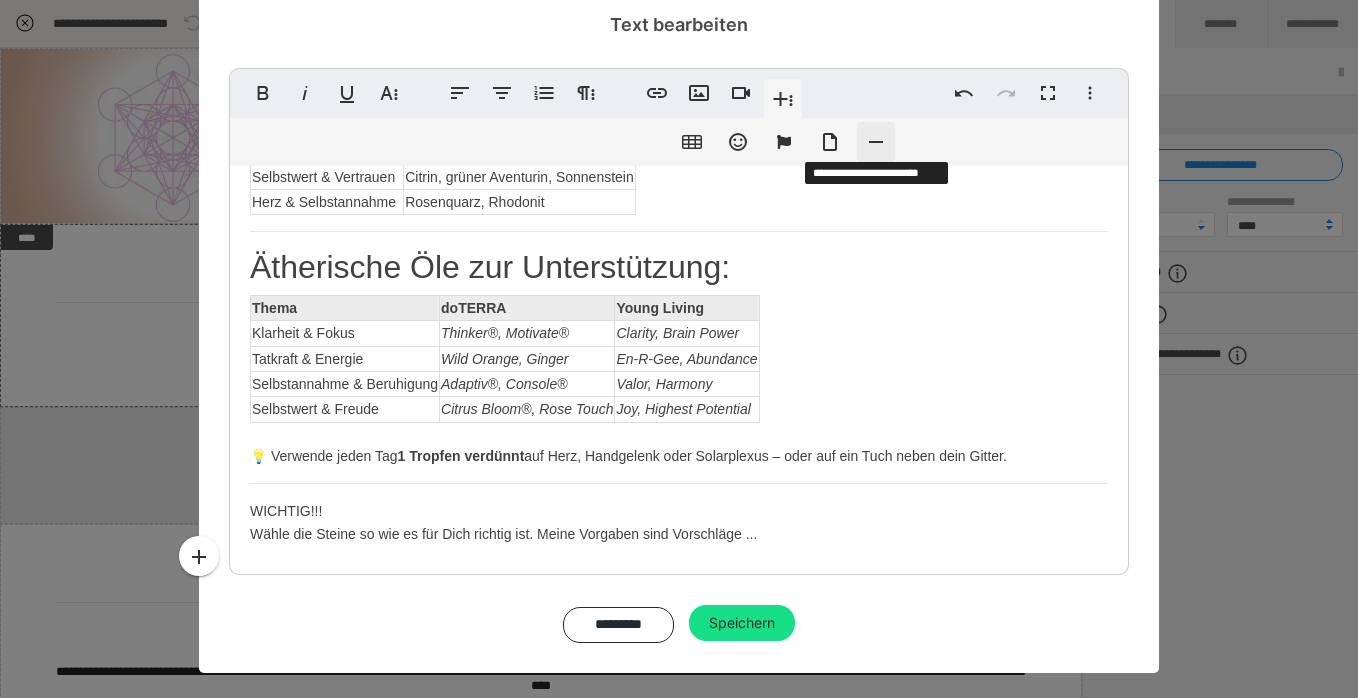 click 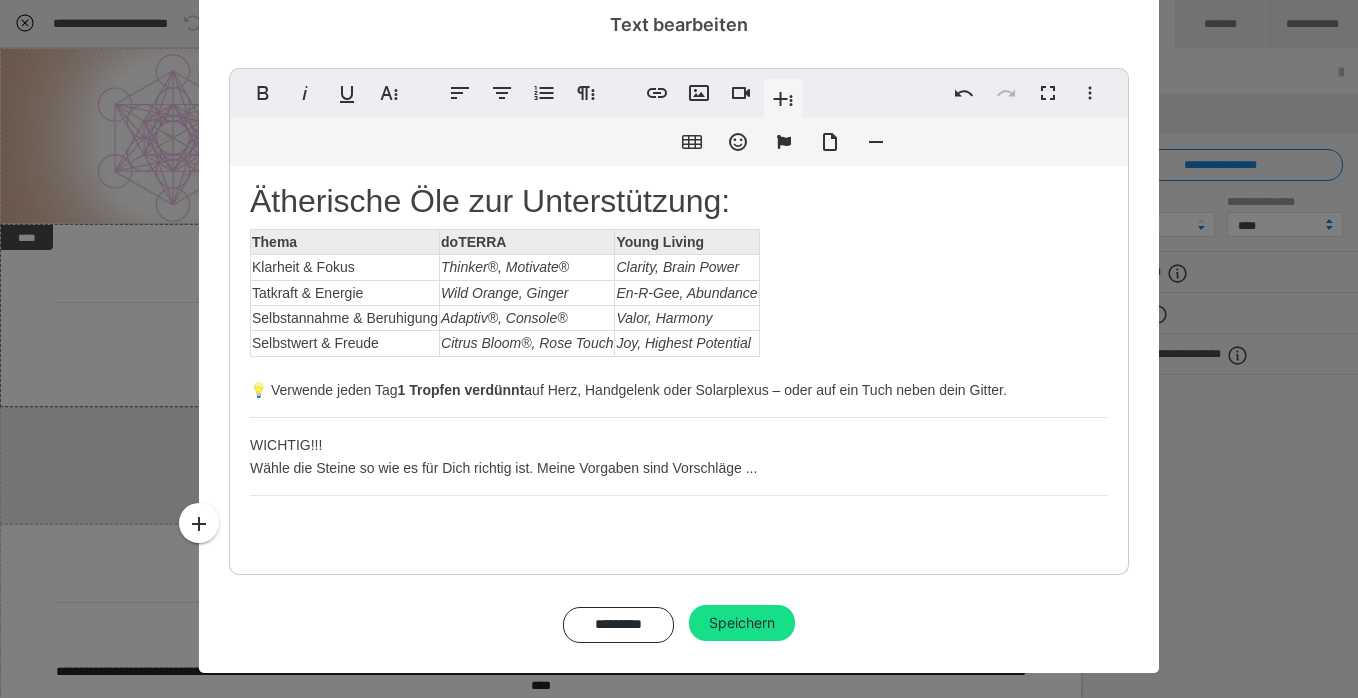 scroll, scrollTop: 1170, scrollLeft: 0, axis: vertical 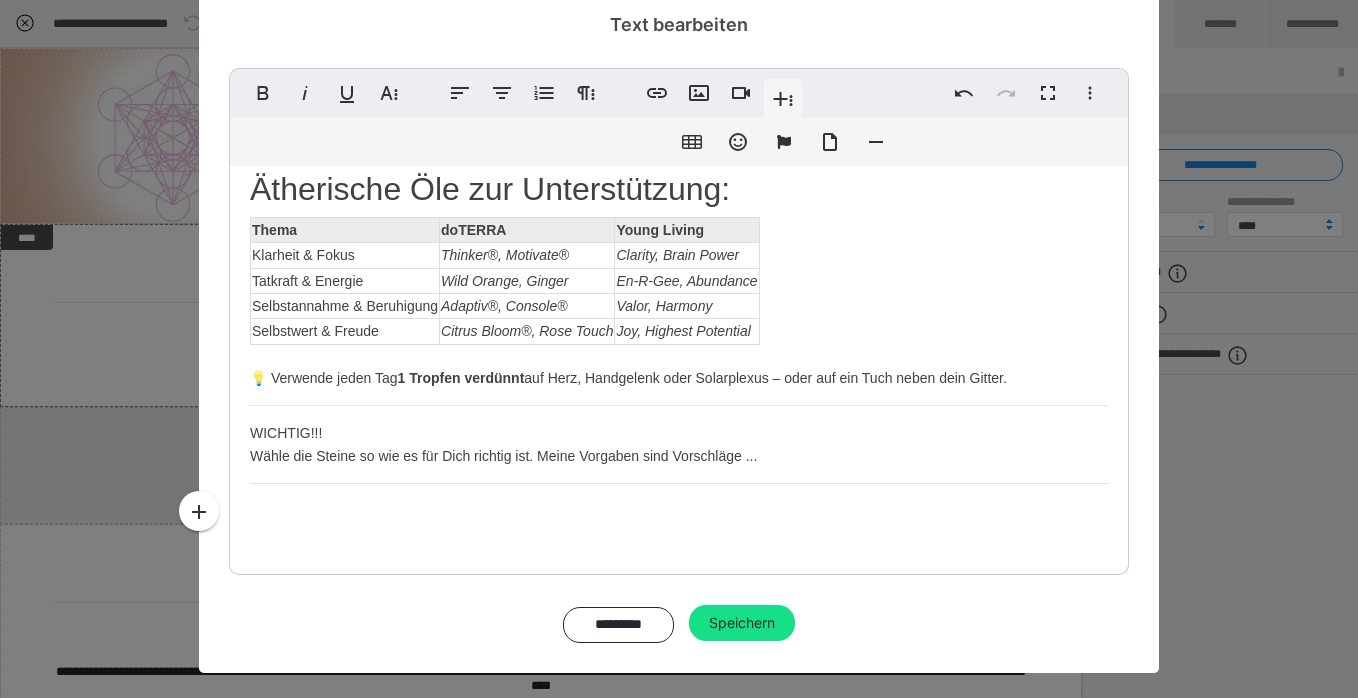 click on "Thema:  „Ich löse mich von der Sabotage des Aufschiebens – ich handle aus Klarheit, Freude & Selbstachtung.“ 🕰️ Warum 21 Tage? Die Zahl 21 ist kein Zufall – sie ist energetisch und psychologisch eine Schlüsselzeit für  neuronale Umstrukturierung und emotionale Gewohnheitsveränderung . Wenn du 21 Tage lang ein neues Feld stärkst, kann sich: dein Nervensystem regulieren deine innere Handlungsspur neu einprägen ein Übergang von  innerem Widerstand zu sanfter Selbstführung  entstehen Ein Gitter über 21 Tage wirkt dabei wie ein  energetisches Verankerungsfeld , das dich hält, erinnert und liebevoll motiviert.  Aufbau & Ablauf: Das Gitter bleibt  21 Tage liegen Du beginnst mit einem klaren Zentrum und ergänzt es  alle 3 Tage mit neuen Impulsen oder Du konzentrierst Dich täglich darauf ( Du bekommst für beides eine Anleitung)  Jeden Tag: 5–10 Minuten bewusstes Spüren, Atmen, Öl auftragen, Intention setzen Ideal: im Arbeitsbereich, in deinem Sichtfeld oder an deinem Selbstfürsorgeort" at bounding box center (679, -220) 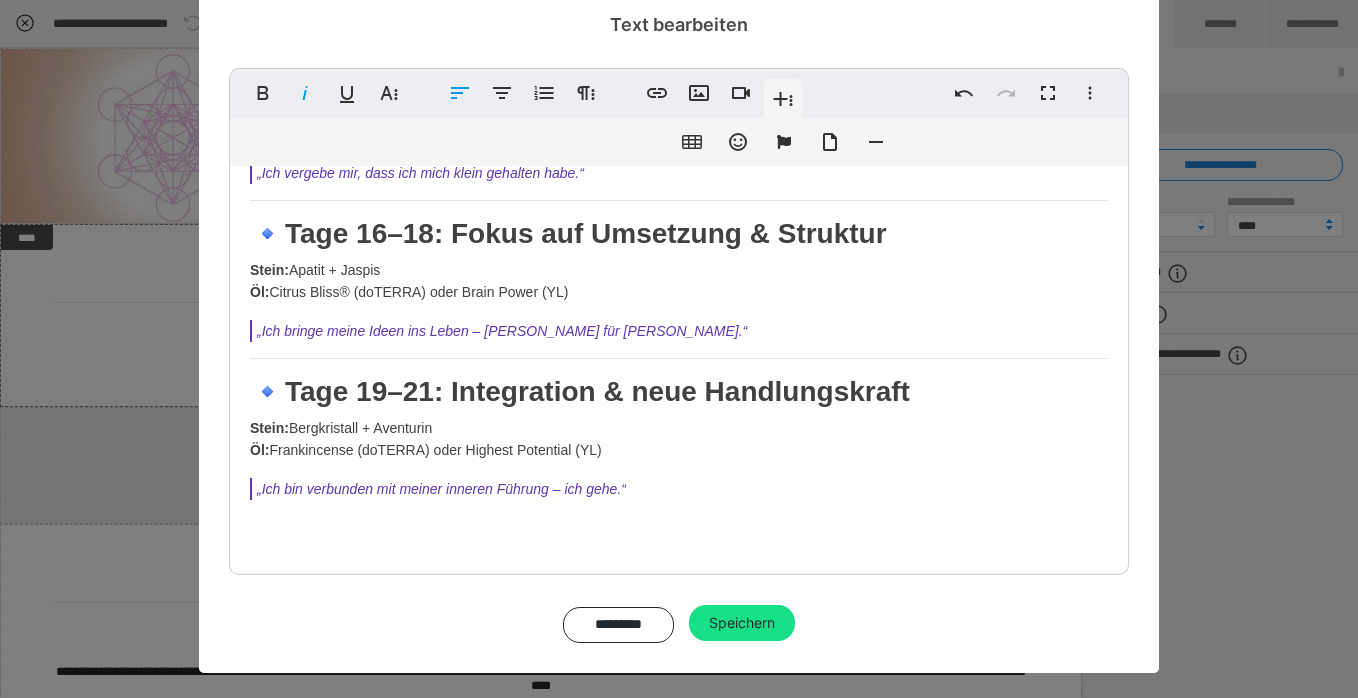 scroll, scrollTop: 2329, scrollLeft: 0, axis: vertical 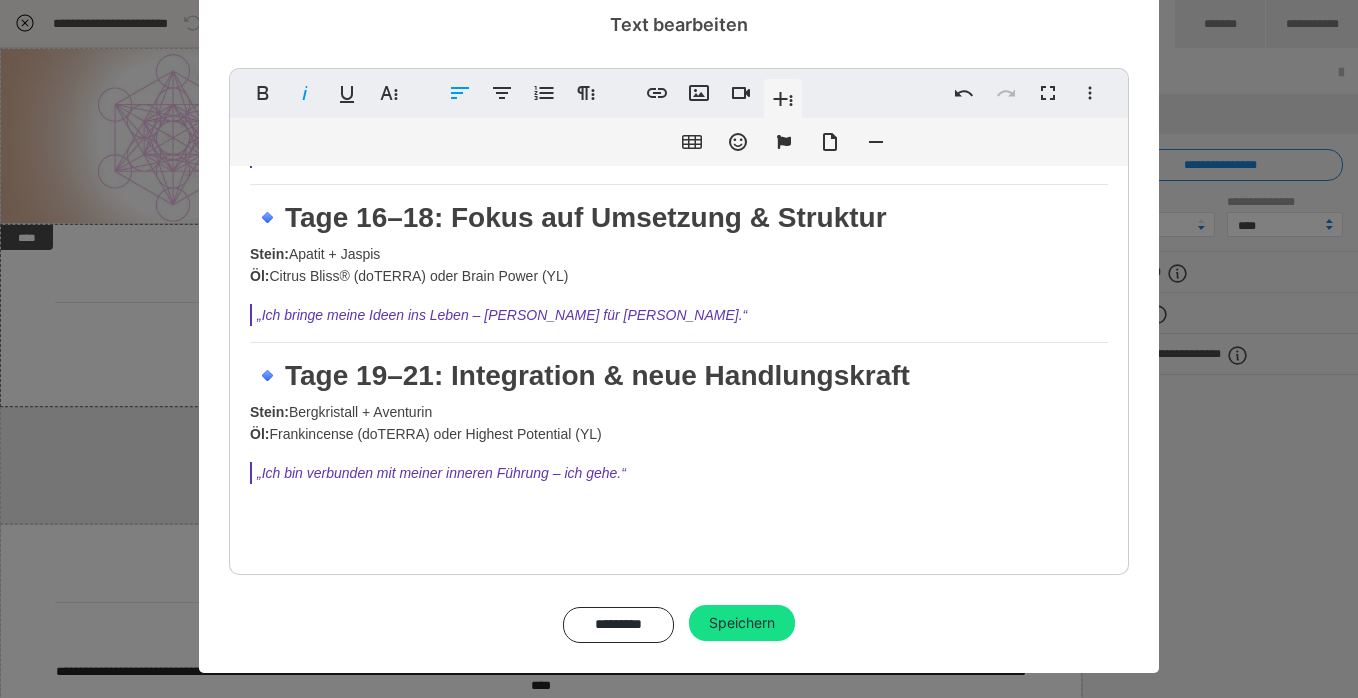 click on "„Ich bin verbunden mit meiner inneren Führung – ich gehe.“" at bounding box center (682, 473) 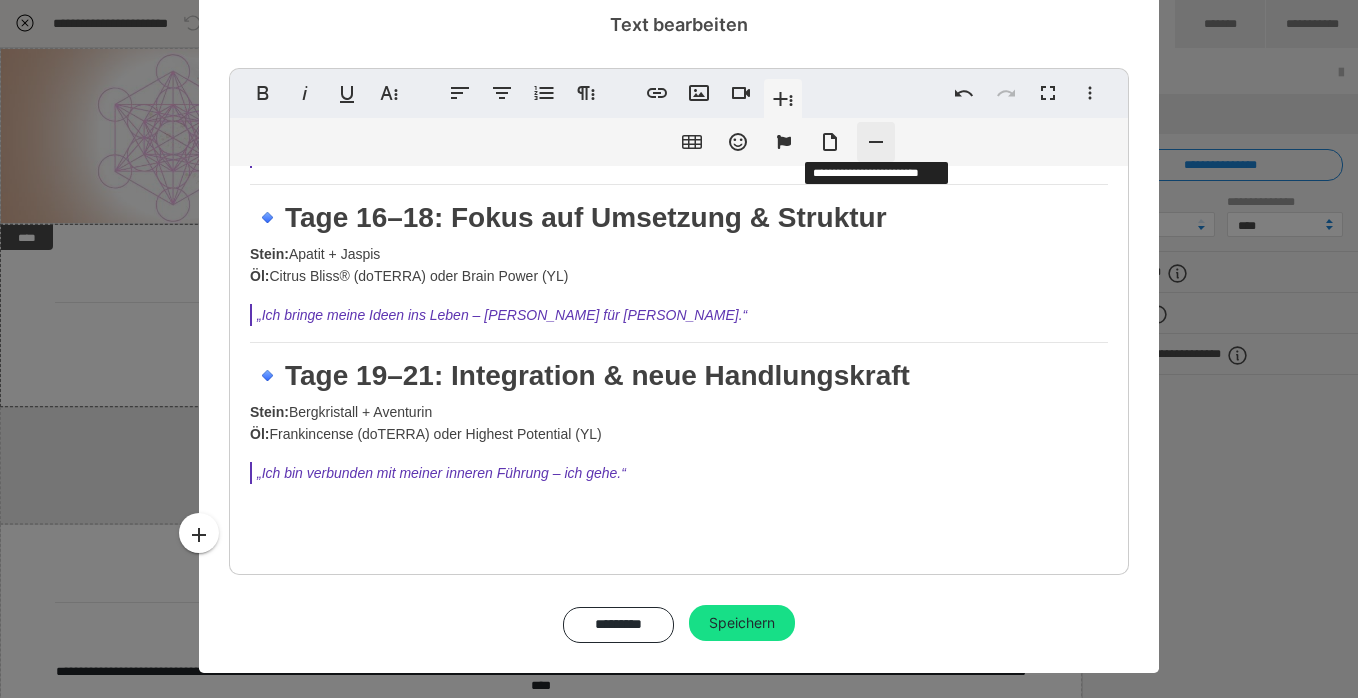 click 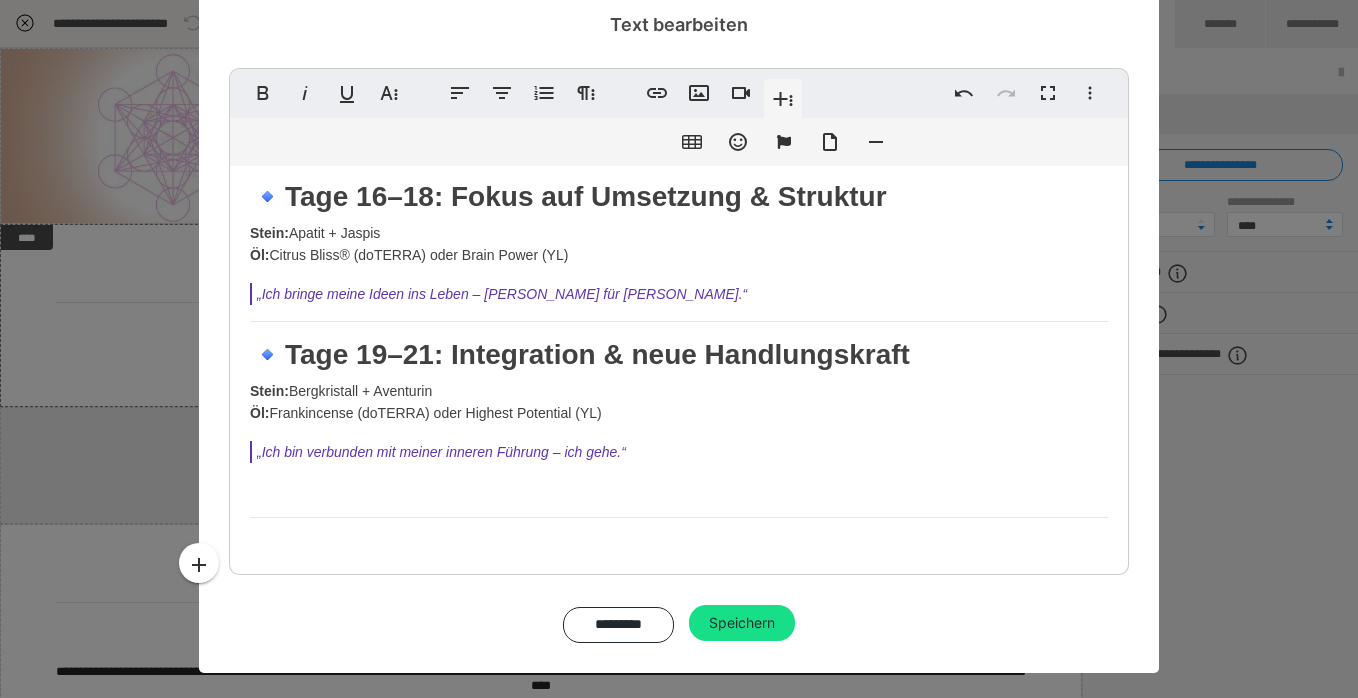 scroll, scrollTop: 2407, scrollLeft: 0, axis: vertical 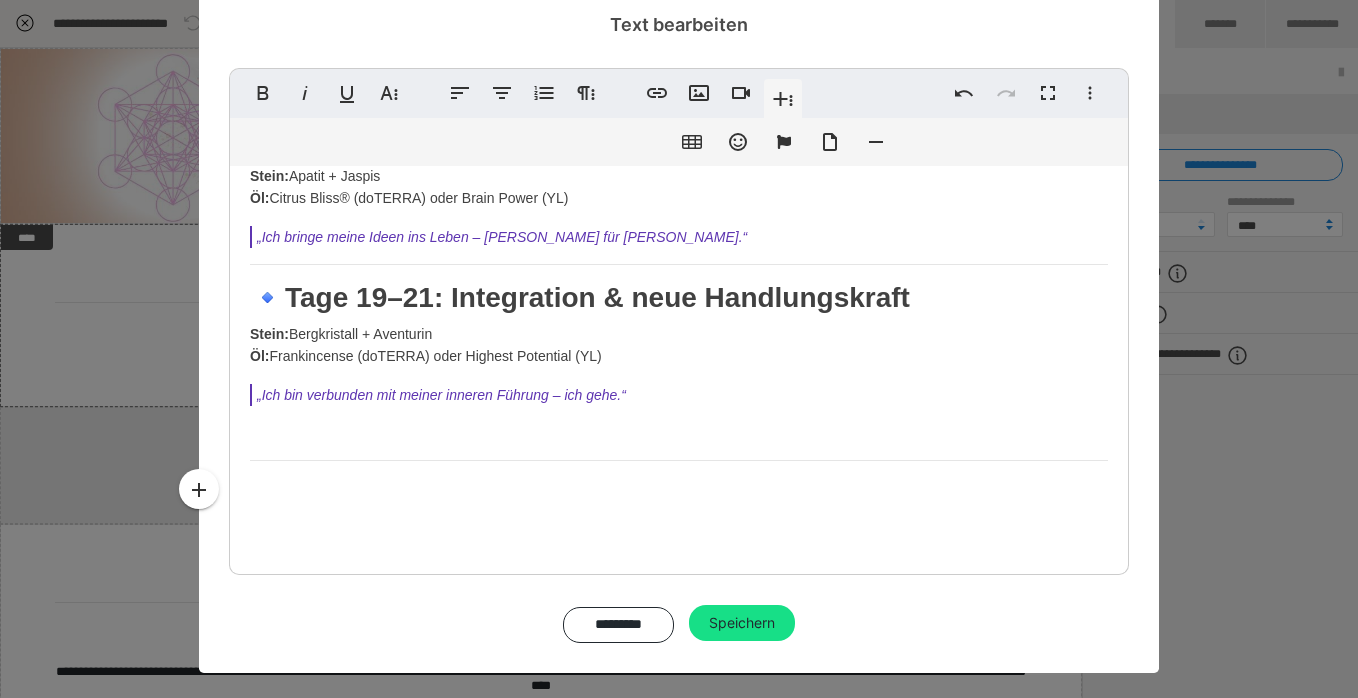 click on "Thema:  „Ich löse mich von der Sabotage des Aufschiebens – ich handle aus Klarheit, Freude & Selbstachtung.“ 🕰️ Warum 21 Tage? Die Zahl 21 ist kein Zufall – sie ist energetisch und psychologisch eine Schlüsselzeit für  neuronale Umstrukturierung und emotionale Gewohnheitsveränderung . Wenn du 21 Tage lang ein neues Feld stärkst, kann sich: dein Nervensystem regulieren deine innere Handlungsspur neu einprägen ein Übergang von  innerem Widerstand zu sanfter Selbstführung  entstehen Ein Gitter über 21 Tage wirkt dabei wie ein  energetisches Verankerungsfeld , das dich hält, erinnert und liebevoll motiviert.  Aufbau & Ablauf: Das Gitter bleibt  21 Tage liegen Du beginnst mit einem klaren Zentrum und ergänzt es  alle 3 Tage mit neuen Impulsen oder Du konzentrierst Dich täglich darauf ( Du bekommst für beides eine Anleitung)  Jeden Tag: 5–10 Minuten bewusstes Spüren, Atmen, Öl auftragen, Intention setzen Ideal: im Arbeitsbereich, in deinem Sichtfeld oder an deinem Selbstfürsorgeort" at bounding box center (679, -838) 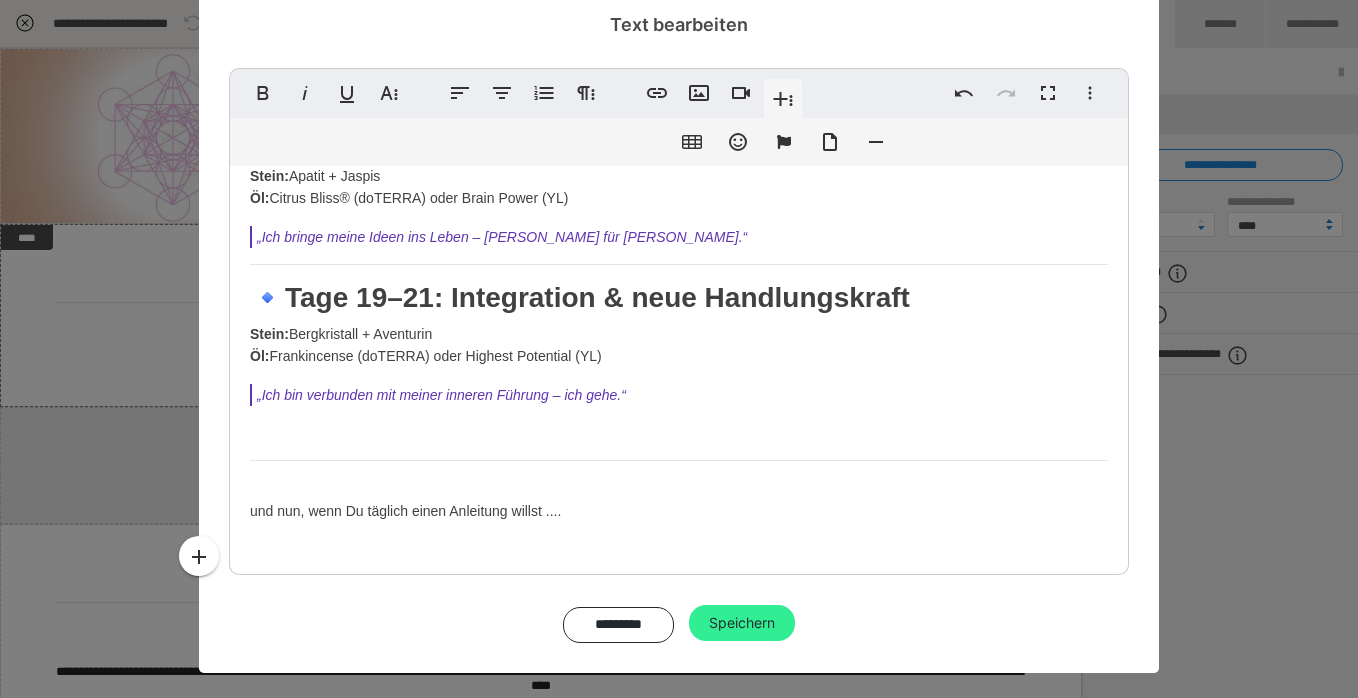 click on "Speichern" at bounding box center (742, 623) 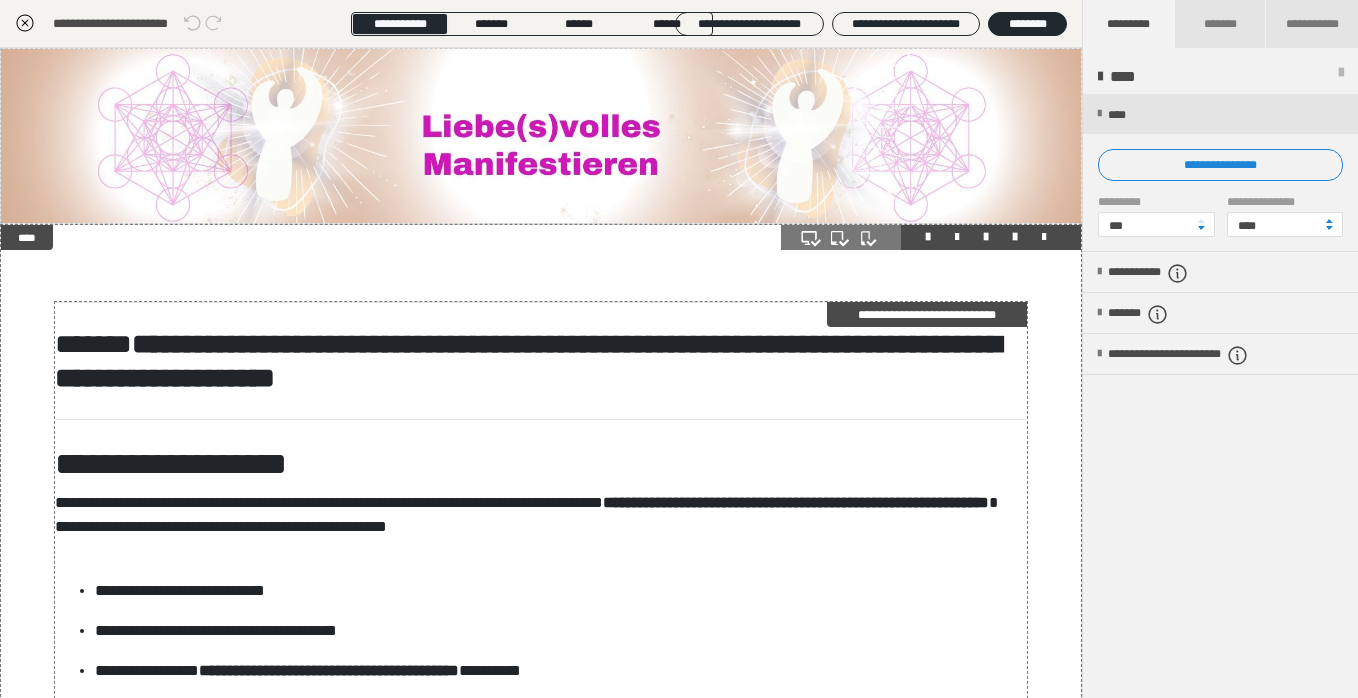click on "**********" at bounding box center (927, 314) 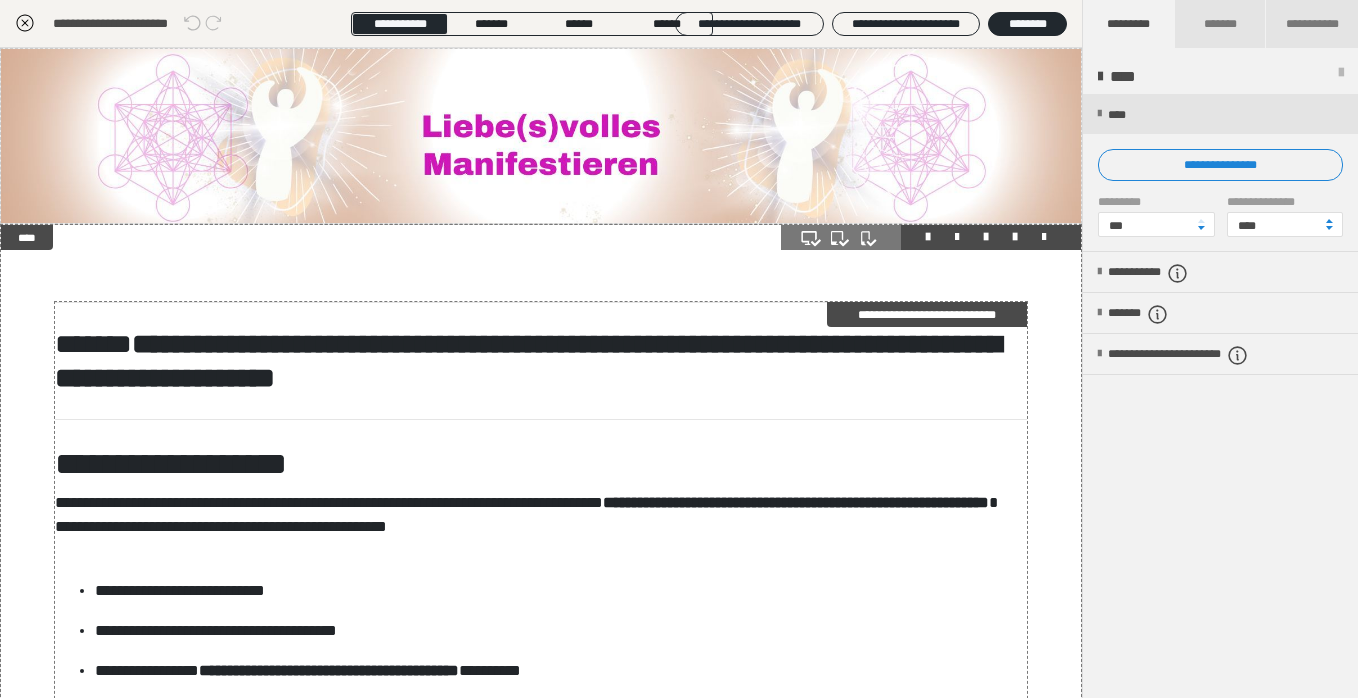 click on "**********" at bounding box center [927, 314] 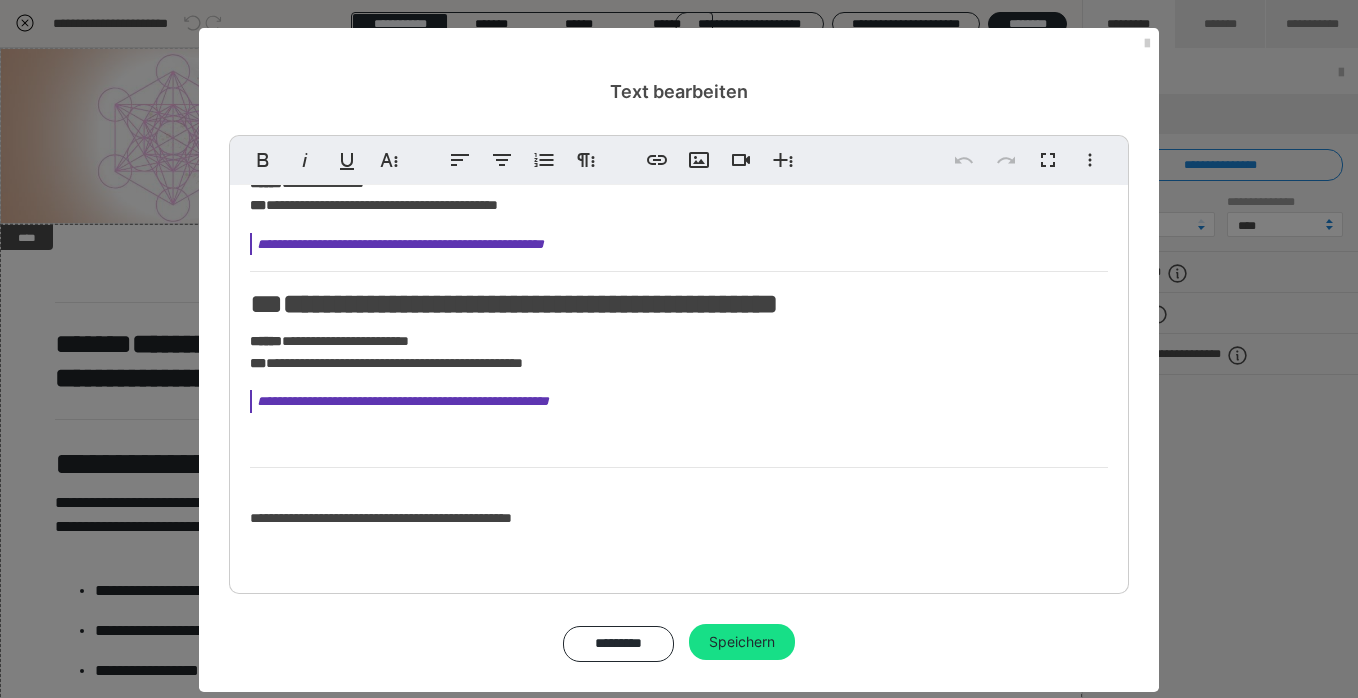 scroll, scrollTop: 2452, scrollLeft: 0, axis: vertical 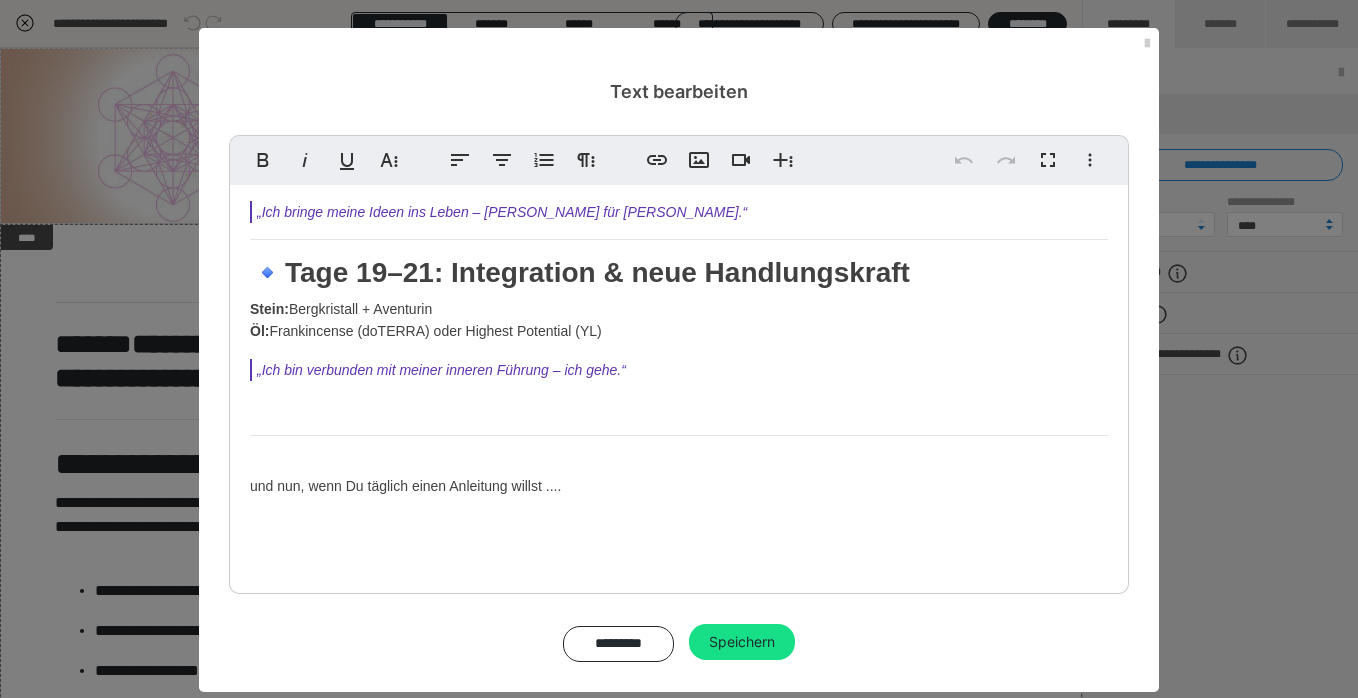 click on "„Ich bin verbunden mit meiner inneren Führung – ich gehe.“" at bounding box center [682, 370] 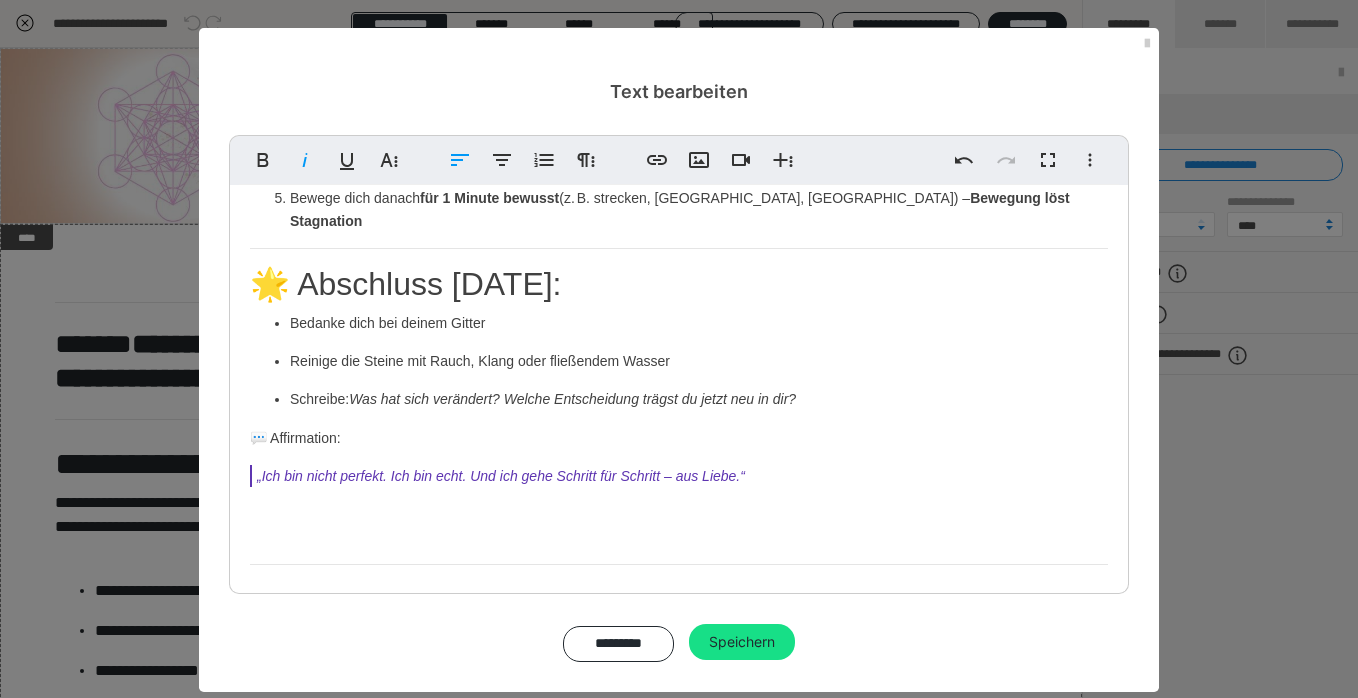 scroll, scrollTop: 2990, scrollLeft: 0, axis: vertical 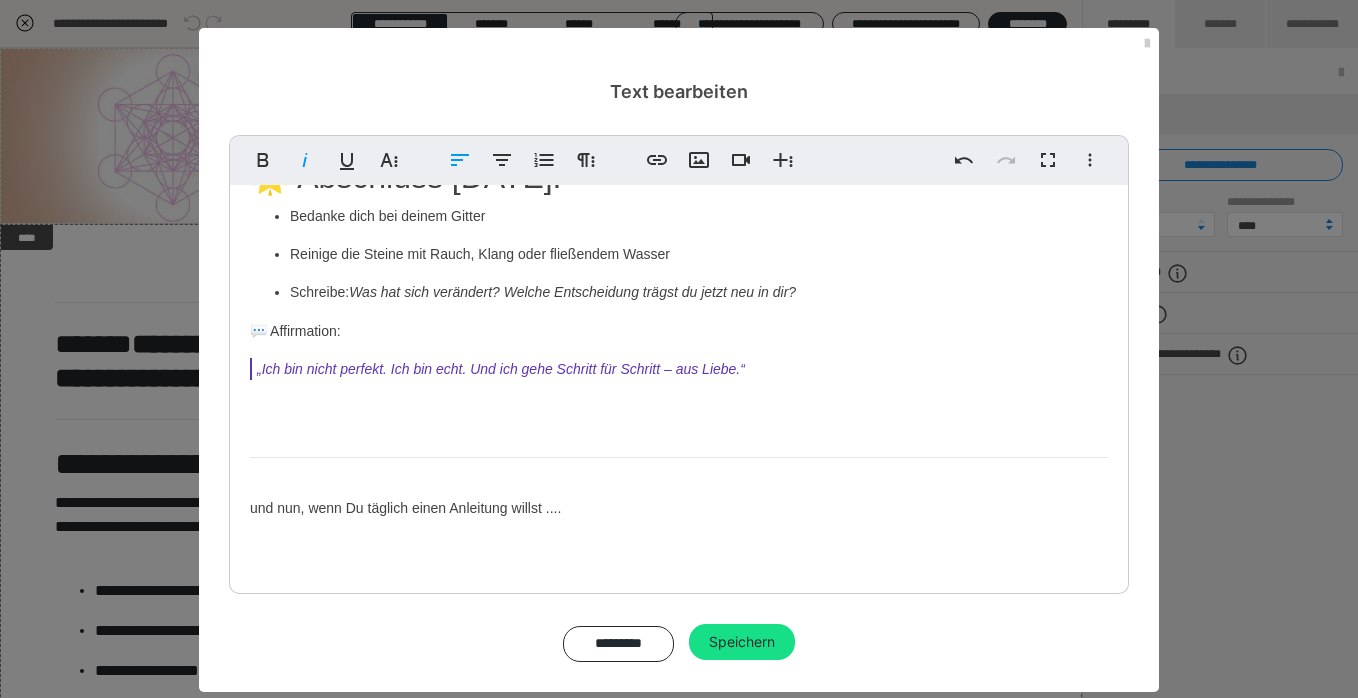 drag, startPoint x: 564, startPoint y: 483, endPoint x: 233, endPoint y: 489, distance: 331.05438 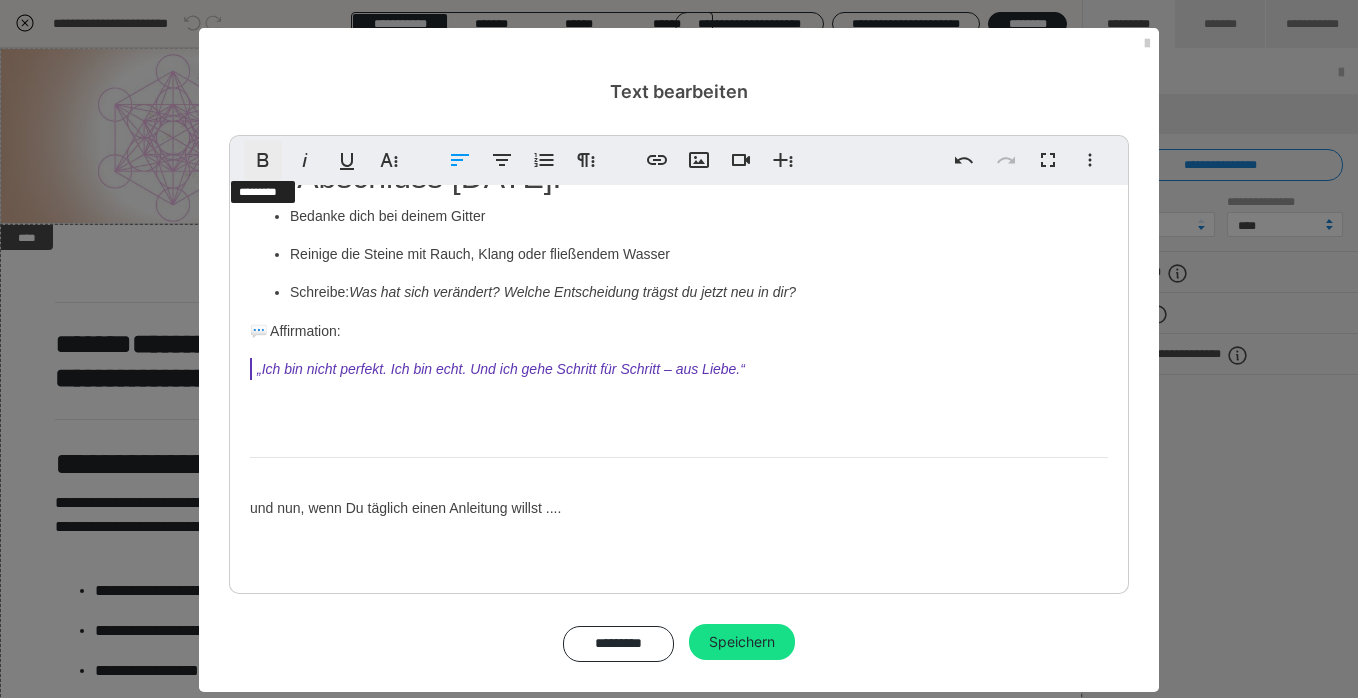 click 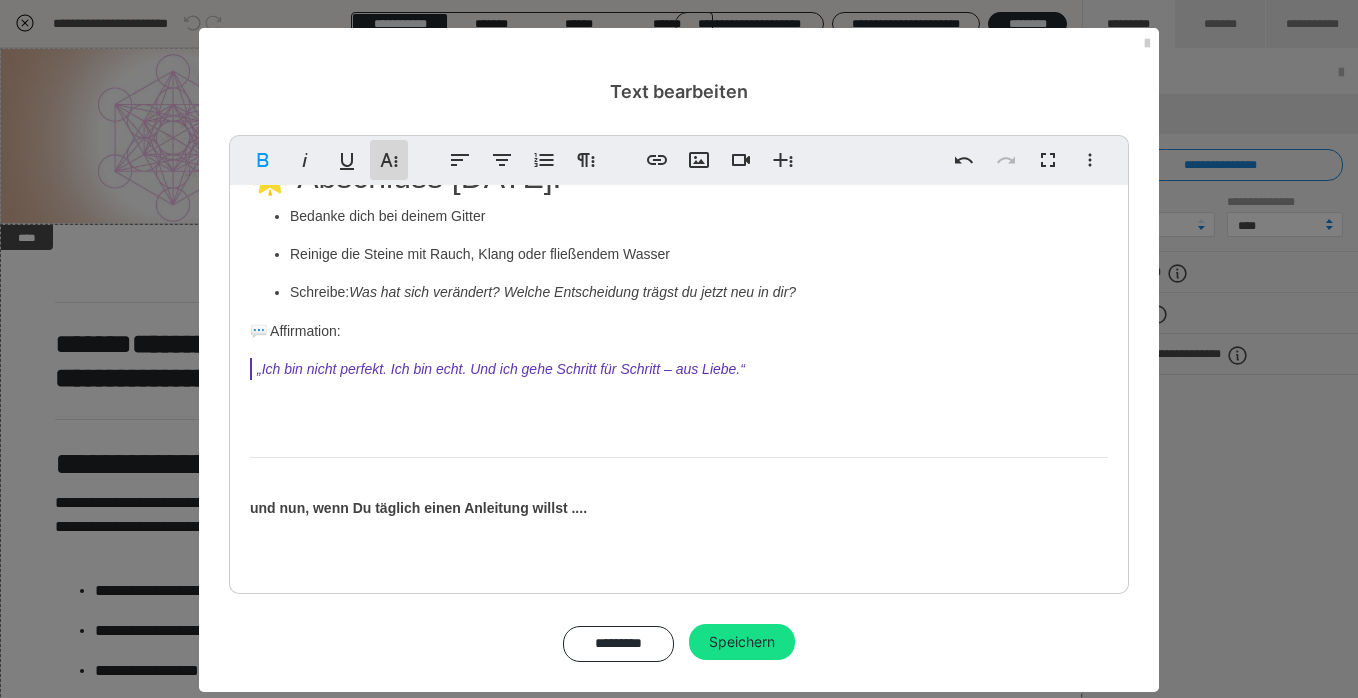 click 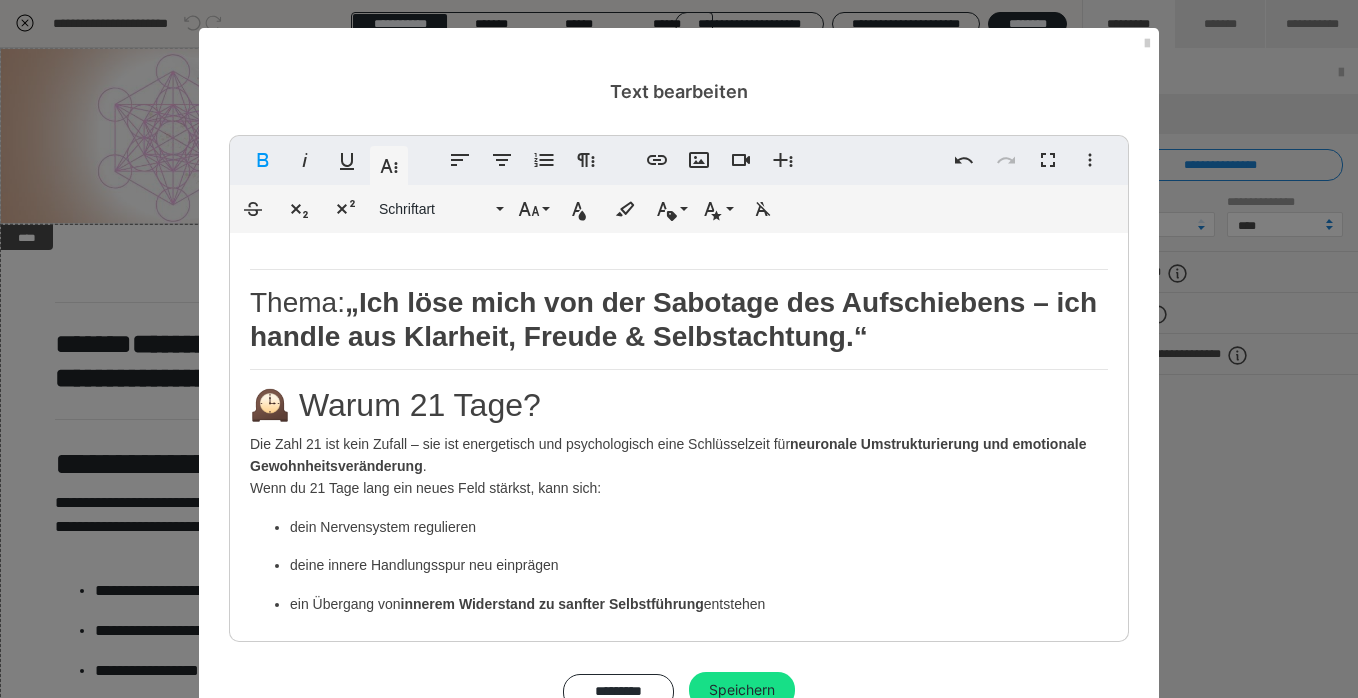 scroll, scrollTop: 2990, scrollLeft: 0, axis: vertical 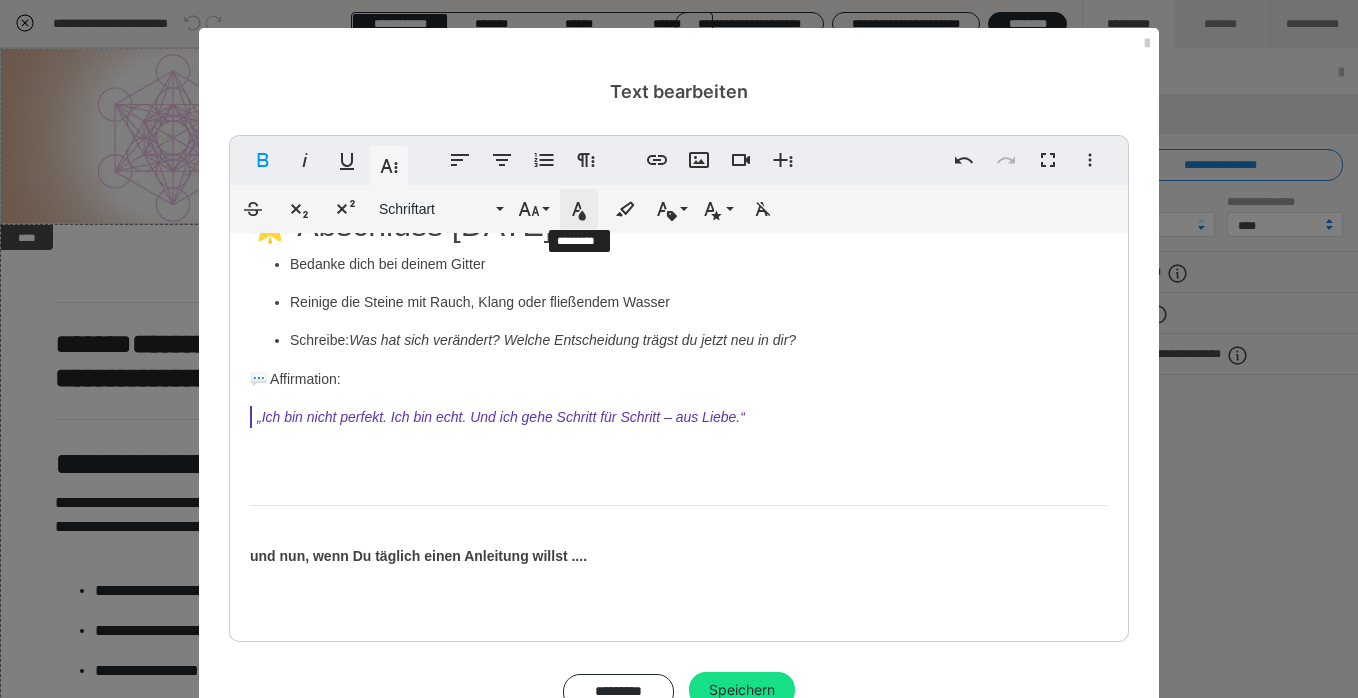 click 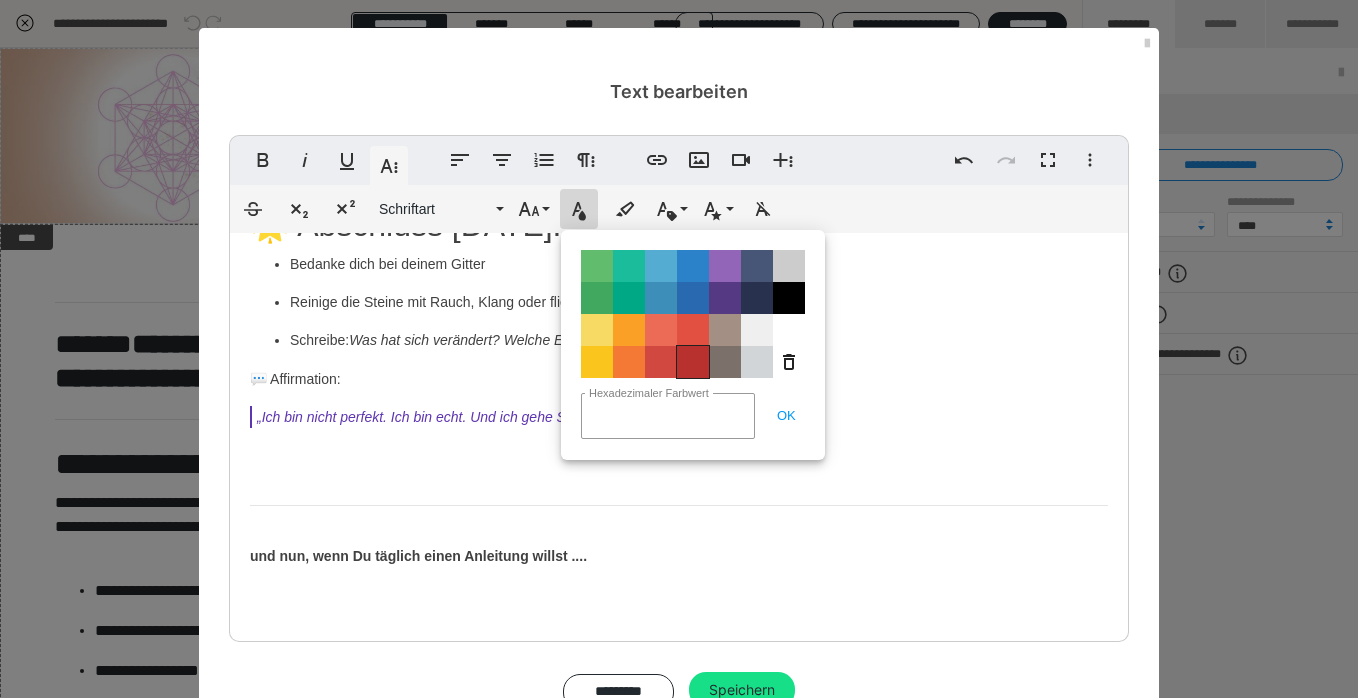 click on "Color#B8312F" at bounding box center [693, 362] 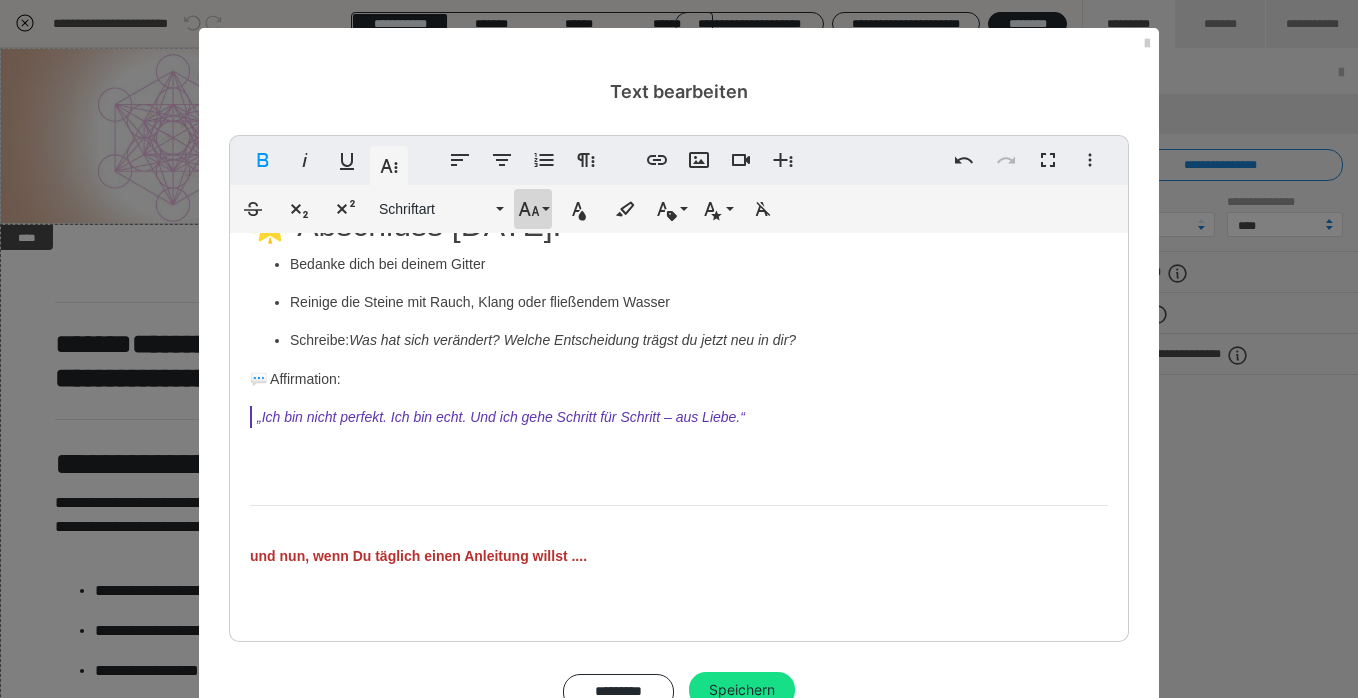click 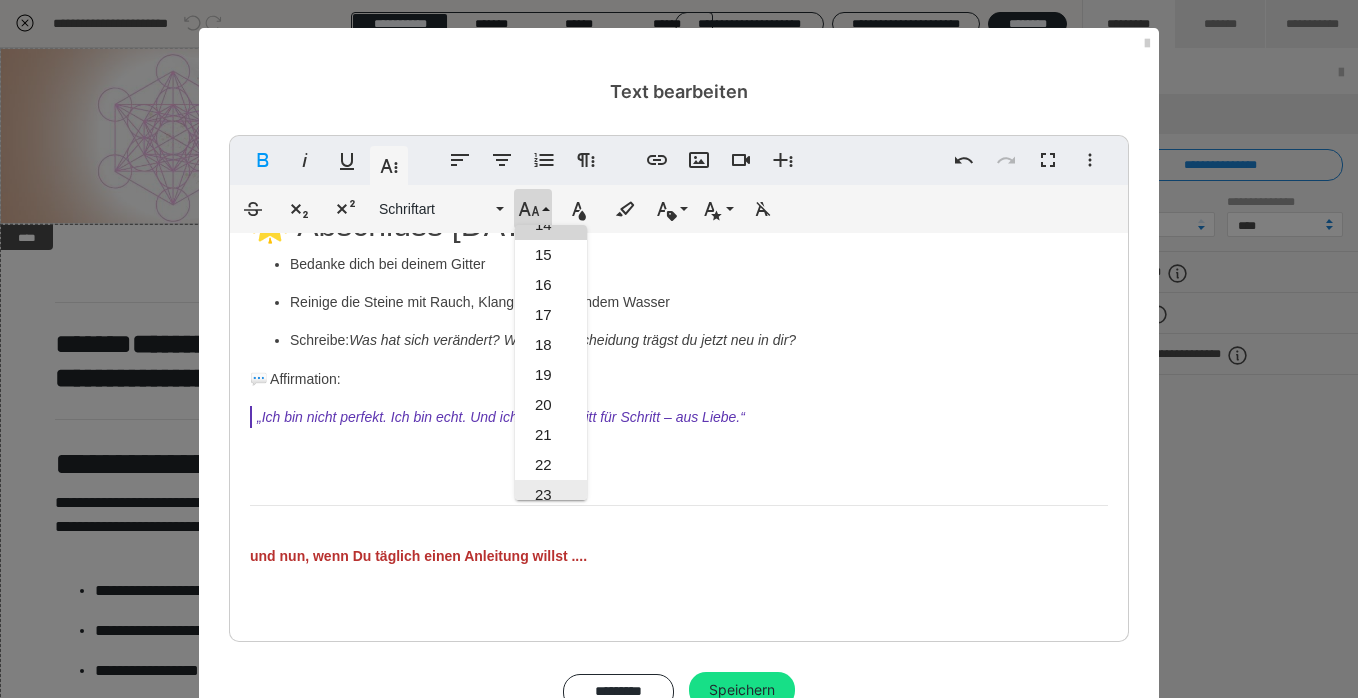 click on "23" at bounding box center (551, 495) 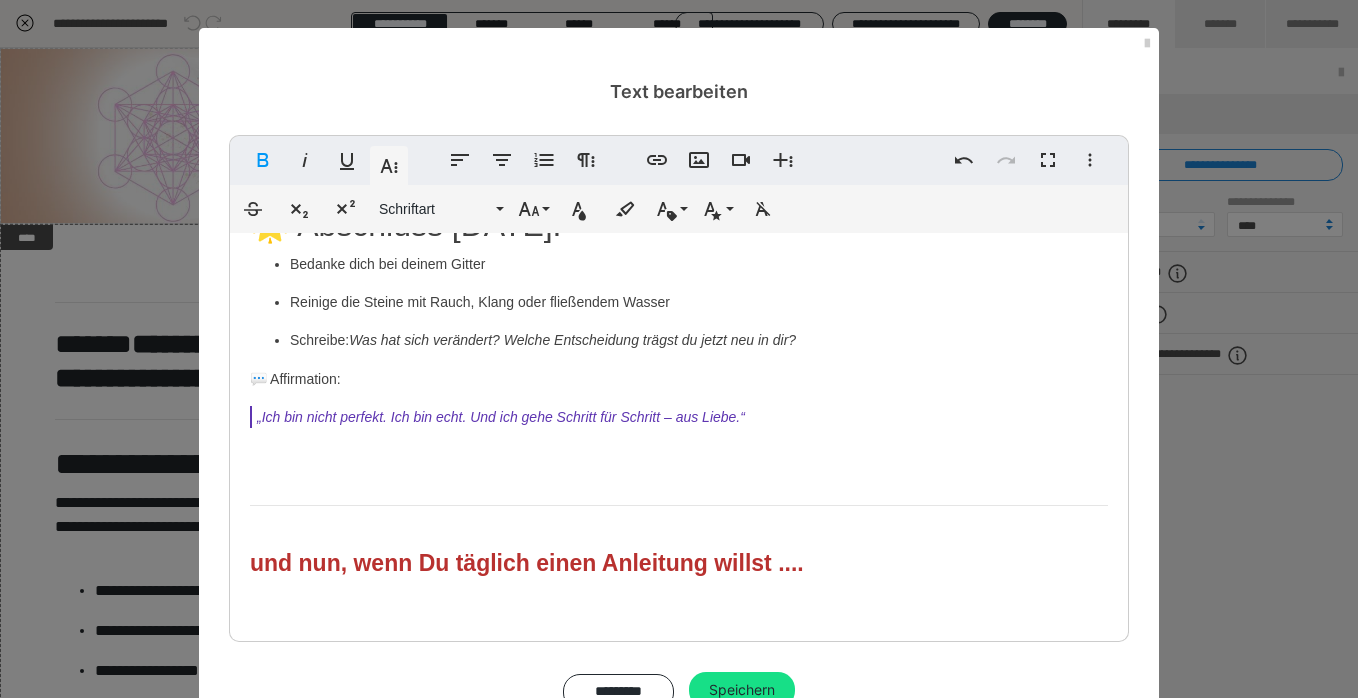 click on "Thema:  „Ich löse mich von der Sabotage des Aufschiebens – ich handle aus Klarheit, Freude & Selbstachtung.“ 🕰️ Warum 21 Tage? Die Zahl 21 ist kein Zufall – sie ist energetisch und psychologisch eine Schlüsselzeit für  neuronale Umstrukturierung und emotionale Gewohnheitsveränderung . Wenn du 21 Tage lang ein neues Feld stärkst, kann sich: dein Nervensystem regulieren deine innere Handlungsspur neu einprägen ein Übergang von  innerem Widerstand zu sanfter Selbstführung  entstehen Ein Gitter über 21 Tage wirkt dabei wie ein  energetisches Verankerungsfeld , das dich hält, erinnert und liebevoll motiviert.  Aufbau & Ablauf: Das Gitter bleibt  21 Tage liegen Du beginnst mit einem klaren Zentrum und ergänzt es  alle 3 Tage mit neuen Impulsen oder Du konzentrierst Dich täglich darauf ( Du bekommst für beides eine Anleitung)  Jeden Tag: 5–10 Minuten bewusstes Spüren, Atmen, Öl auftragen, Intention setzen Ideal: im Arbeitsbereich, in deinem Sichtfeld oder an deinem Selbstfürsorgeort" at bounding box center (679, -1044) 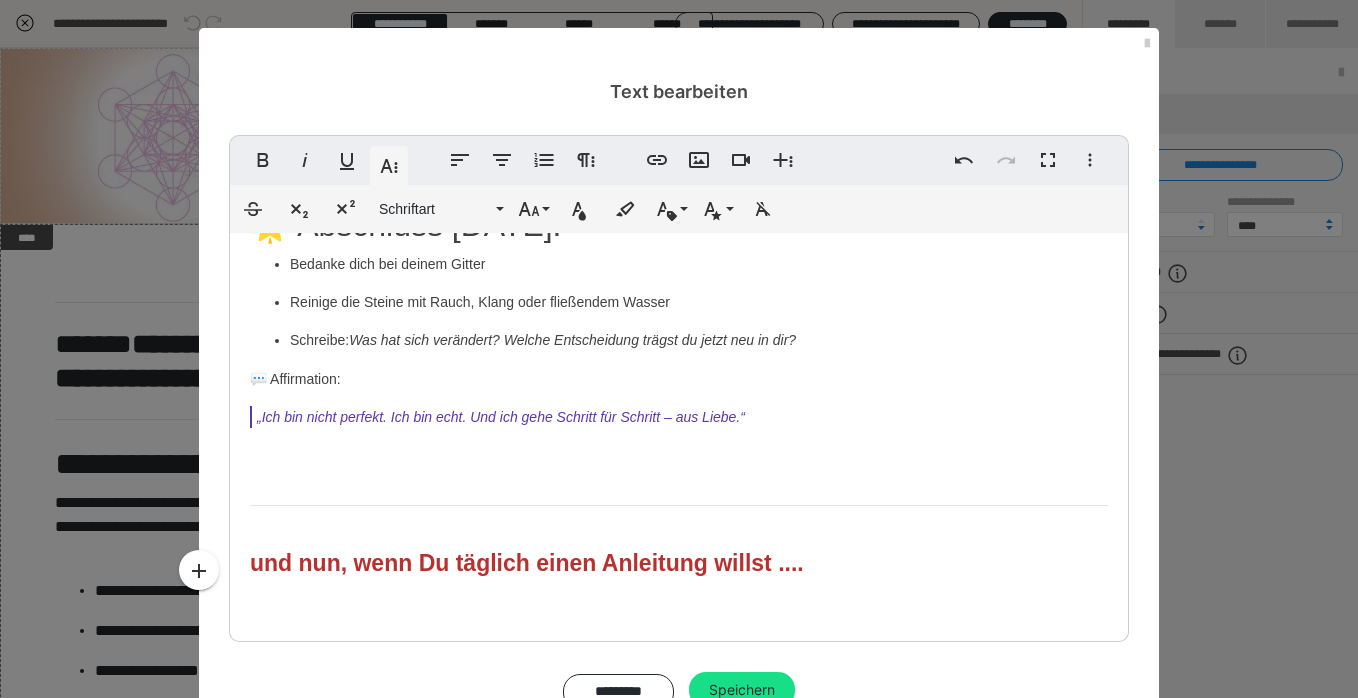 click on "Thema:  „Ich löse mich von der Sabotage des Aufschiebens – ich handle aus Klarheit, Freude & Selbstachtung.“ 🕰️ Warum 21 Tage? Die Zahl 21 ist kein Zufall – sie ist energetisch und psychologisch eine Schlüsselzeit für  neuronale Umstrukturierung und emotionale Gewohnheitsveränderung . Wenn du 21 Tage lang ein neues Feld stärkst, kann sich: dein Nervensystem regulieren deine innere Handlungsspur neu einprägen ein Übergang von  innerem Widerstand zu sanfter Selbstführung  entstehen Ein Gitter über 21 Tage wirkt dabei wie ein  energetisches Verankerungsfeld , das dich hält, erinnert und liebevoll motiviert.  Aufbau & Ablauf: Das Gitter bleibt  21 Tage liegen Du beginnst mit einem klaren Zentrum und ergänzt es  alle 3 Tage mit neuen Impulsen oder Du konzentrierst Dich täglich darauf ( Du bekommst für beides eine Anleitung)  Jeden Tag: 5–10 Minuten bewusstes Spüren, Atmen, Öl auftragen, Intention setzen Ideal: im Arbeitsbereich, in deinem Sichtfeld oder an deinem Selbstfürsorgeort" at bounding box center [679, -1044] 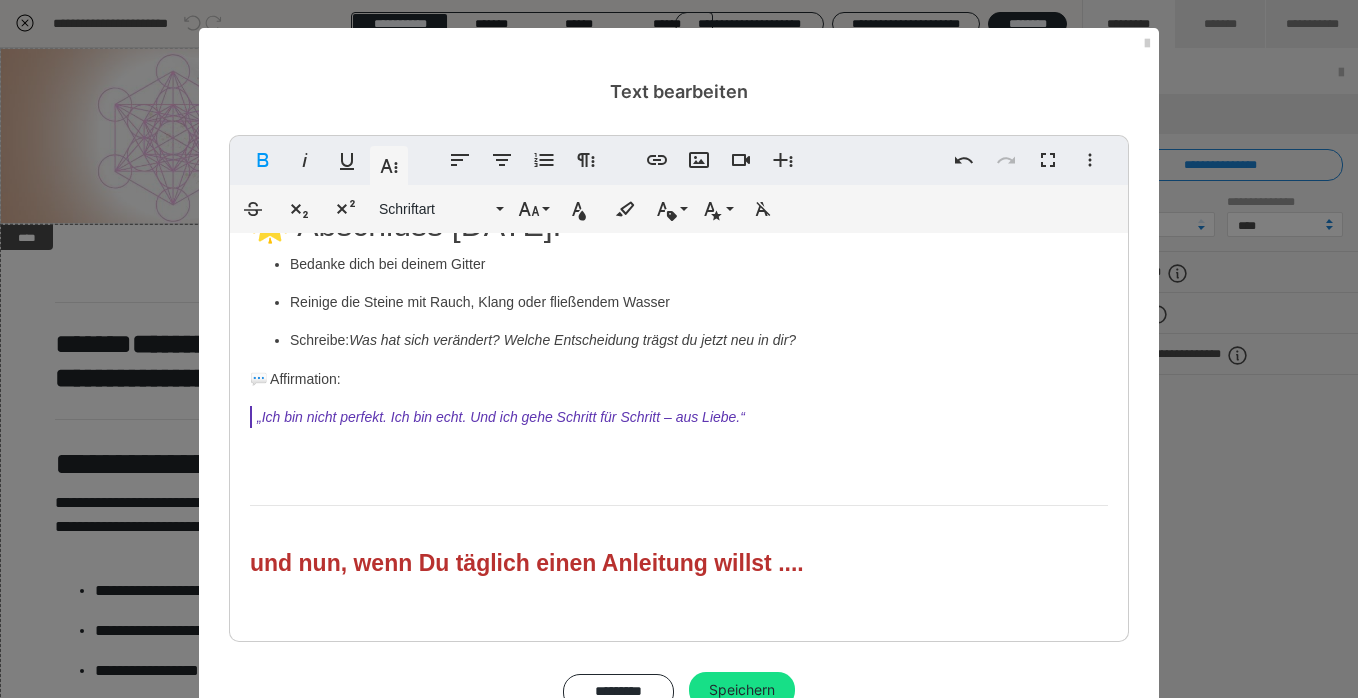 type 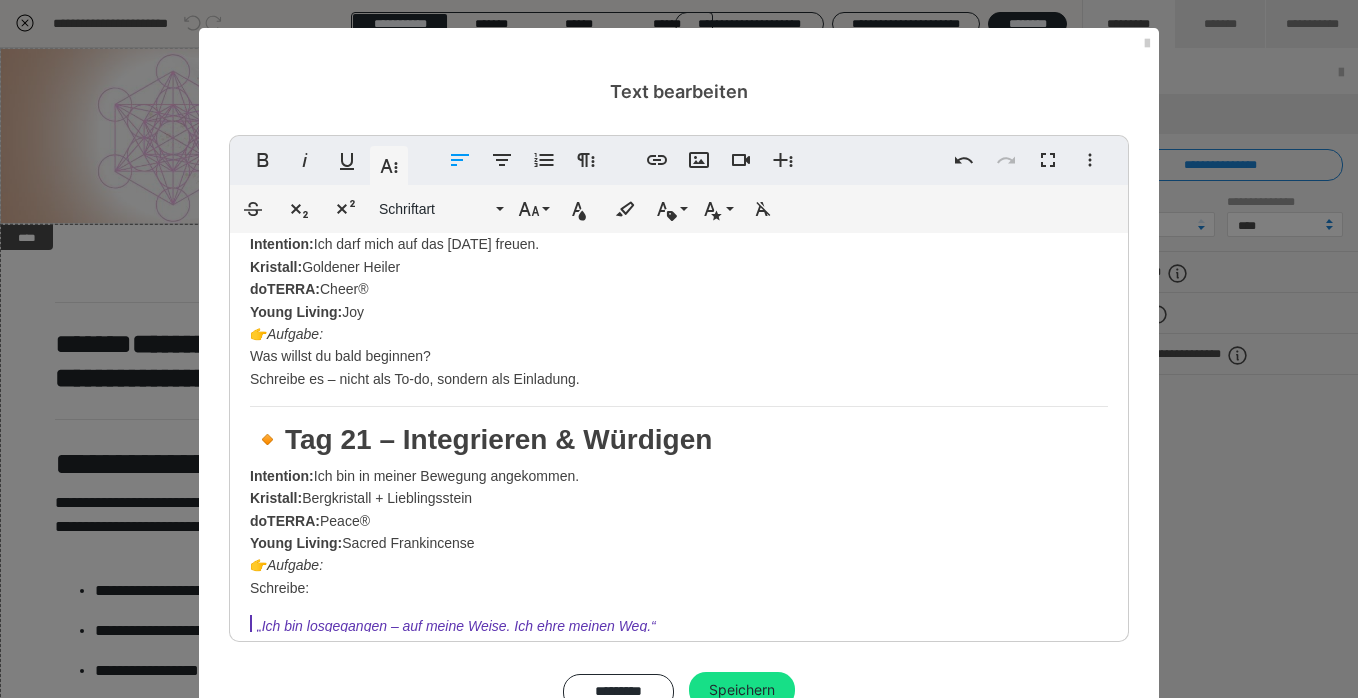 scroll, scrollTop: 8174, scrollLeft: 0, axis: vertical 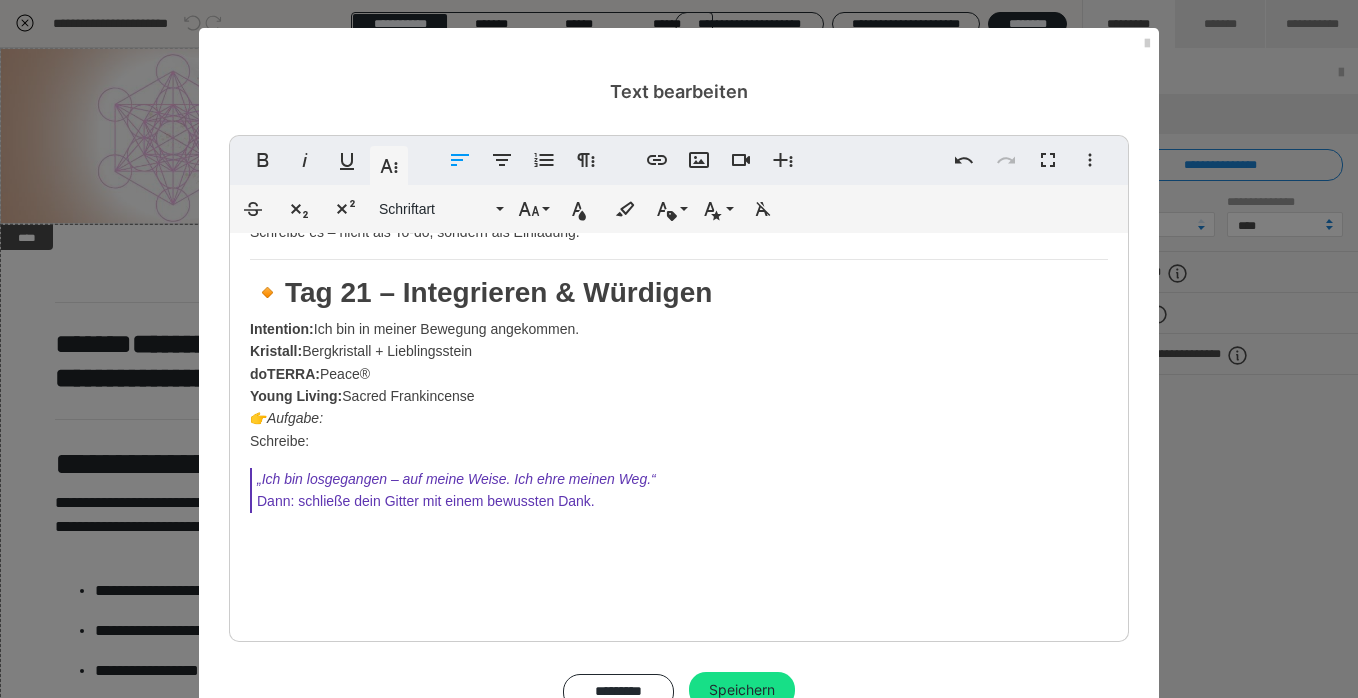 click on "„Ich bin losgegangen – auf meine Weise. Ich ehre meinen Weg.“ Dann: schließe dein Gitter mit einem bewussten Dank." at bounding box center (682, 490) 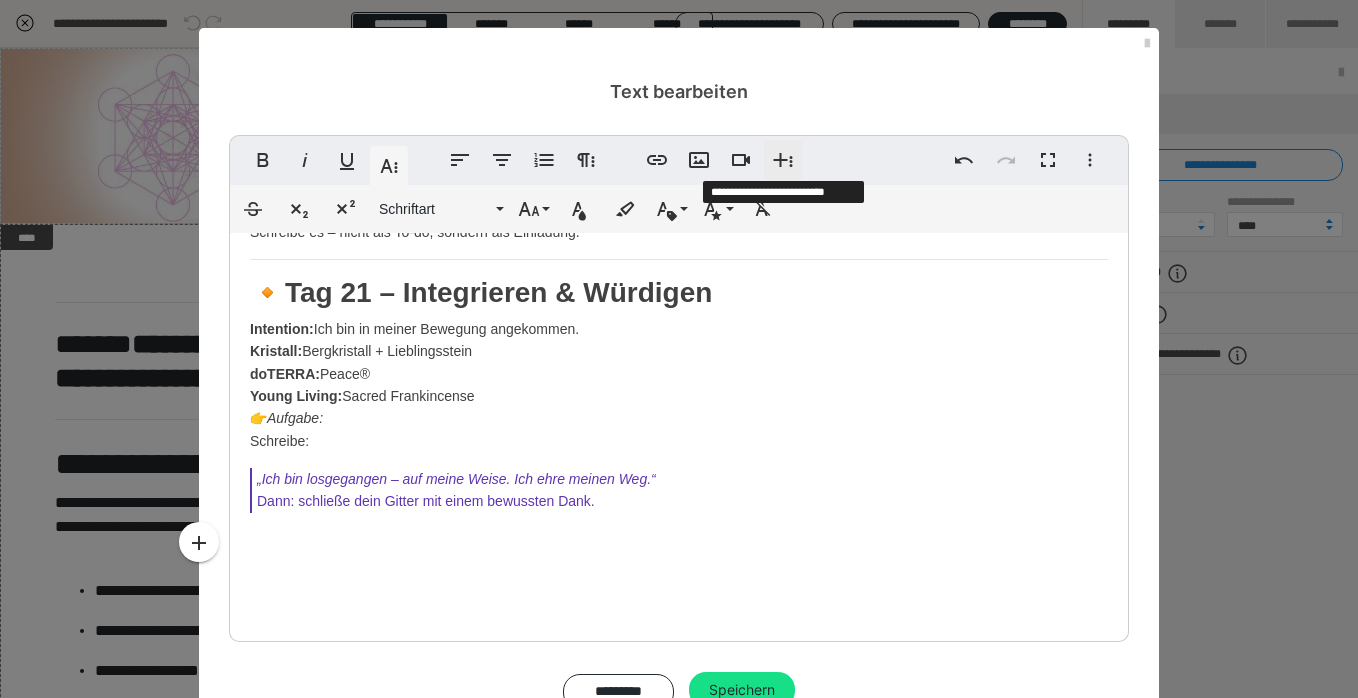 click 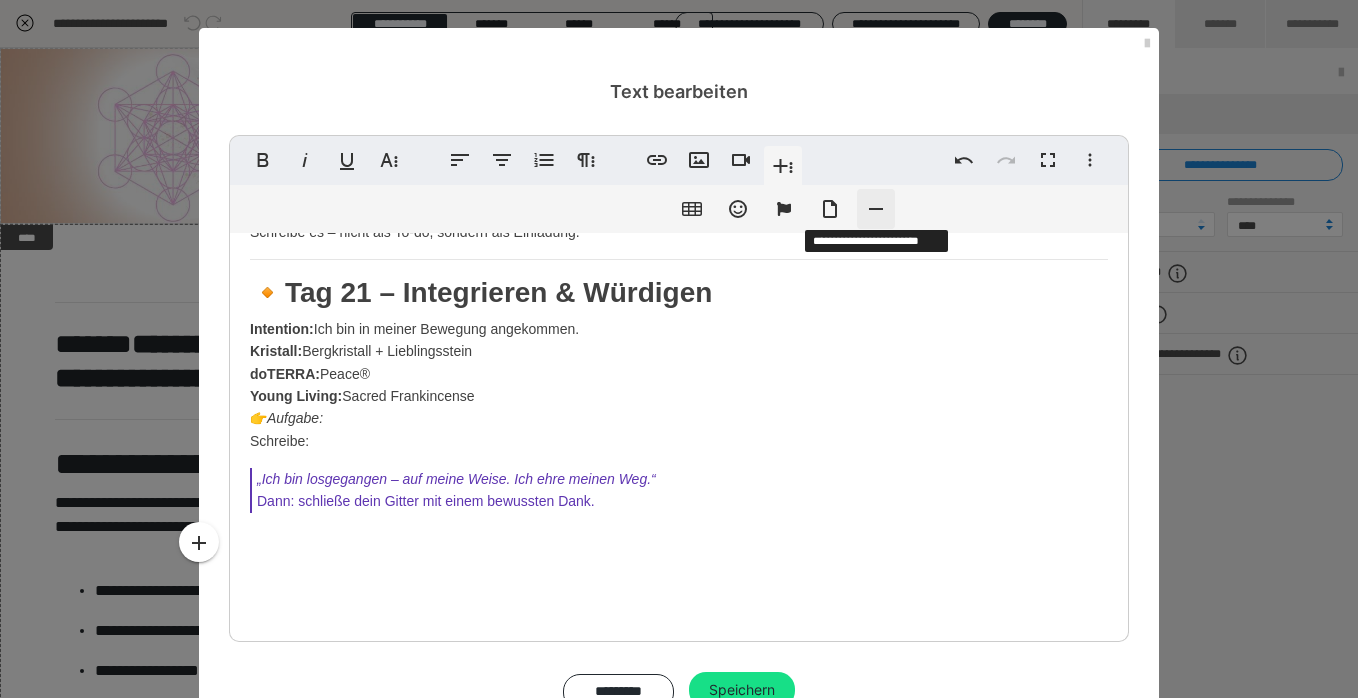 click 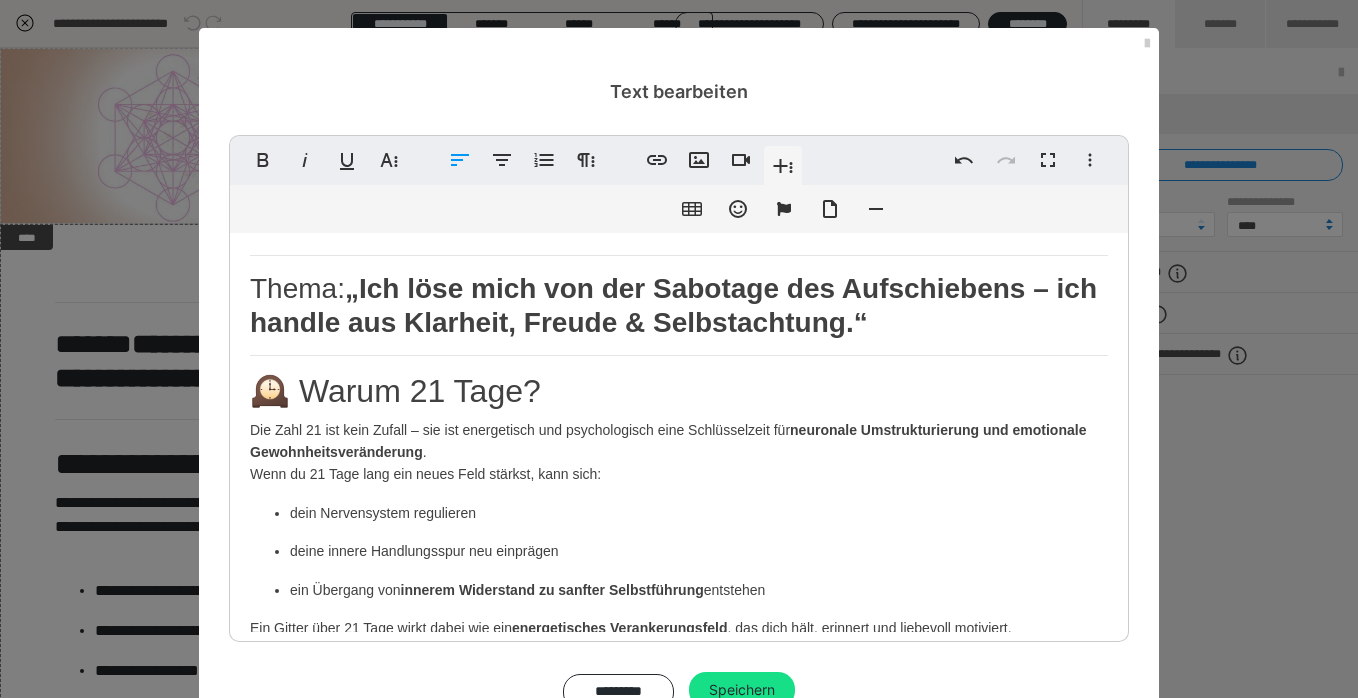 scroll, scrollTop: 0, scrollLeft: 0, axis: both 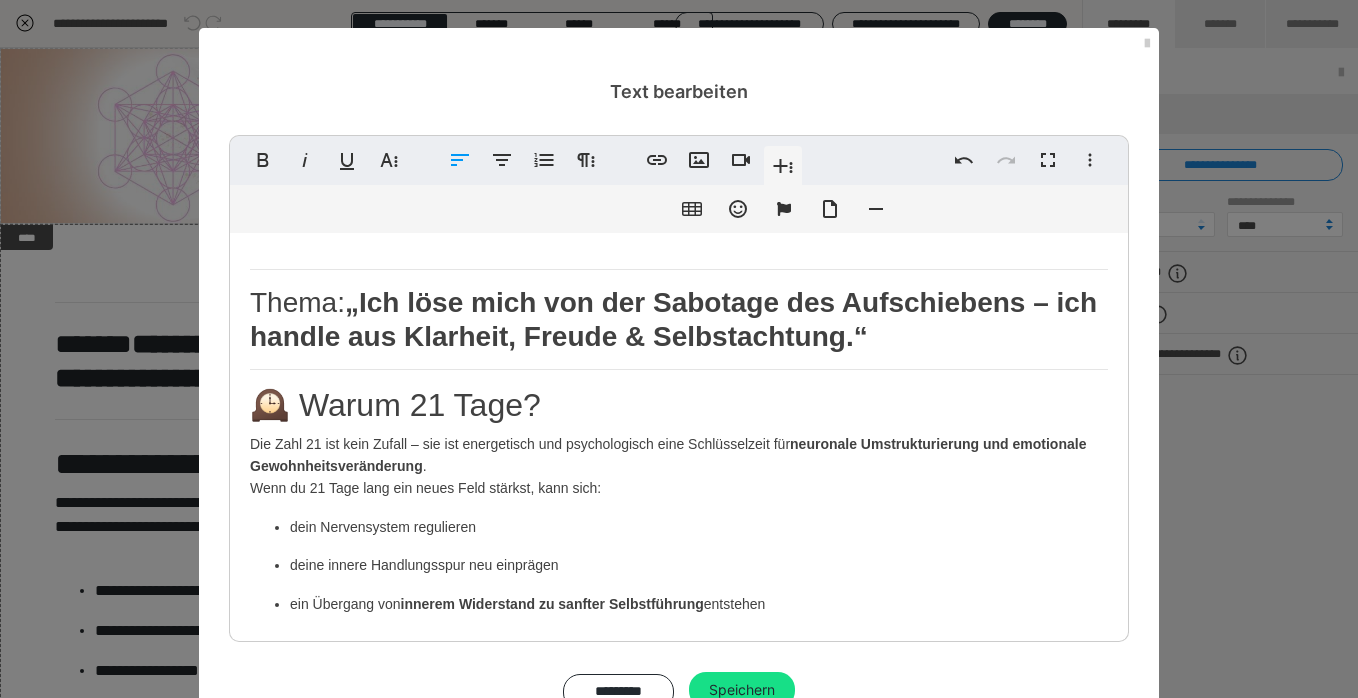 click on "Thema:  „Ich löse mich von der Sabotage des Aufschiebens – ich handle aus Klarheit, Freude & Selbstachtung.“" at bounding box center (679, 319) 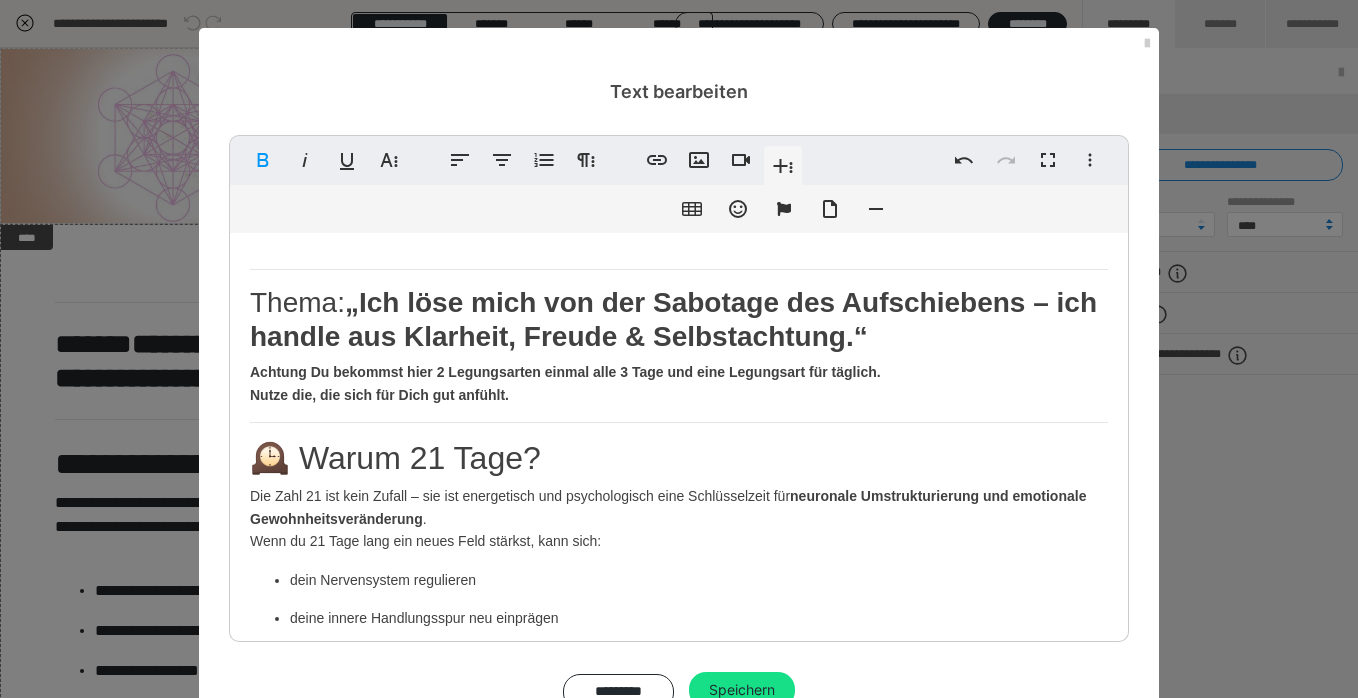 click on "Achtung Du bekommst hier 2 Legungsarten einmal alle 3 Tage und eine Legungsart für täglich." at bounding box center (565, 372) 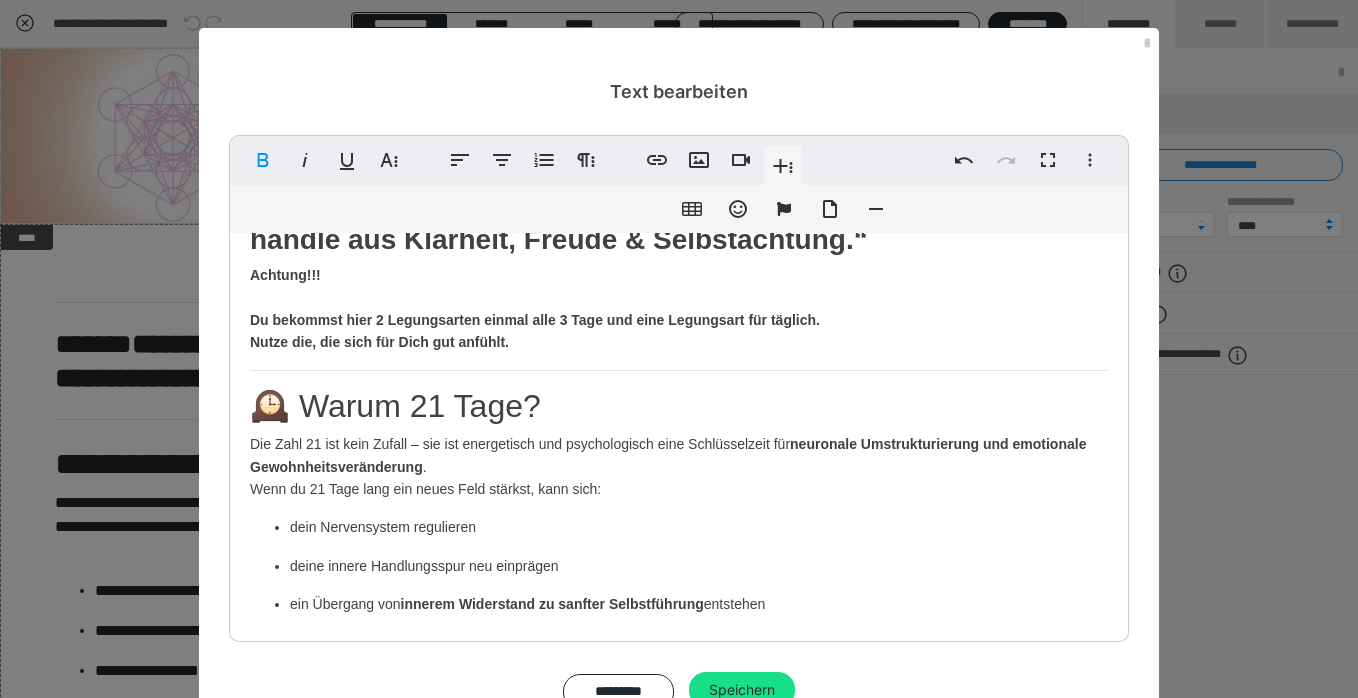 scroll, scrollTop: 102, scrollLeft: 0, axis: vertical 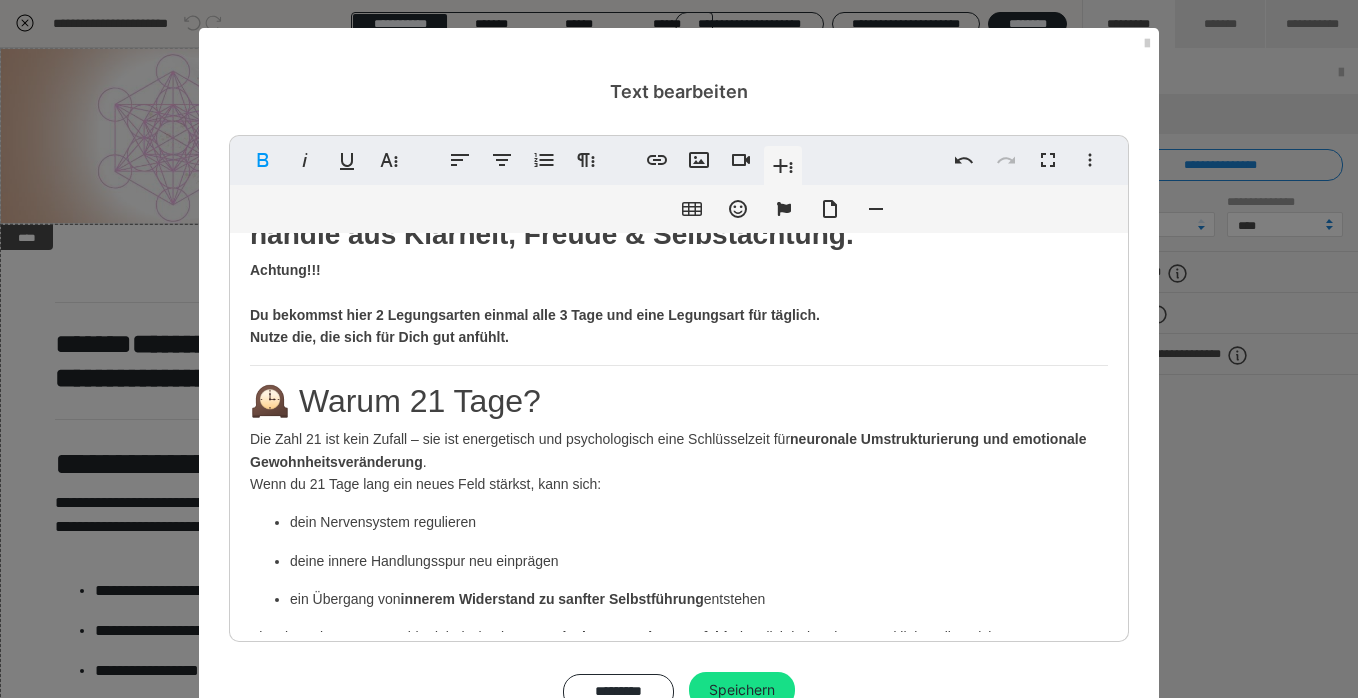 click on "Du bekommst hier 2 Legungsarten einmal alle 3 Tage und eine Legungsart für täglich." at bounding box center [535, 315] 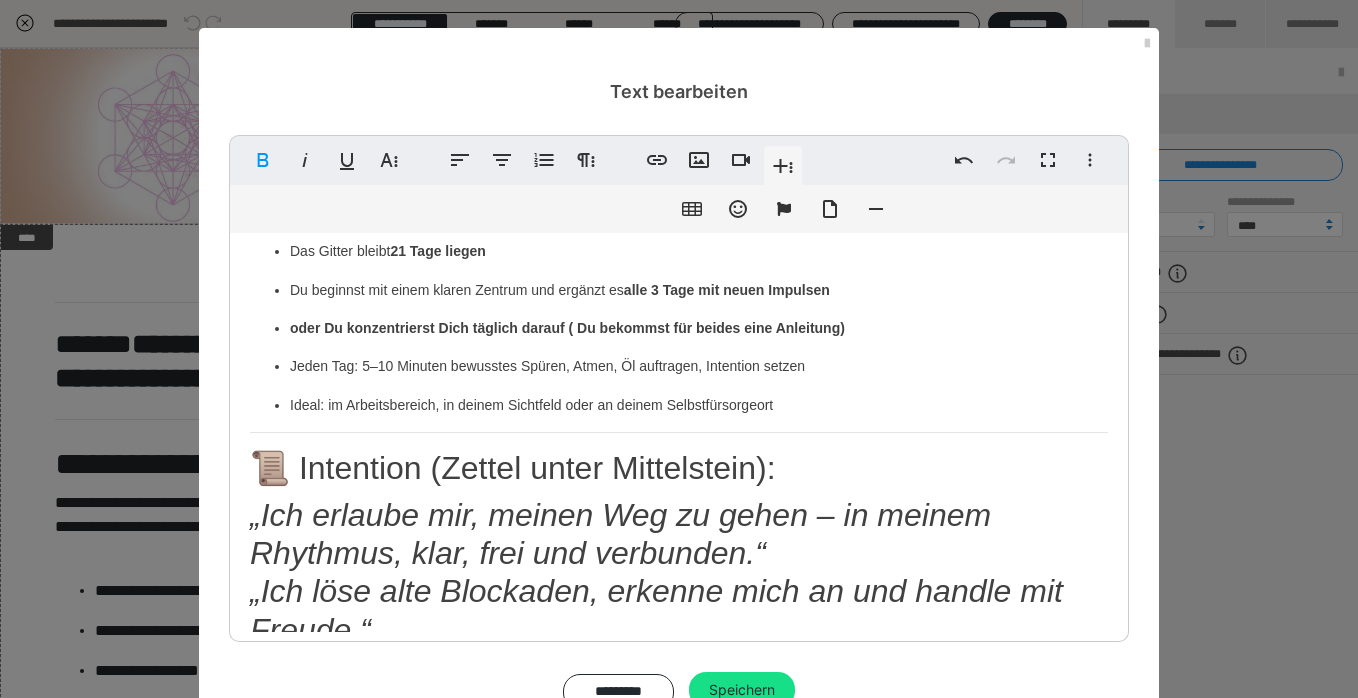scroll, scrollTop: 591, scrollLeft: 0, axis: vertical 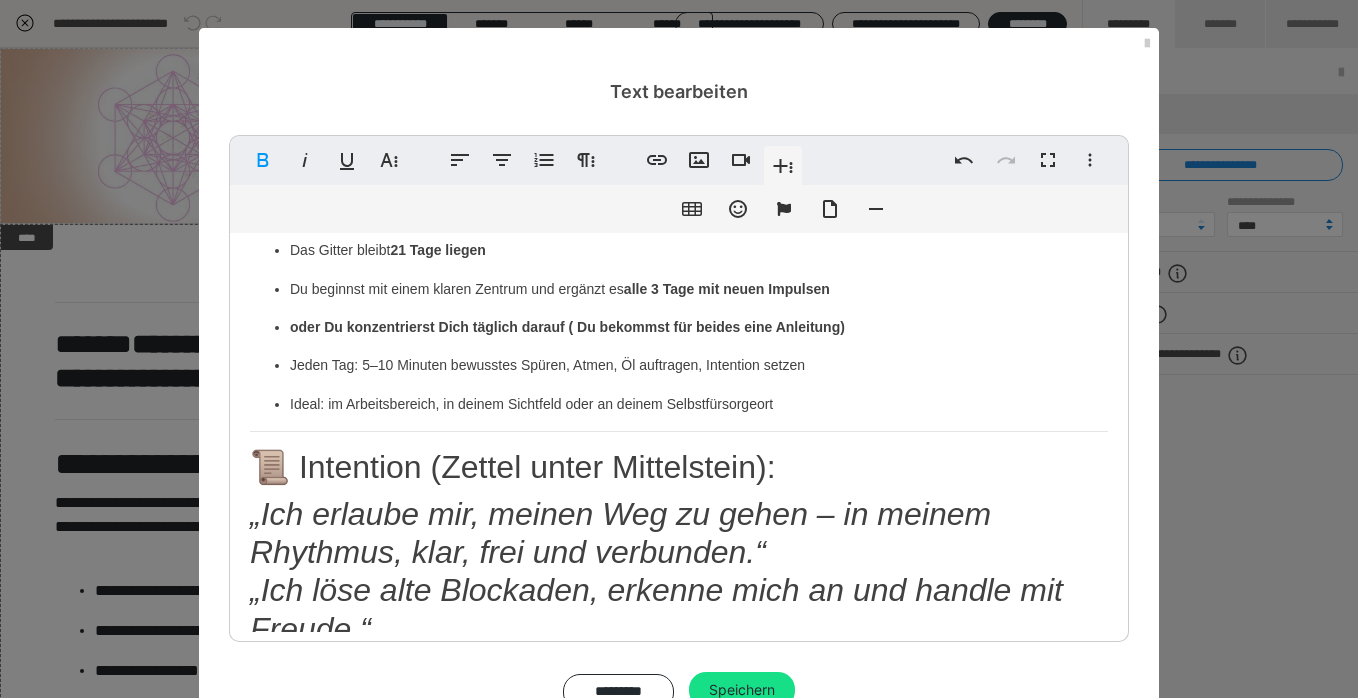click on "oder Du konzentrierst Dich täglich darauf ( Du bekommst für beides eine Anleitung)" at bounding box center (567, 327) 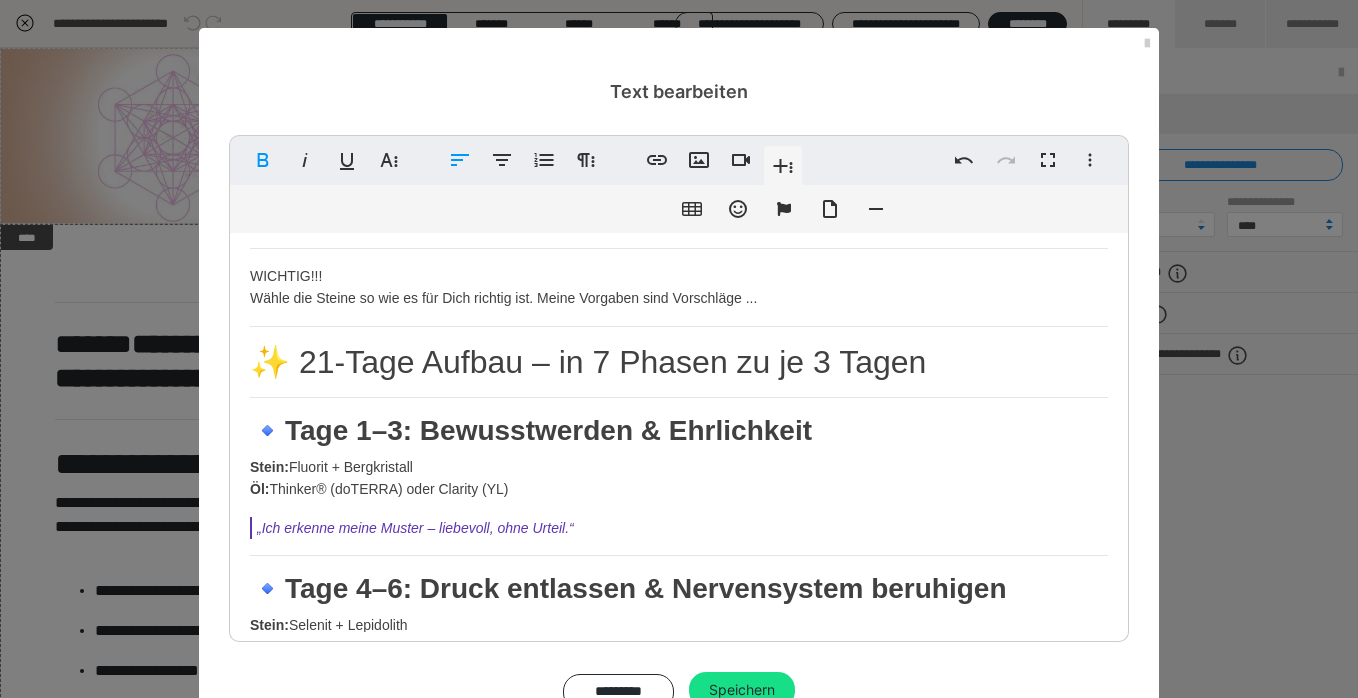 scroll, scrollTop: 1494, scrollLeft: 0, axis: vertical 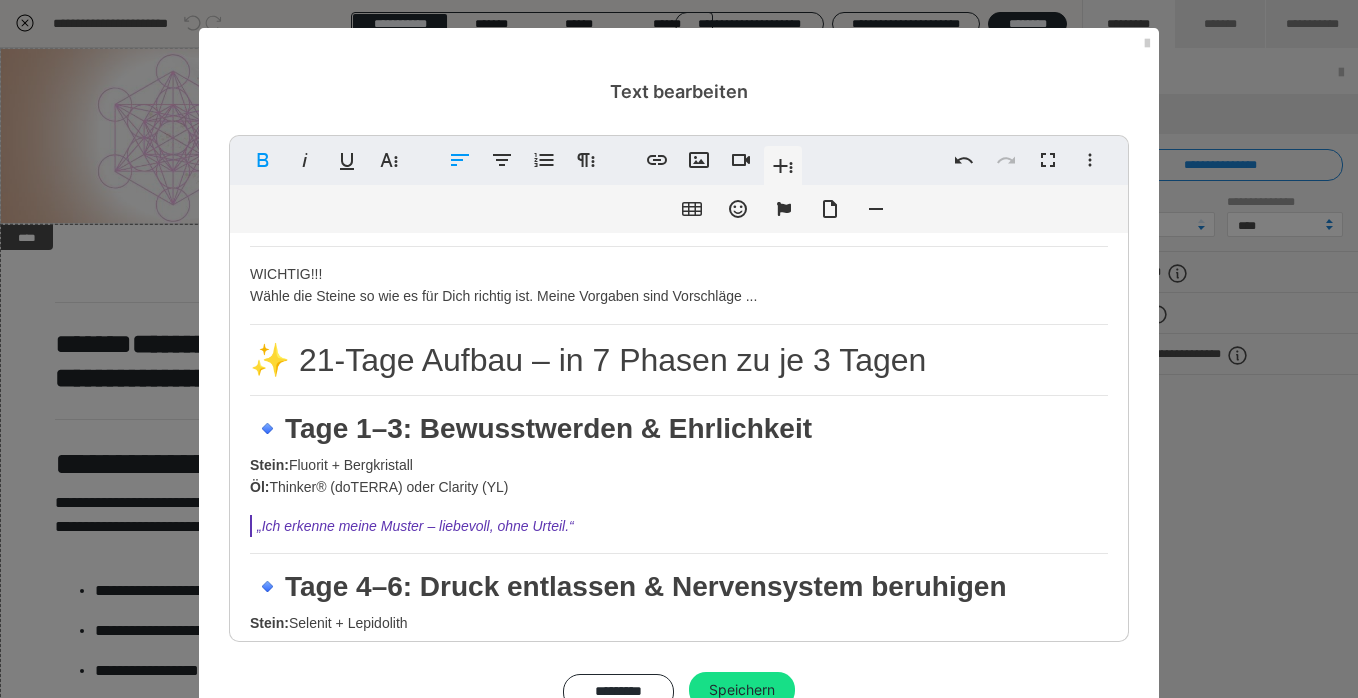 click on "Thema:  „Ich löse mich von der Sabotage des Aufschiebens – ich handle aus Klarheit, Freude & Selbstachtung.“ Achtung!!! Du bekommst hier 2 Legungsarten einmal alle 3 Tage und eine Legungsart für täglich.  Nutze die, die sich für Dich gut anfühlt.  🕰️ Warum 21 Tage? Die Zahl 21 ist kein Zufall – sie ist energetisch und psychologisch eine Schlüsselzeit für  neuronale Umstrukturierung und emotionale Gewohnheitsveränderung . Wenn du 21 Tage lang ein neues Feld stärkst, kann sich: dein Nervensystem regulieren deine innere Handlungsspur neu einprägen ein Übergang von  innerem Widerstand zu sanfter Selbstführung  entstehen Ein Gitter über 21 Tage wirkt dabei wie ein  energetisches Verankerungsfeld , das dich hält, erinnert und liebevoll motiviert.  Aufbau & Ablauf: Das Gitter bleibt  21 Tage liegen Du beginnst mit einem klaren Zentrum und ergänzt es  alle 3 Tage mit neuen Impulsen oder Du konzentrierst Dich täglich darauf (Du bekommst für beides eine Anleitung)  Thema Kristalle" at bounding box center [679, 3120] 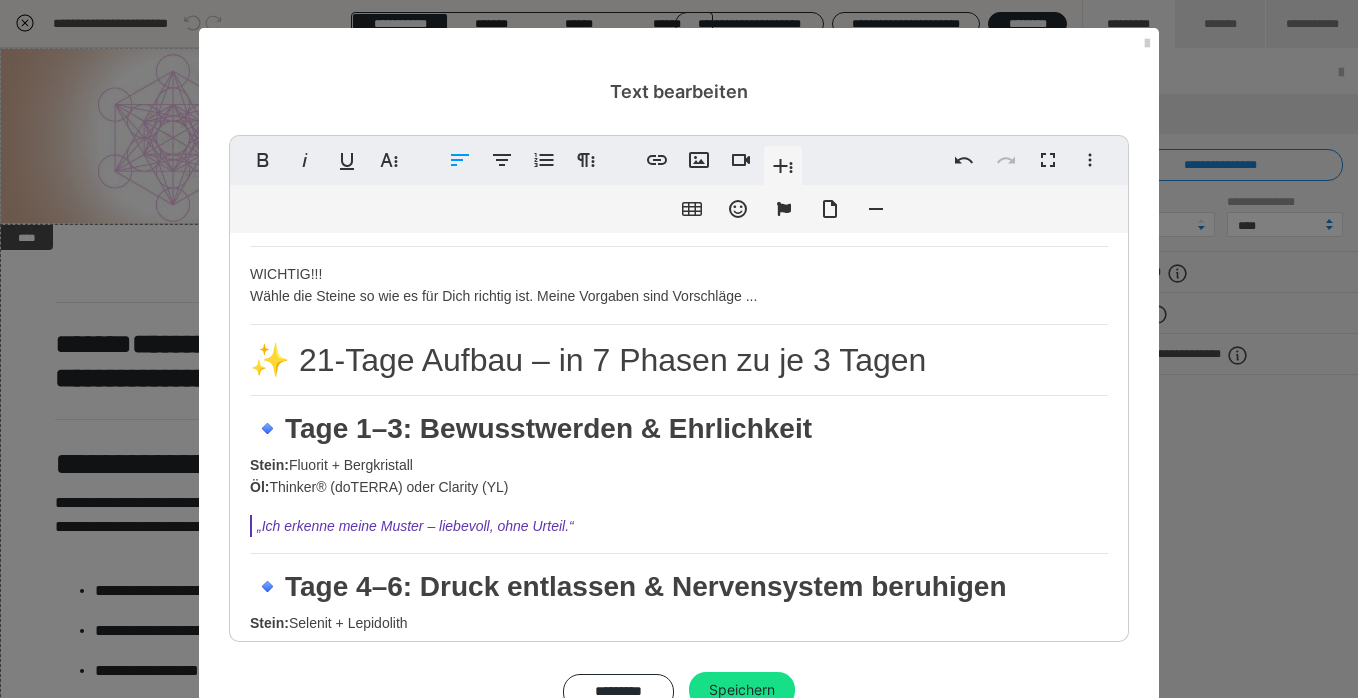 click on "Thema:  „Ich löse mich von der Sabotage des Aufschiebens – ich handle aus Klarheit, Freude & Selbstachtung.“ Achtung!!! Du bekommst hier 2 Legungsarten einmal alle 3 Tage und eine Legungsart für täglich.  Nutze die, die sich für Dich gut anfühlt.  🕰️ Warum 21 Tage? Die Zahl 21 ist kein Zufall – sie ist energetisch und psychologisch eine Schlüsselzeit für  neuronale Umstrukturierung und emotionale Gewohnheitsveränderung . Wenn du 21 Tage lang ein neues Feld stärkst, kann sich: dein Nervensystem regulieren deine innere Handlungsspur neu einprägen ein Übergang von  innerem Widerstand zu sanfter Selbstführung  entstehen Ein Gitter über 21 Tage wirkt dabei wie ein  energetisches Verankerungsfeld , das dich hält, erinnert und liebevoll motiviert.  Aufbau & Ablauf: Das Gitter bleibt  21 Tage liegen Du beginnst mit einem klaren Zentrum und ergänzt es  alle 3 Tage mit neuen Impulsen oder Du konzentrierst Dich täglich darauf (Du bekommst für beides eine Anleitung)  Thema Kristalle" at bounding box center (679, 3120) 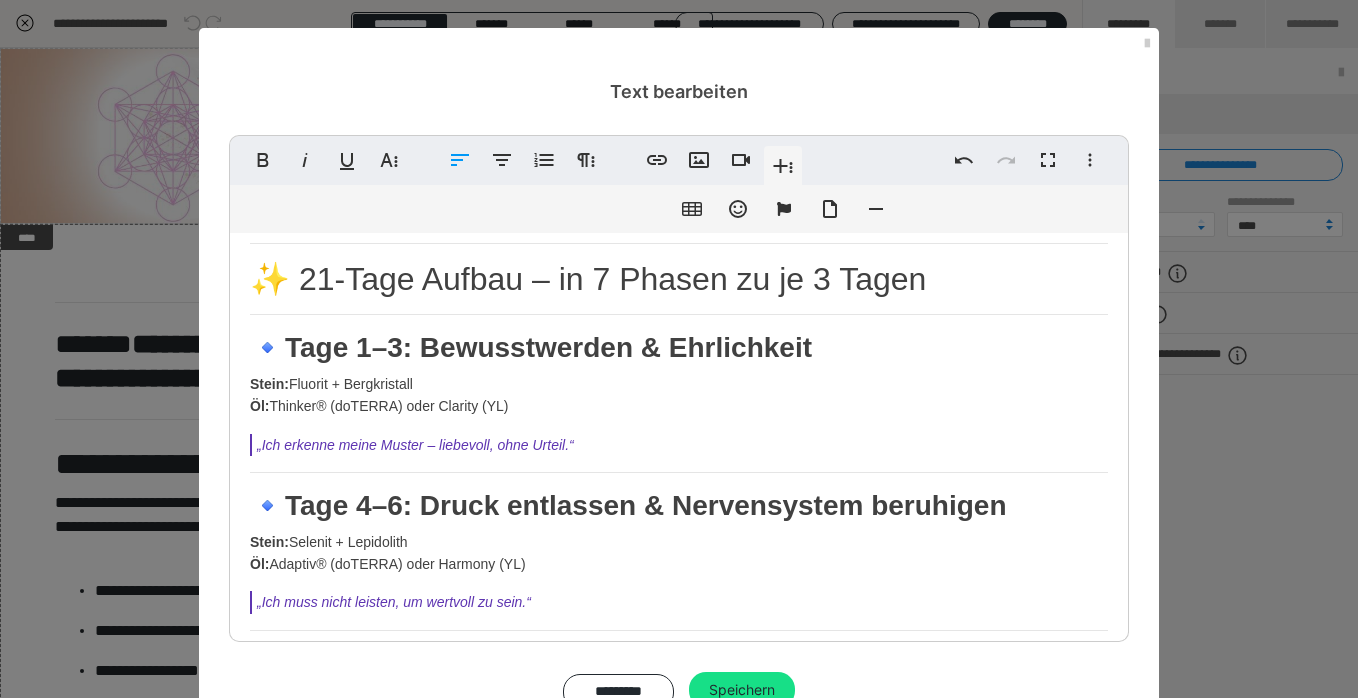 scroll, scrollTop: 1581, scrollLeft: 0, axis: vertical 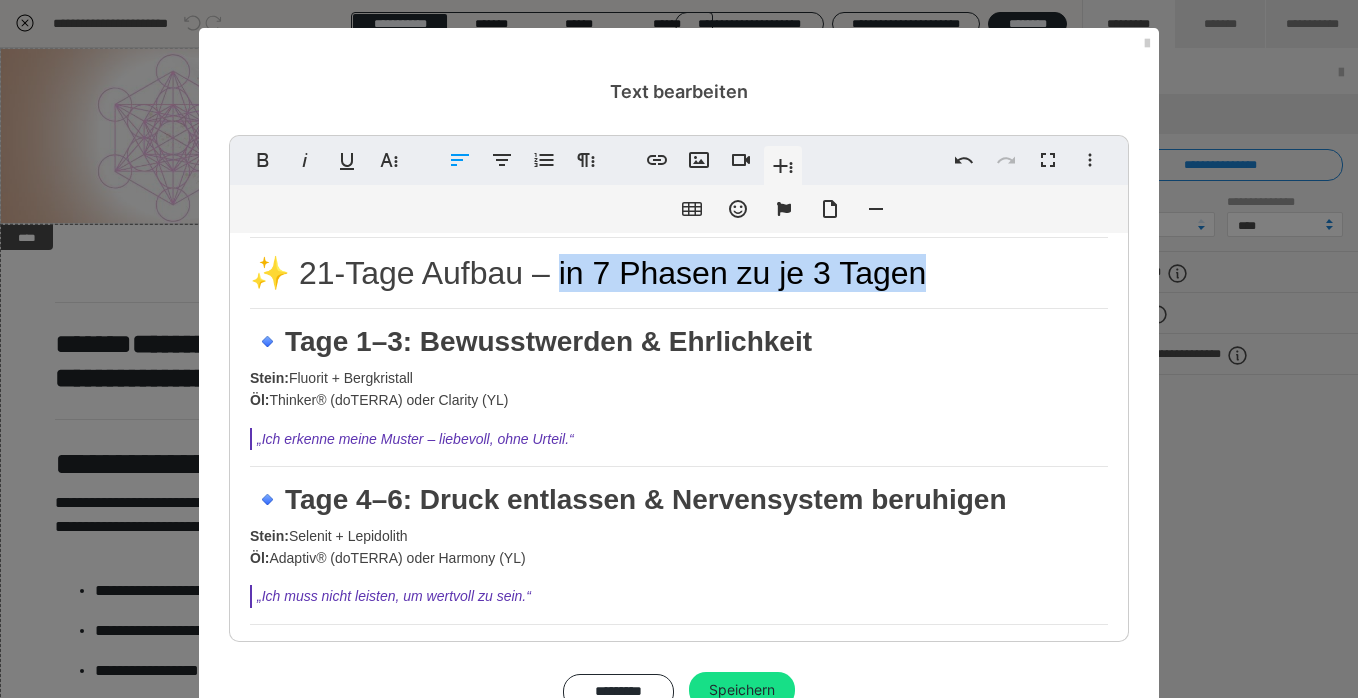 drag, startPoint x: 549, startPoint y: 278, endPoint x: 937, endPoint y: 272, distance: 388.0464 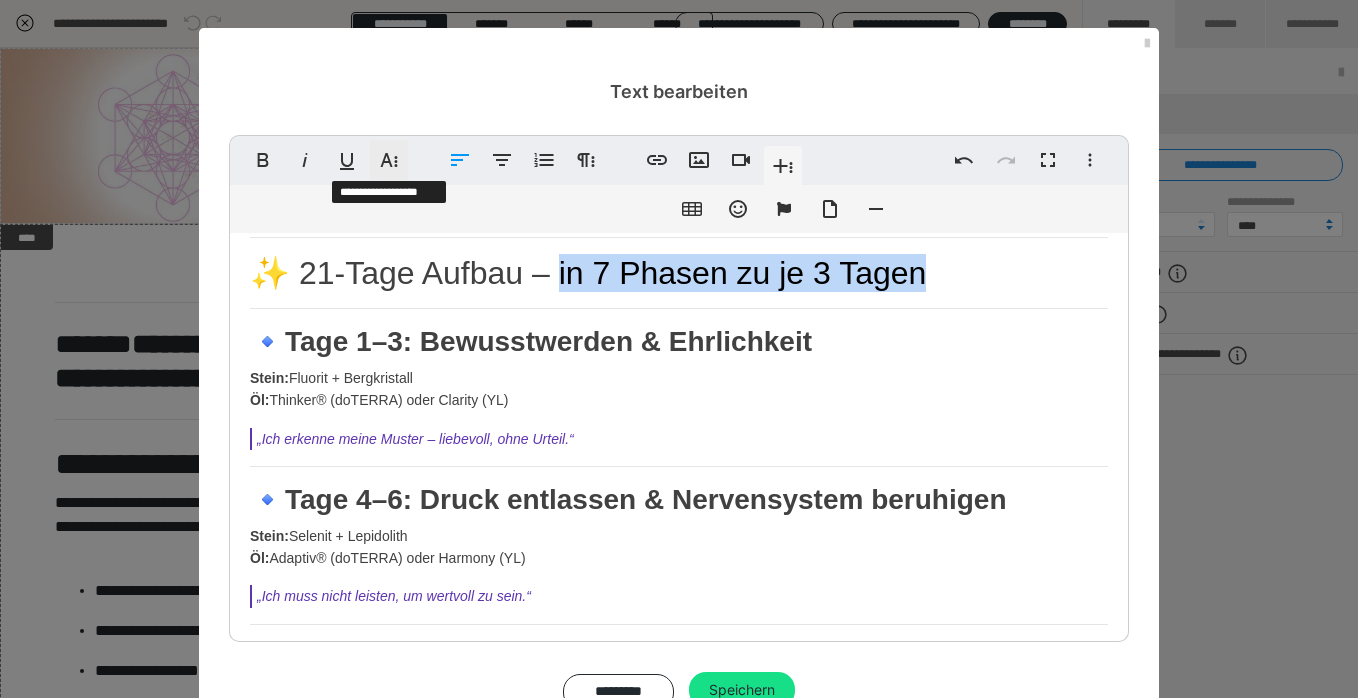 click 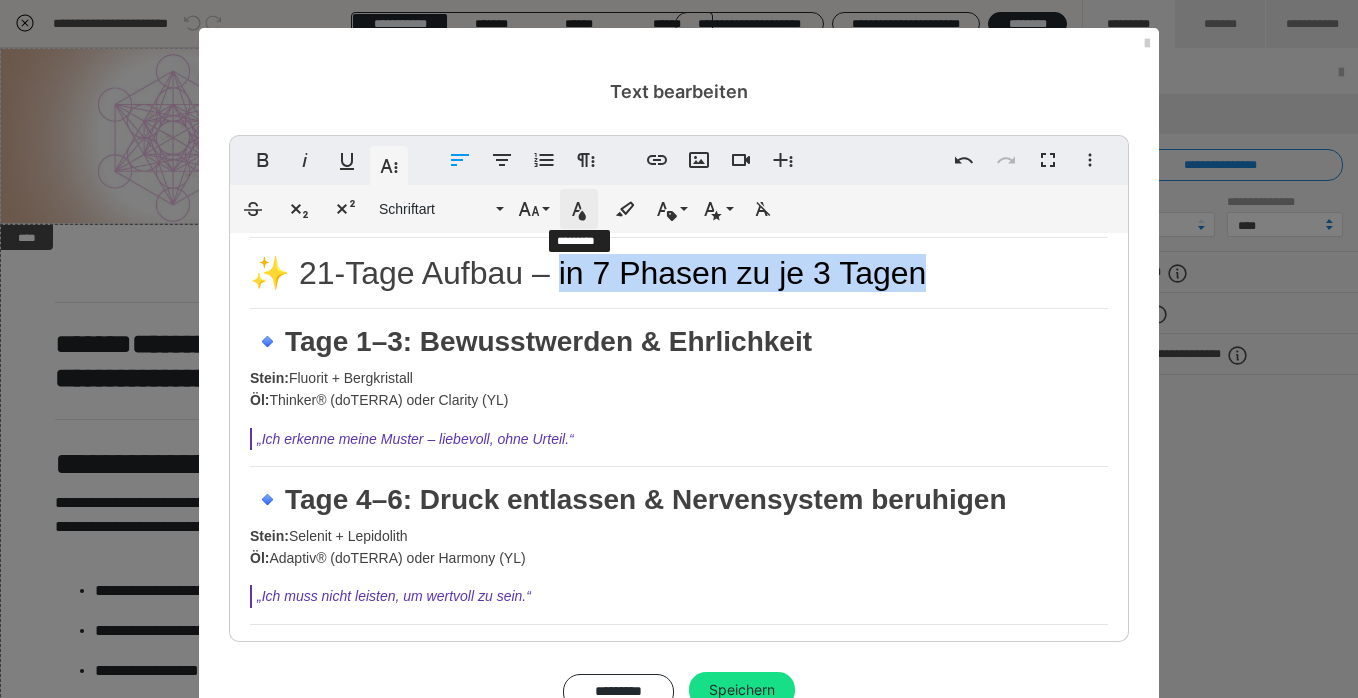 click 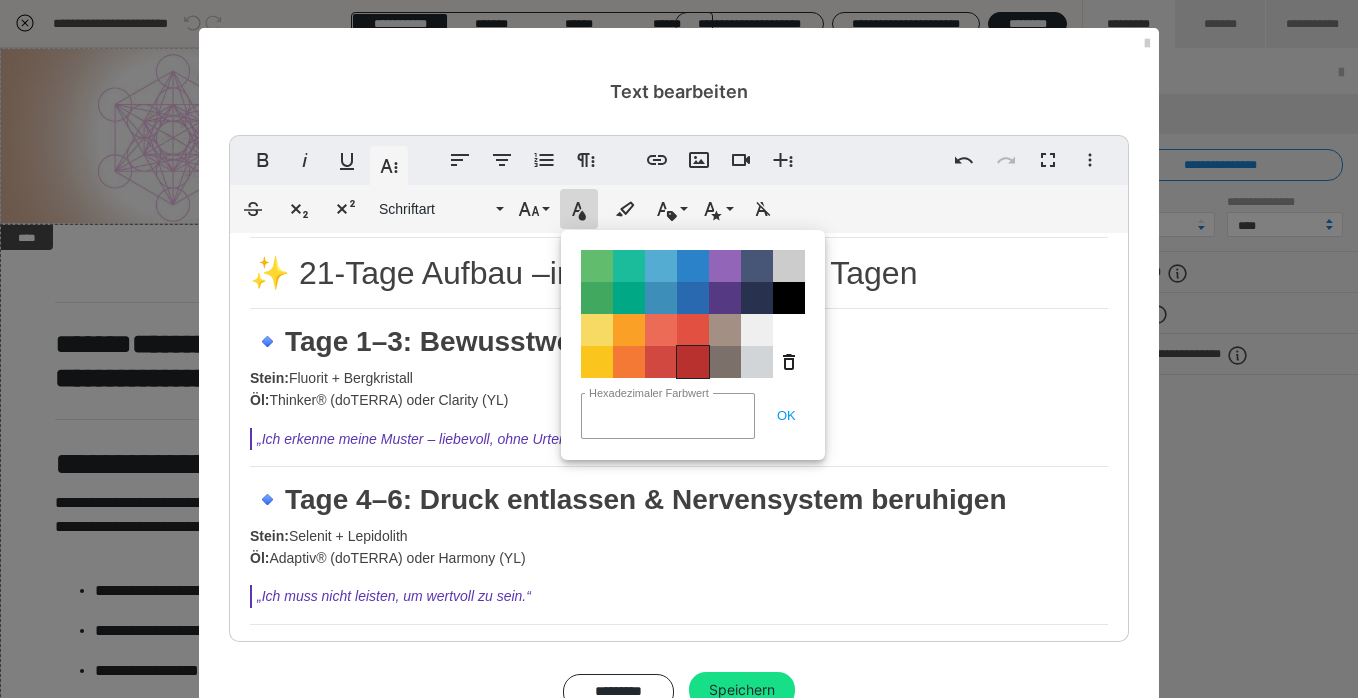 click on "Color#B8312F" at bounding box center [693, 362] 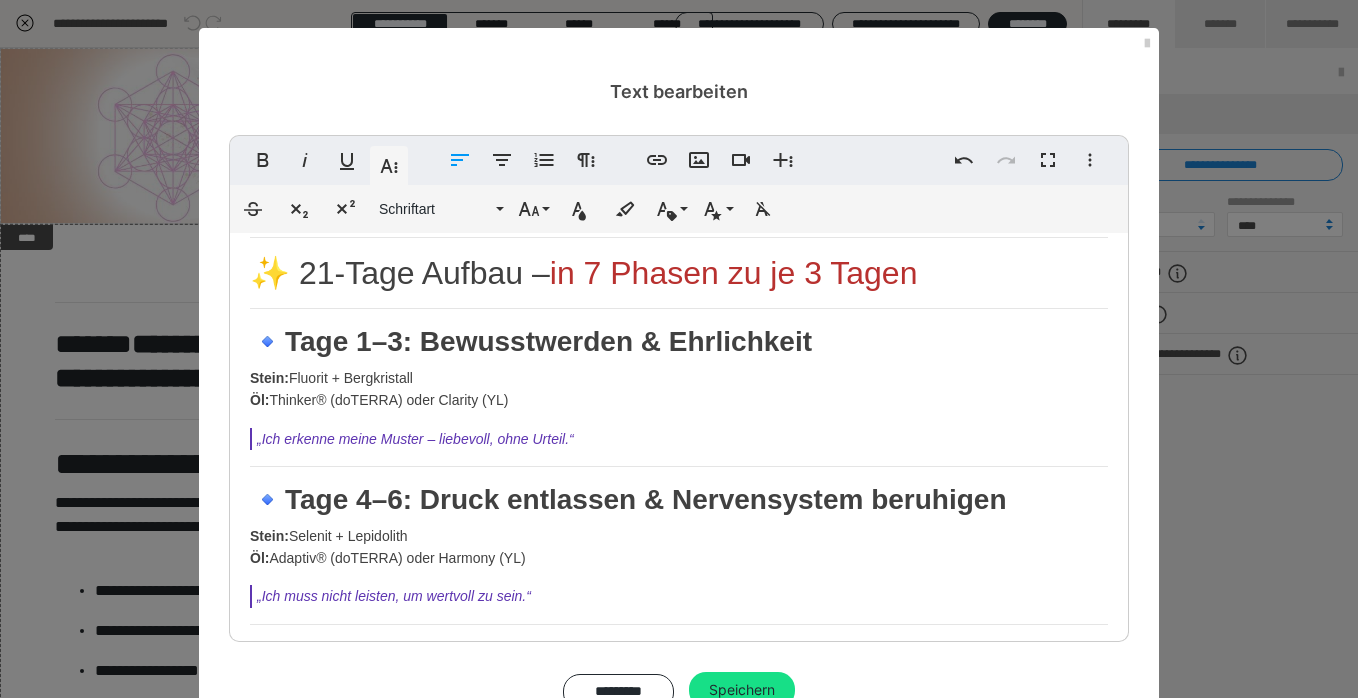 click on "🔹  Tage 1–3: Bewusstwerden & Ehrlichkeit" at bounding box center [679, 342] 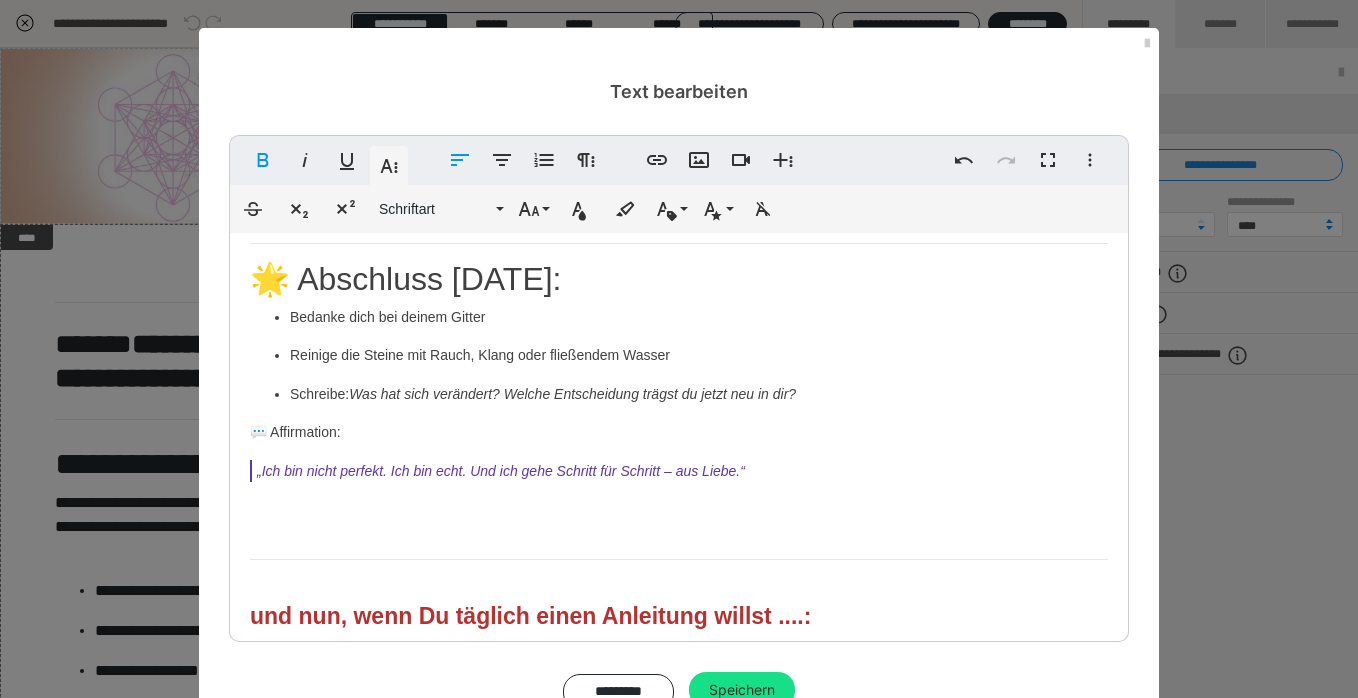 scroll, scrollTop: 3032, scrollLeft: 0, axis: vertical 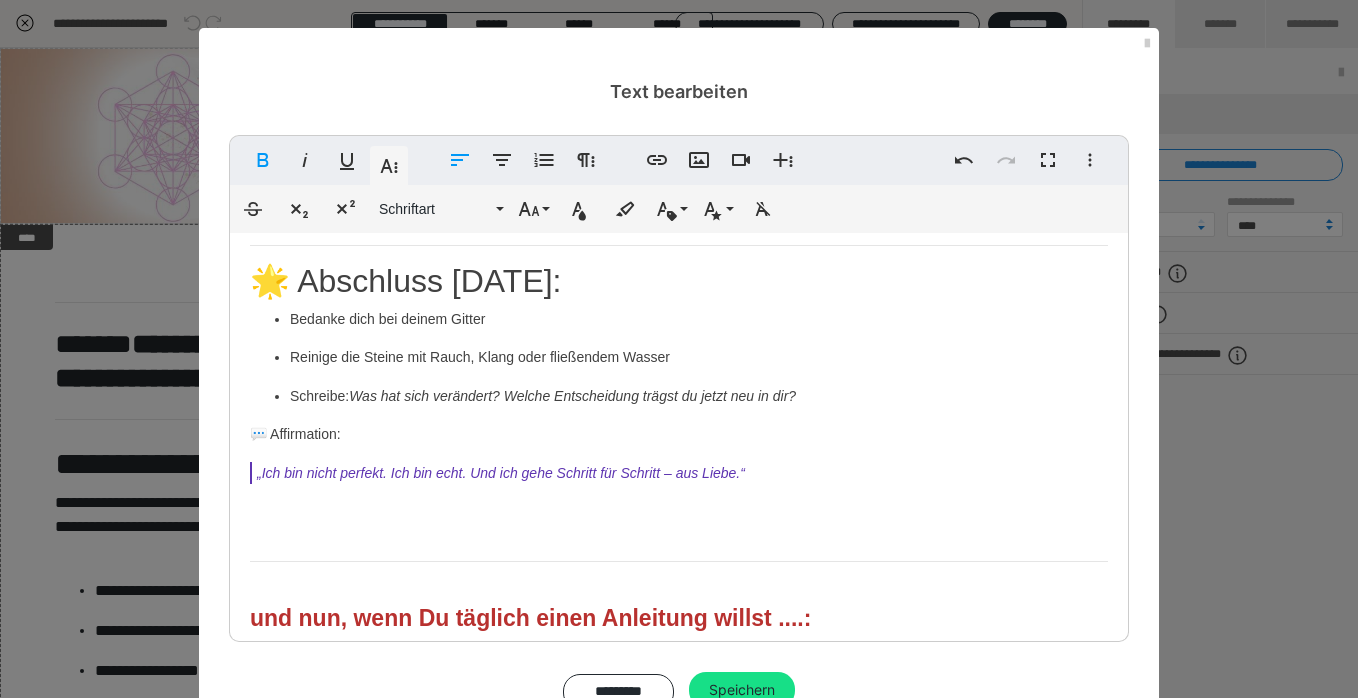 click on "Reinige die Steine mit Rauch, Klang oder fließendem Wasser" at bounding box center [699, 357] 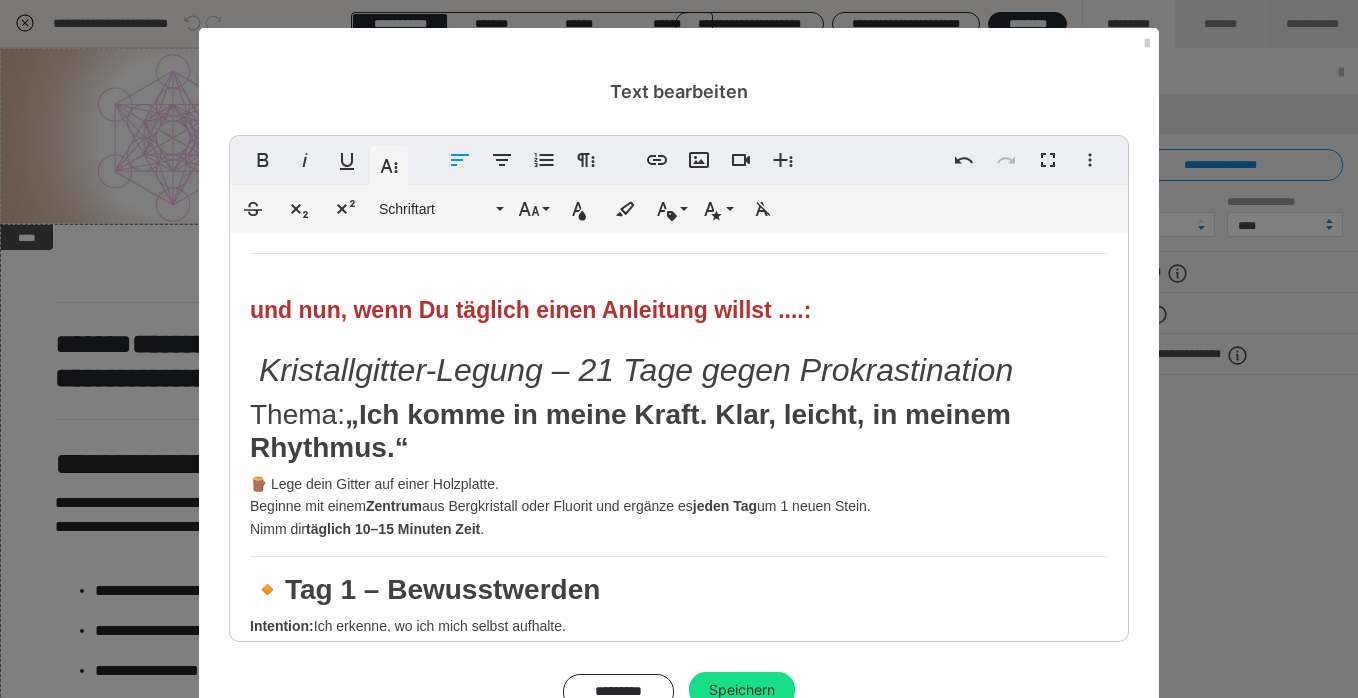scroll, scrollTop: 3339, scrollLeft: 0, axis: vertical 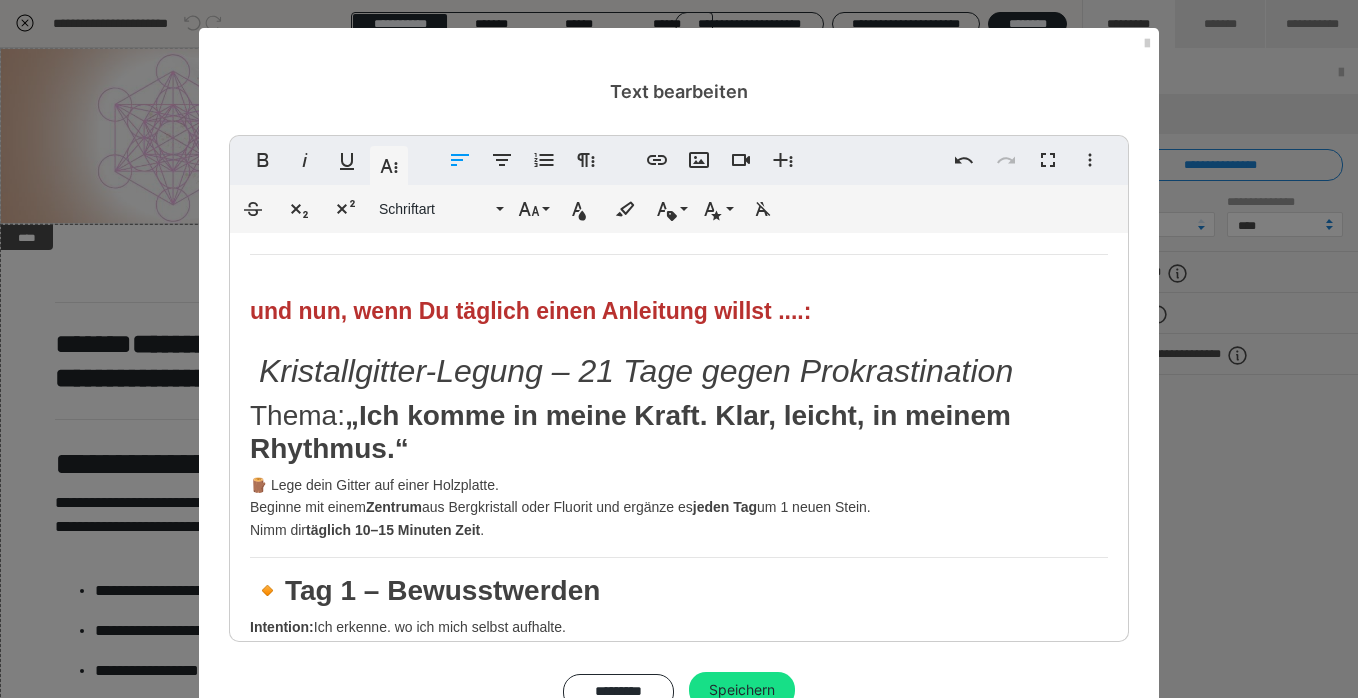 click on "und nun, wenn Du täglich einen Anleitung willst ....:" at bounding box center [530, 311] 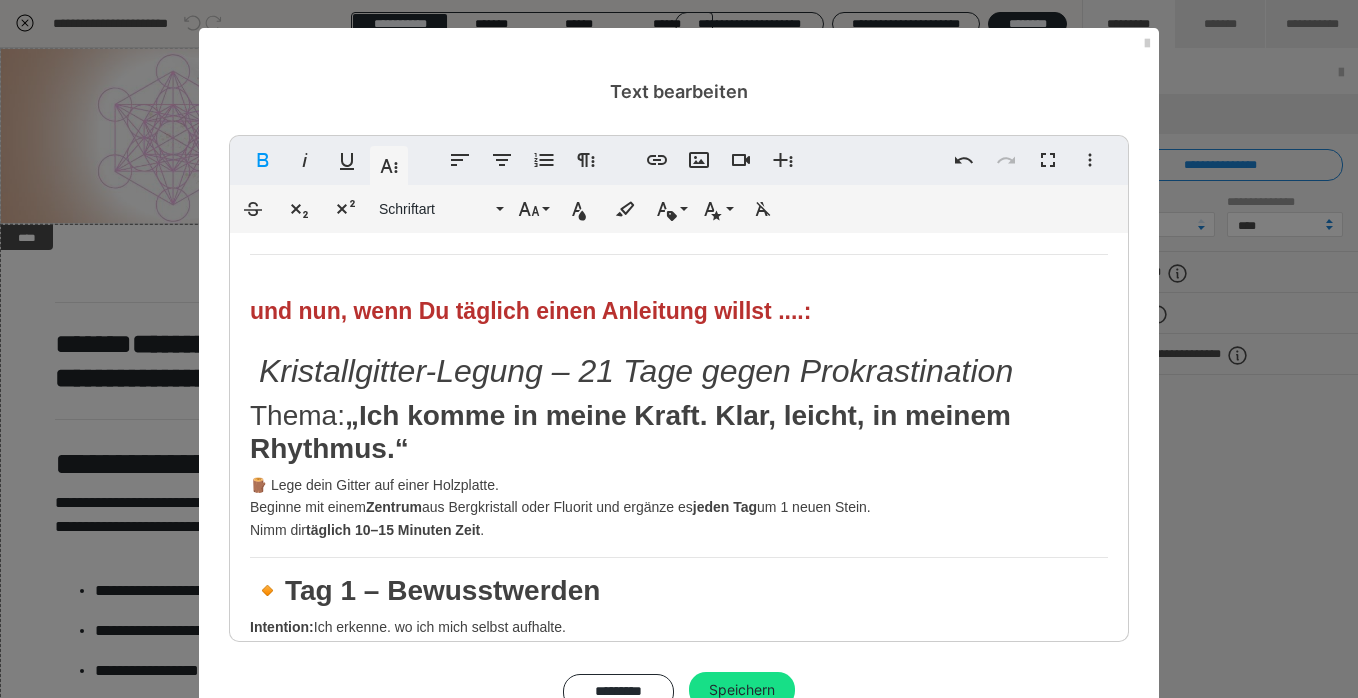click on "****" 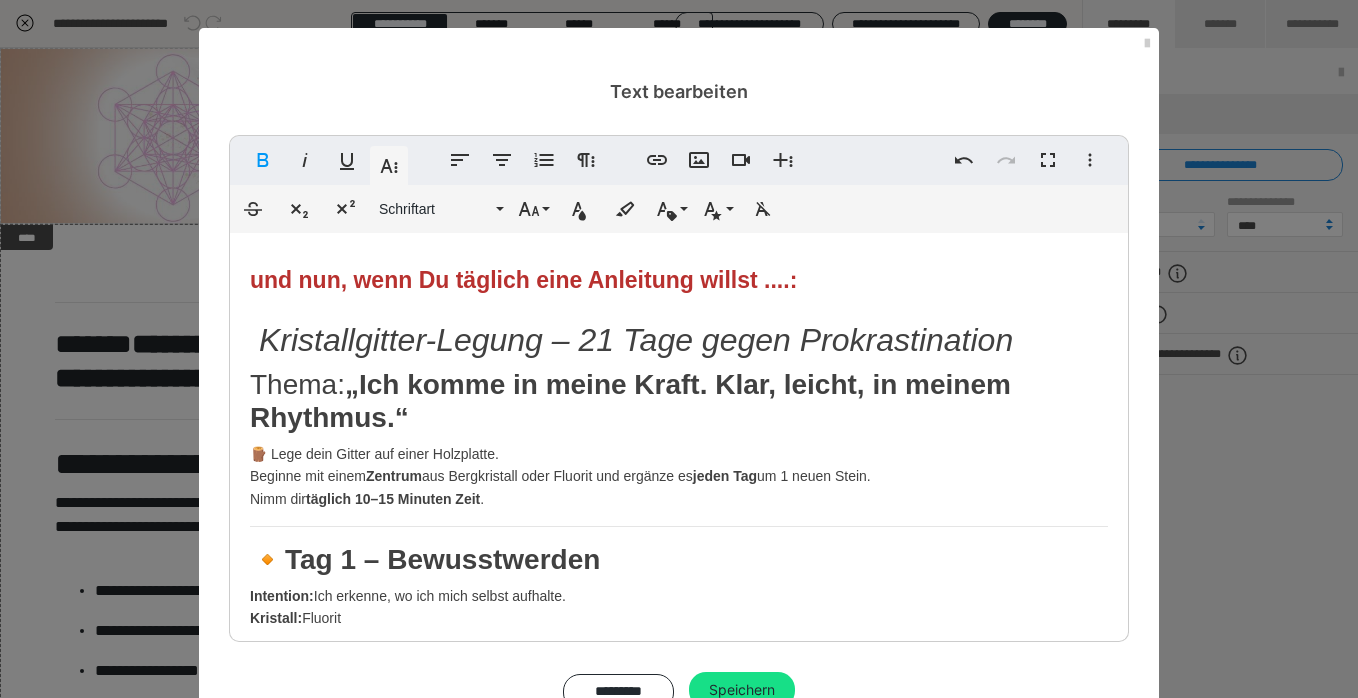 scroll, scrollTop: 3373, scrollLeft: 0, axis: vertical 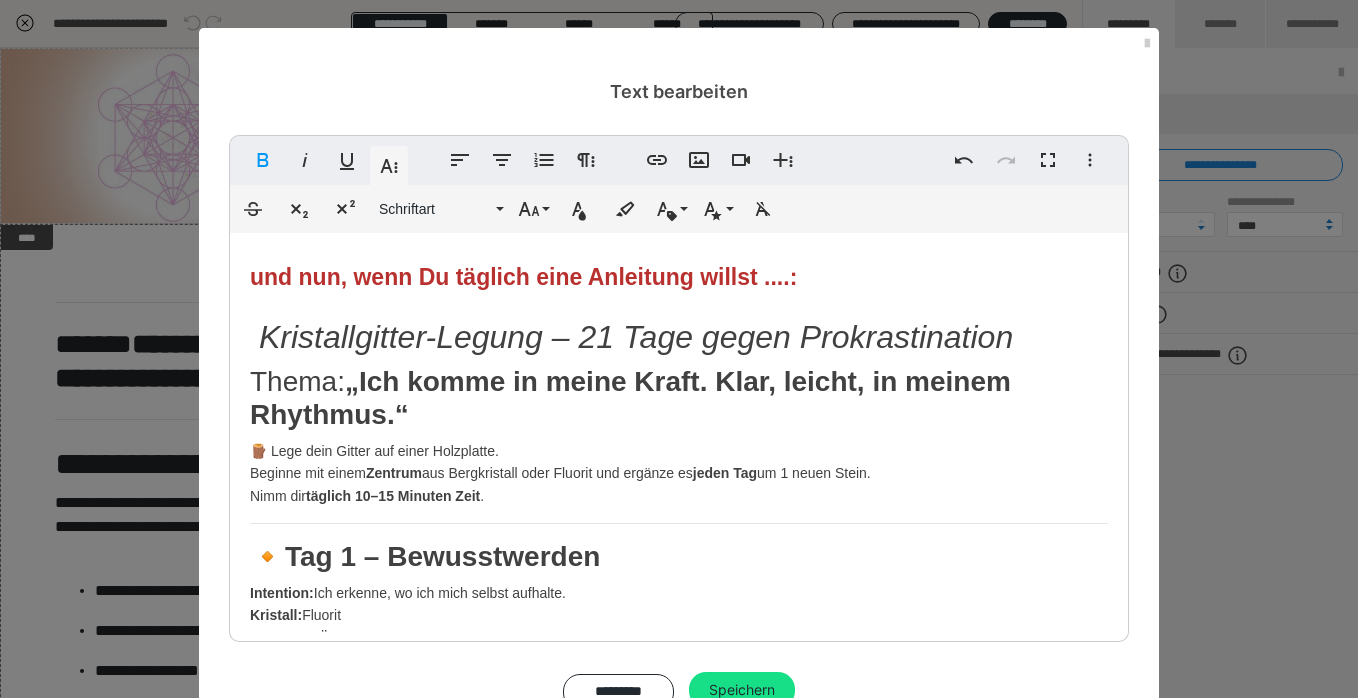 click on "Kristallgitter-Legung – 21 Tage gegen Prokrastination" at bounding box center (636, 337) 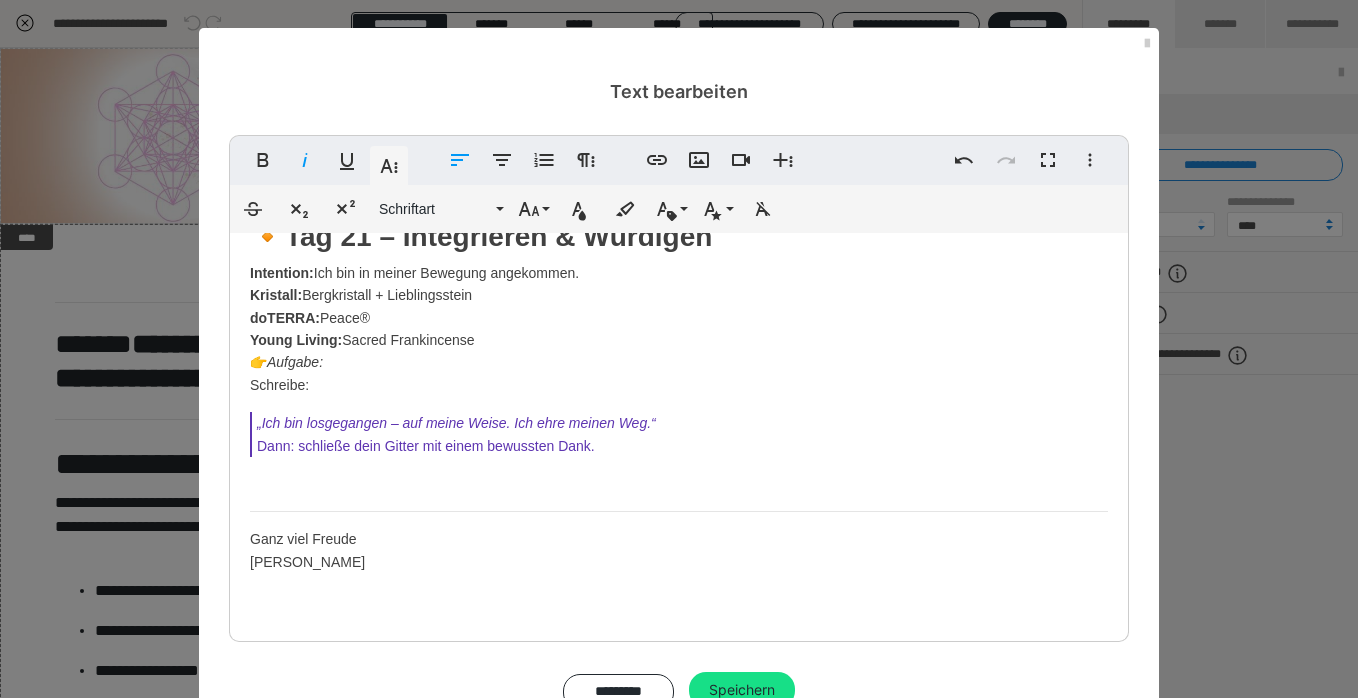 scroll, scrollTop: 8343, scrollLeft: 0, axis: vertical 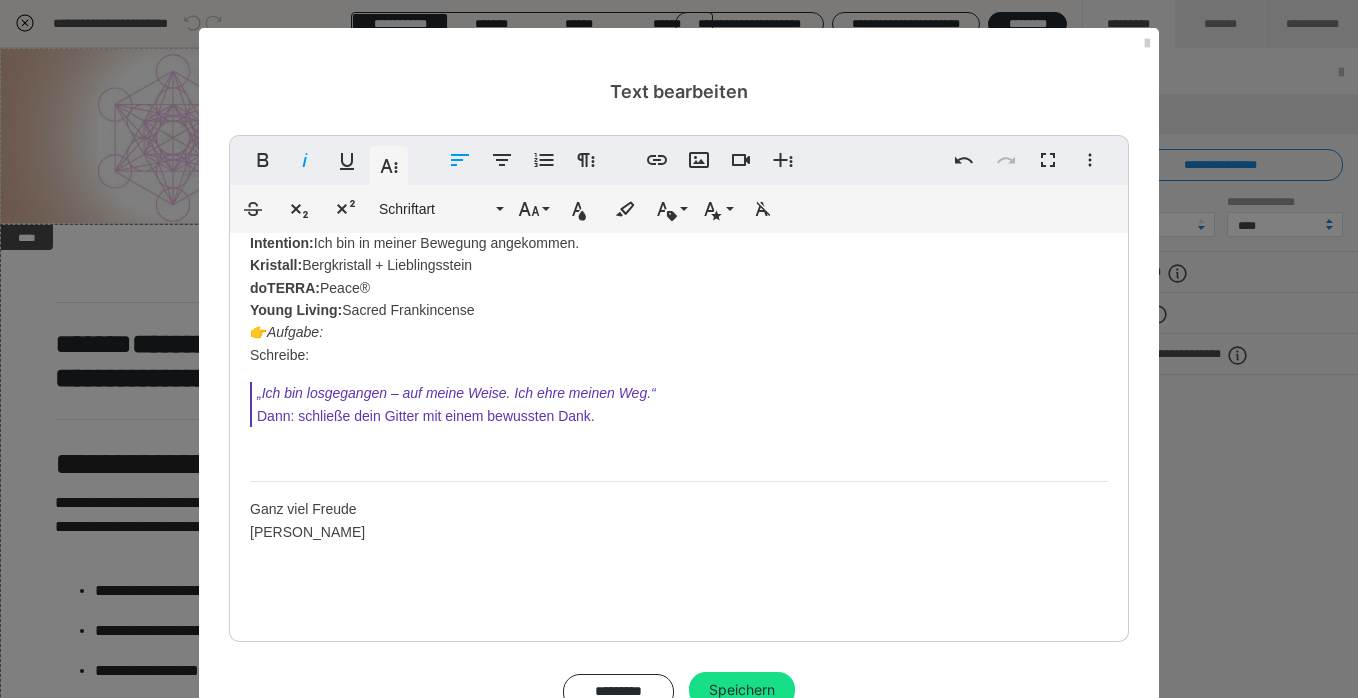 click on "Thema:  „Ich löse mich von der Sabotage des Aufschiebens – ich handle aus Klarheit, Freude & Selbstachtung.“ Achtung!!! Du bekommst hier 2 Legungsarten einmal alle 3 Tage und eine Legungsart für täglich.  Nutze die, die sich für Dich gut anfühlt.  🕰️ Warum 21 Tage? Die Zahl 21 ist kein Zufall – sie ist energetisch und psychologisch eine Schlüsselzeit für  neuronale Umstrukturierung und emotionale Gewohnheitsveränderung . Wenn du 21 Tage lang ein neues Feld stärkst, kann sich: dein Nervensystem regulieren deine innere Handlungsspur neu einprägen ein Übergang von  innerem Widerstand zu sanfter Selbstführung  entstehen Ein Gitter über 21 Tage wirkt dabei wie ein  energetisches Verankerungsfeld , das dich hält, erinnert und liebevoll motiviert.  Aufbau & Ablauf: Das Gitter bleibt  21 Tage liegen Du beginnst mit einem klaren Zentrum und ergänzt es  alle 3 Tage mit neuen Impulsen oder Du konzentrierst Dich täglich darauf (Du bekommst für beides eine Anleitung)  Thema Kristalle . ." at bounding box center [679, -3729] 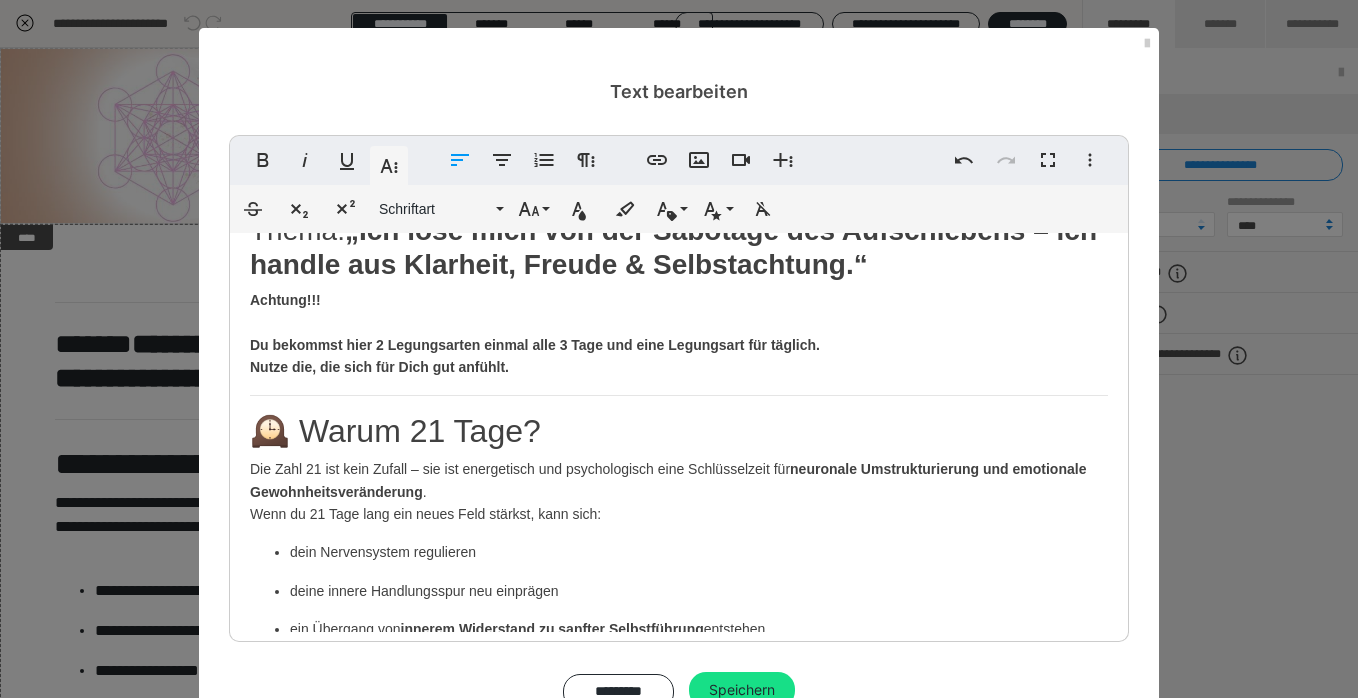 scroll, scrollTop: 0, scrollLeft: 0, axis: both 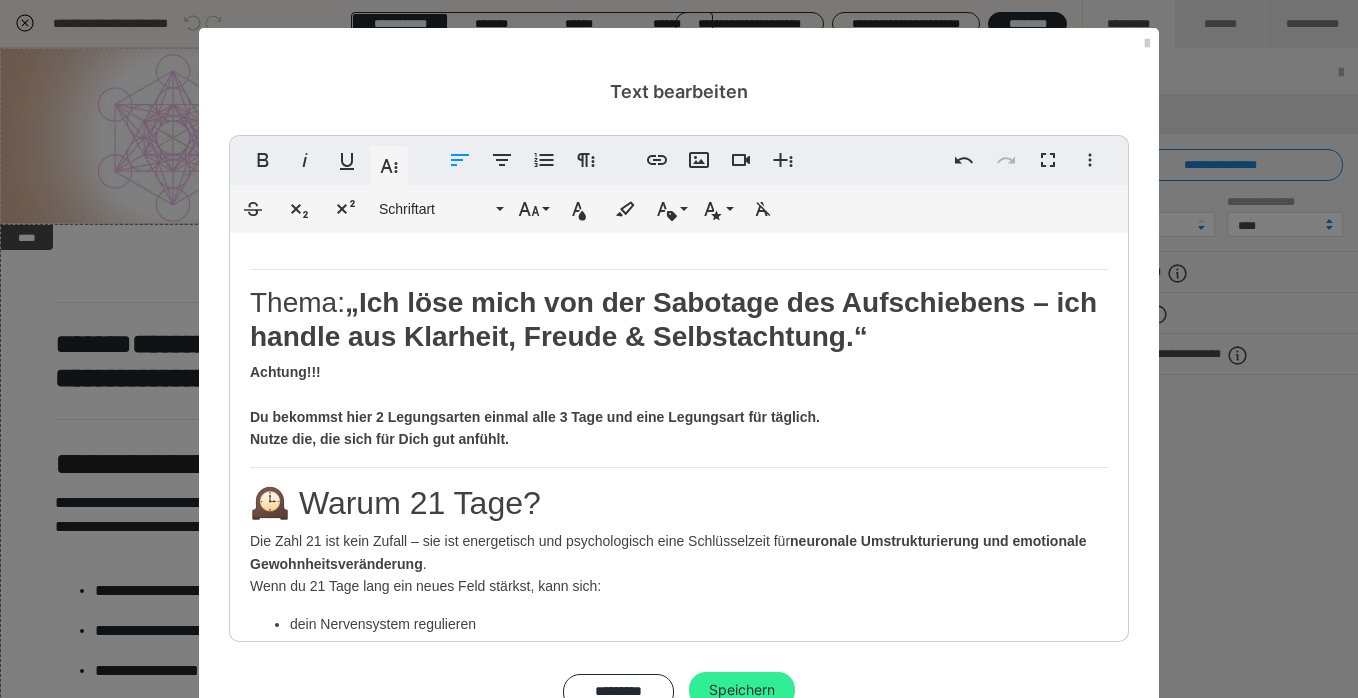 click on "Speichern" at bounding box center (742, 690) 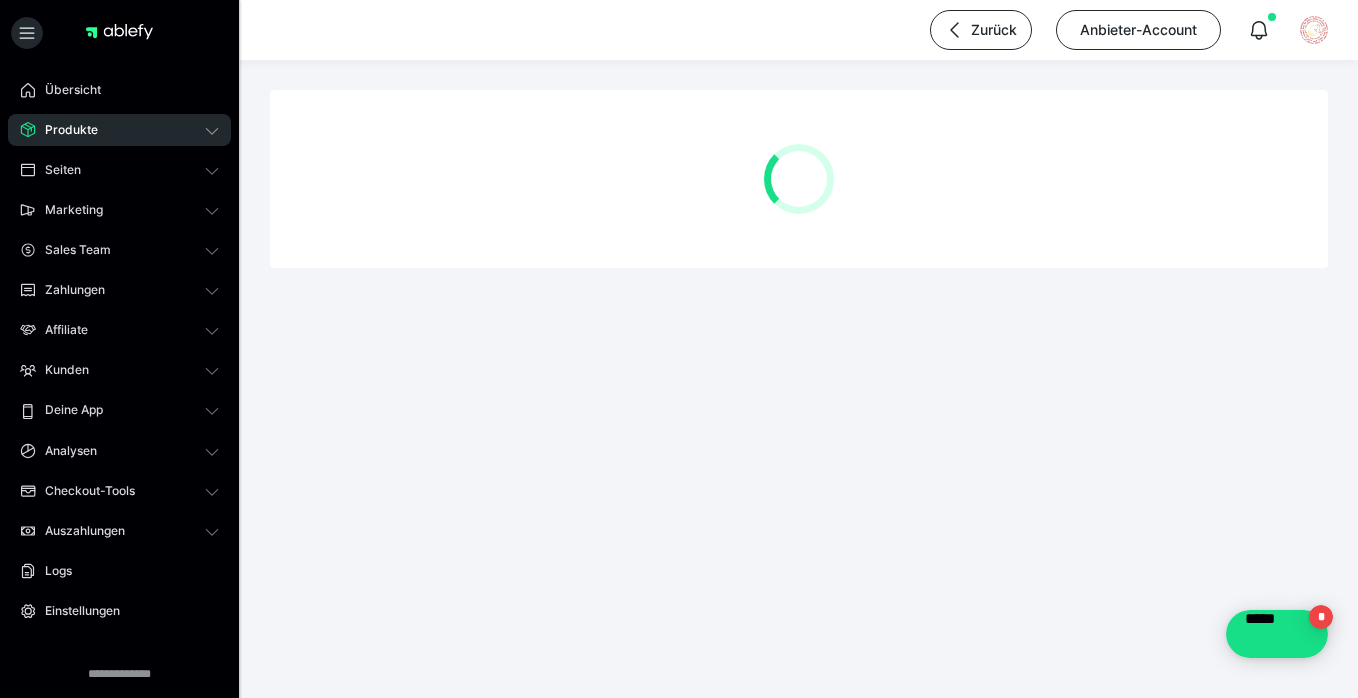 scroll, scrollTop: 0, scrollLeft: 0, axis: both 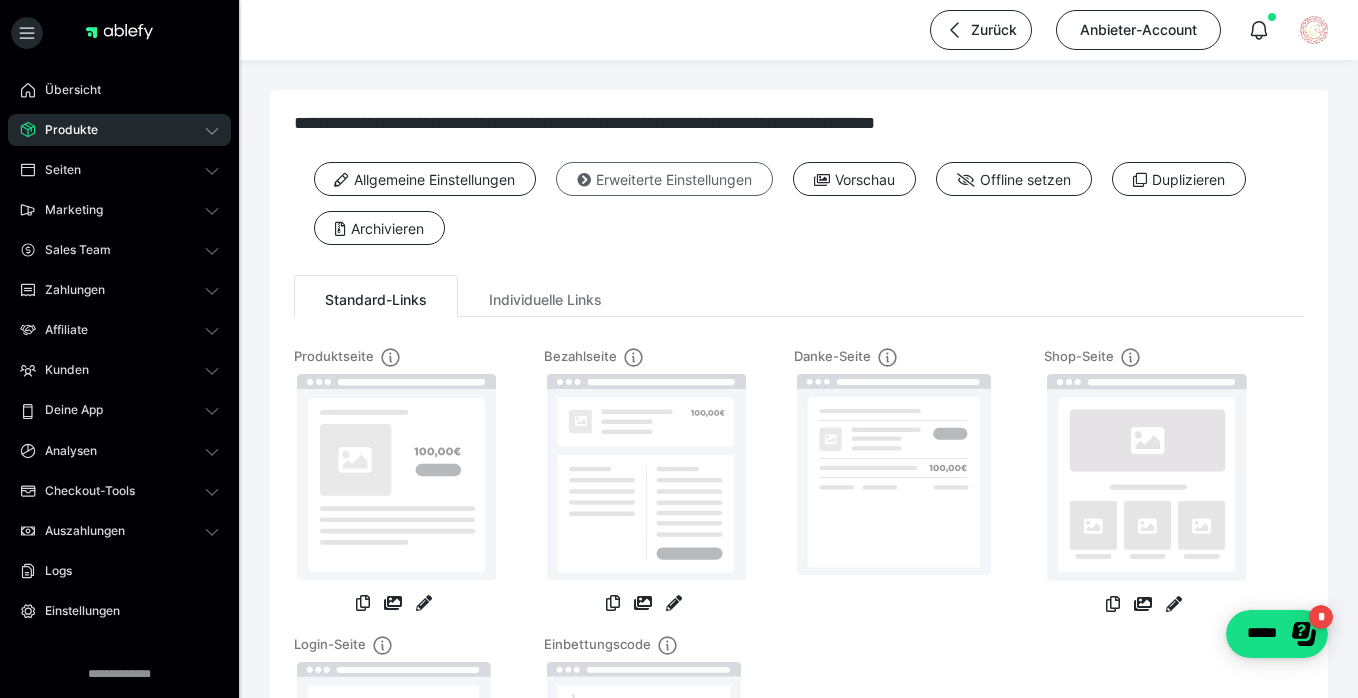 click on "Erweiterte Einstellungen" at bounding box center [664, 179] 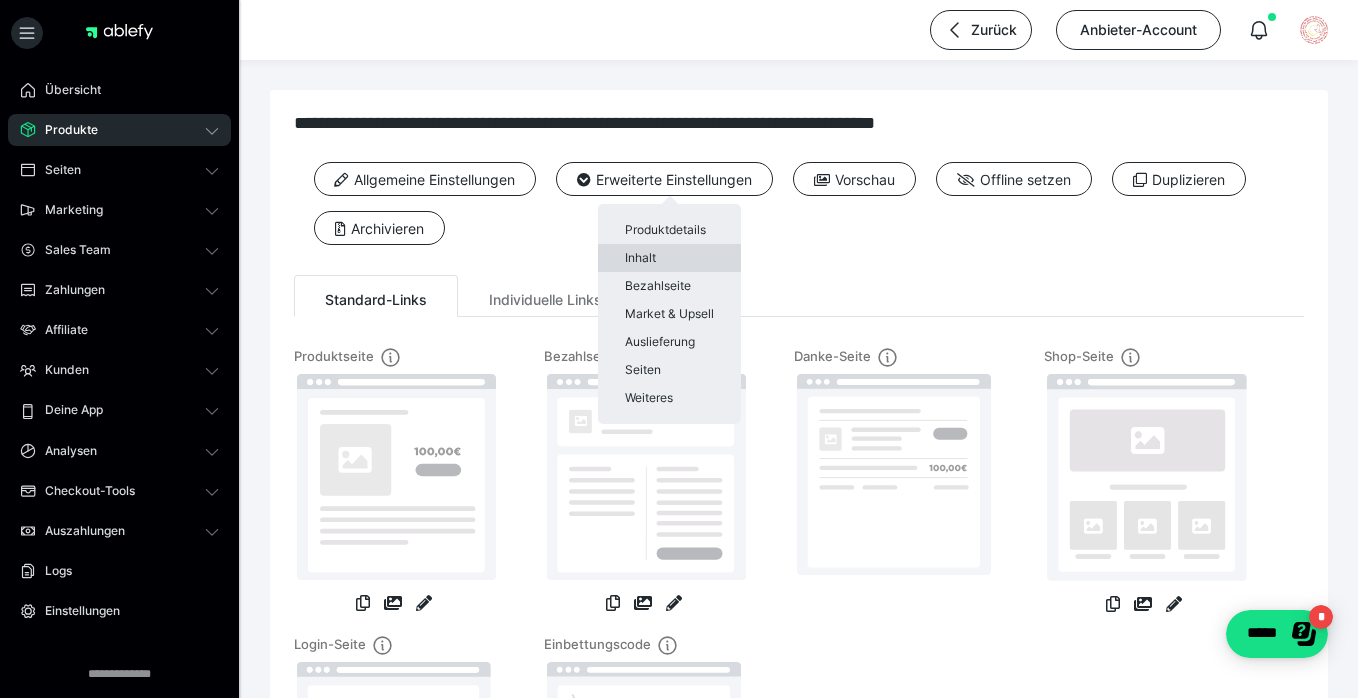click on "Inhalt" at bounding box center (669, 258) 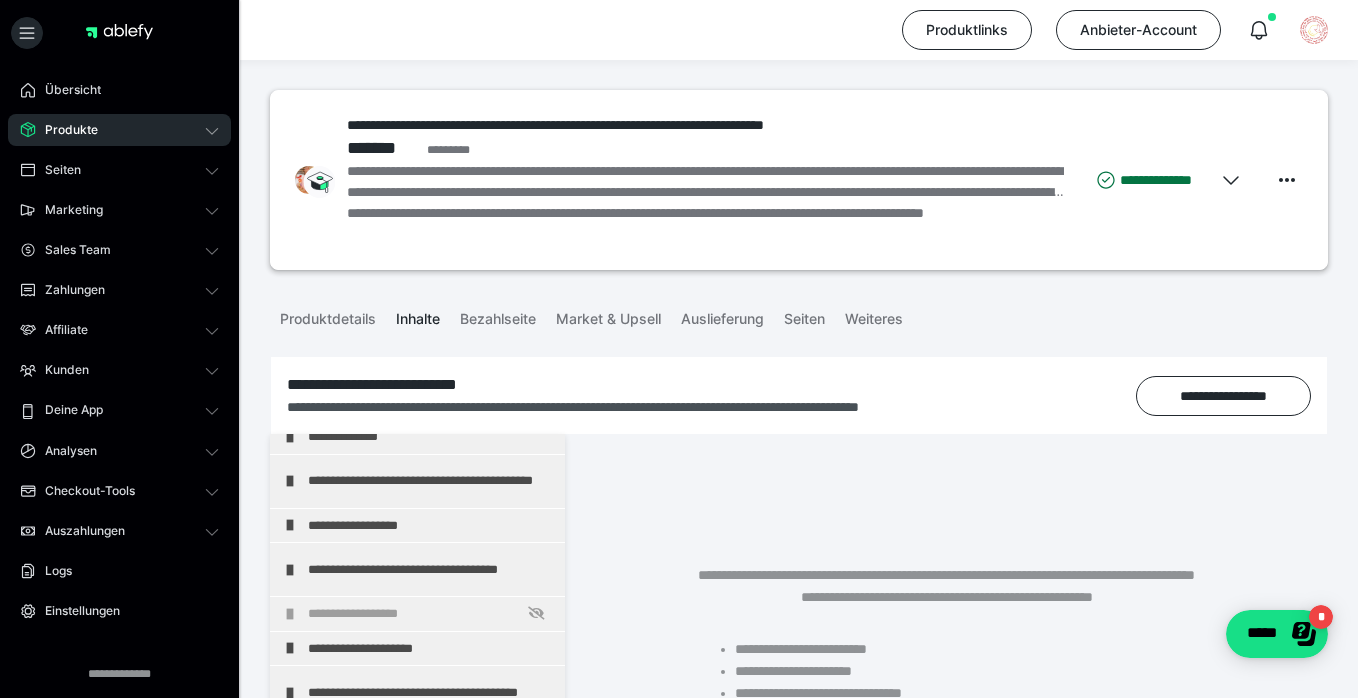 scroll, scrollTop: 398, scrollLeft: 0, axis: vertical 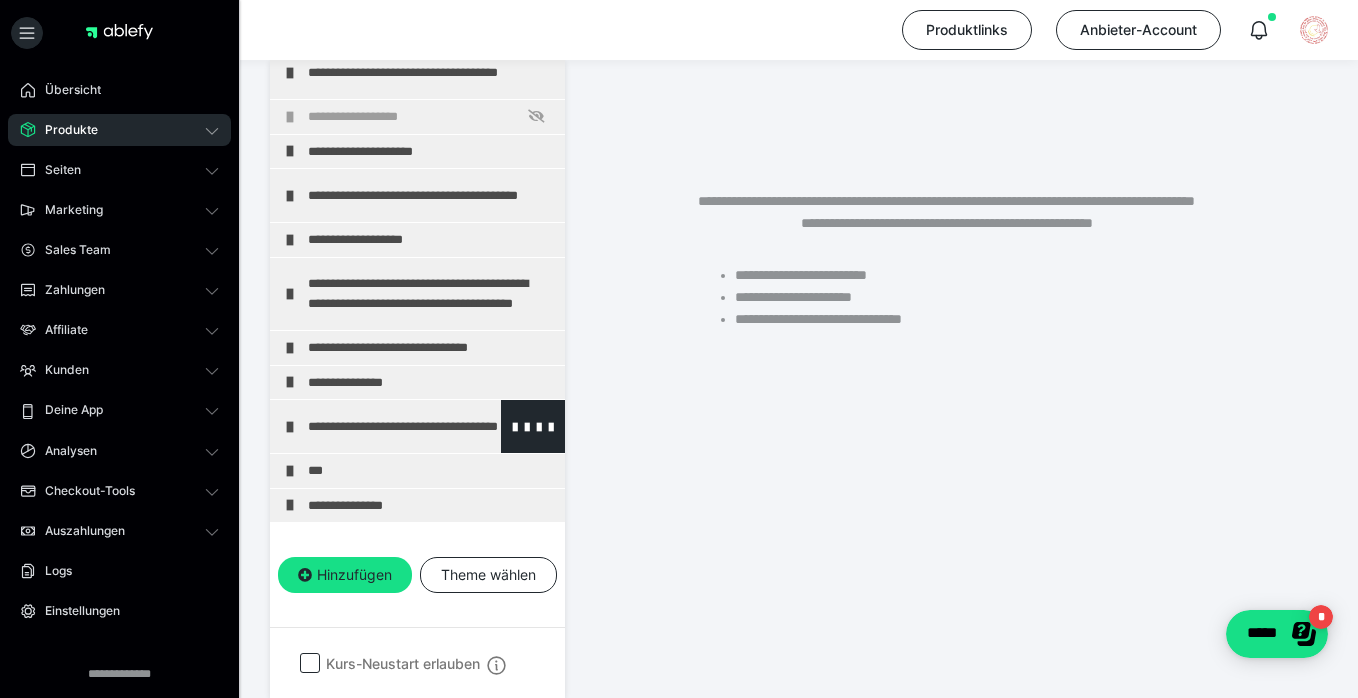 click on "**********" at bounding box center [417, 426] 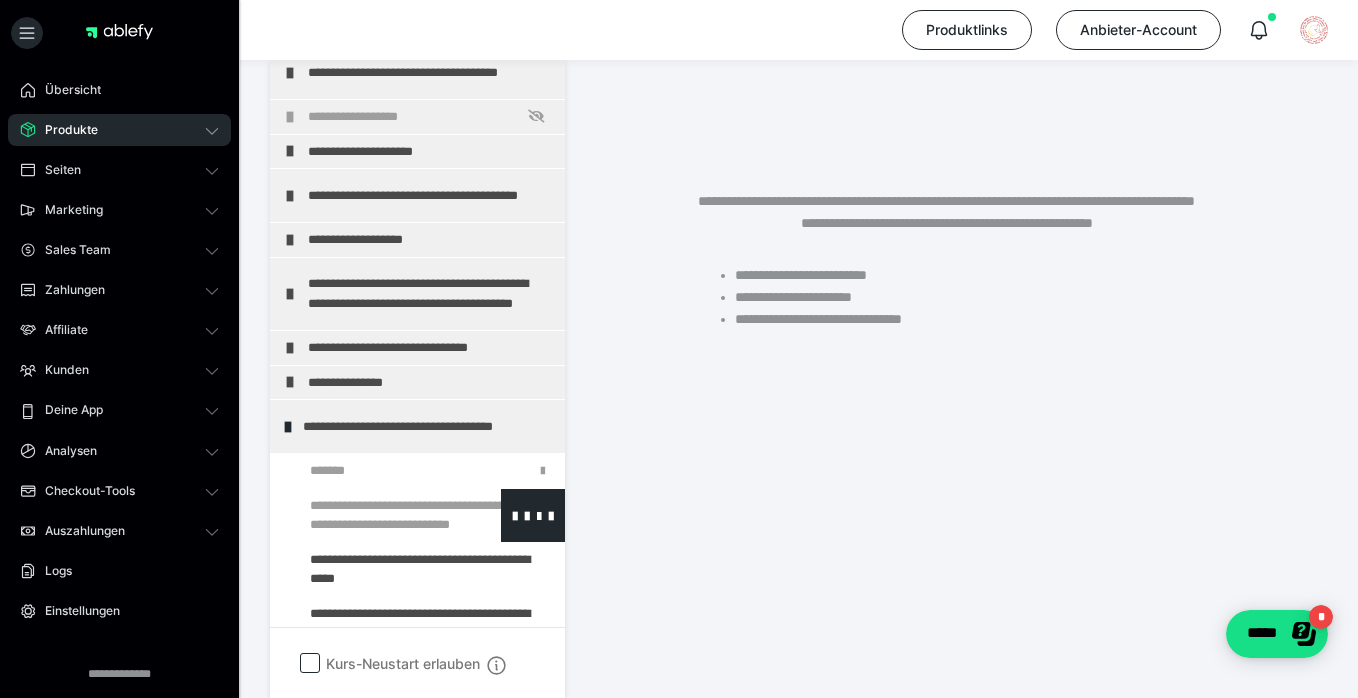 click at bounding box center (375, 515) 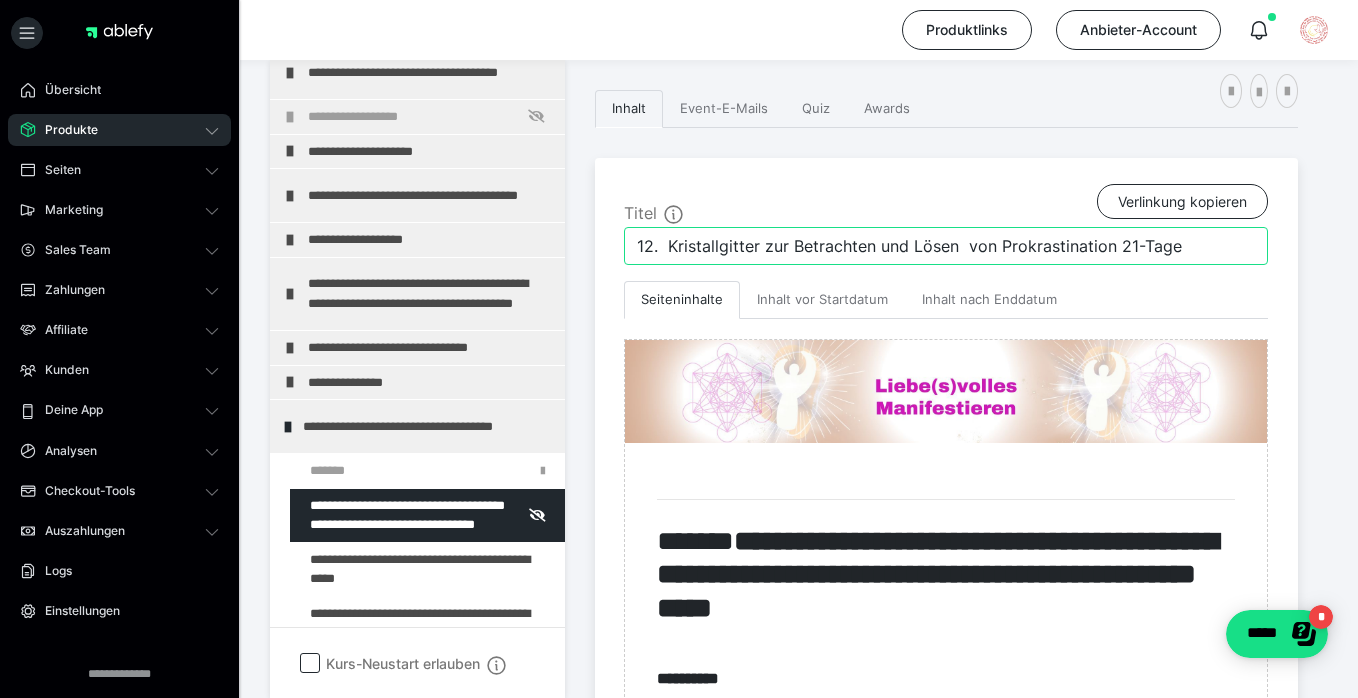 drag, startPoint x: 1193, startPoint y: 247, endPoint x: 632, endPoint y: 252, distance: 561.0223 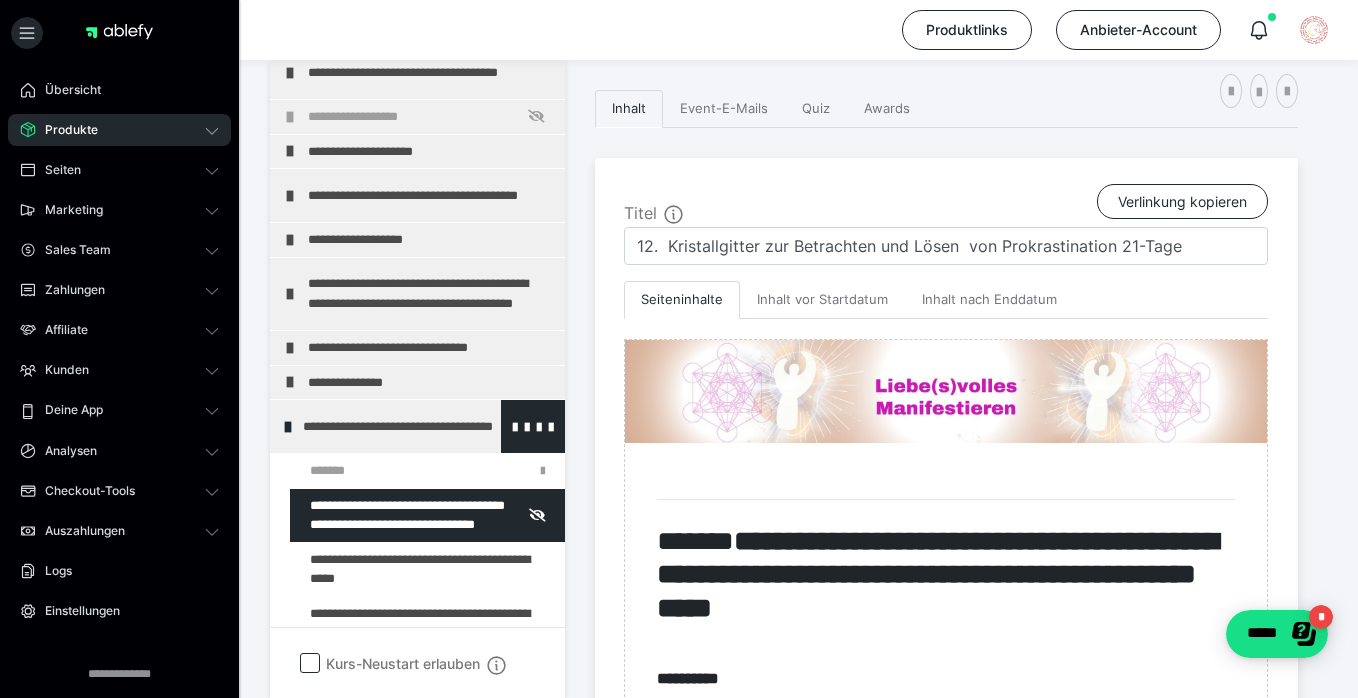 click on "**********" at bounding box center (426, 426) 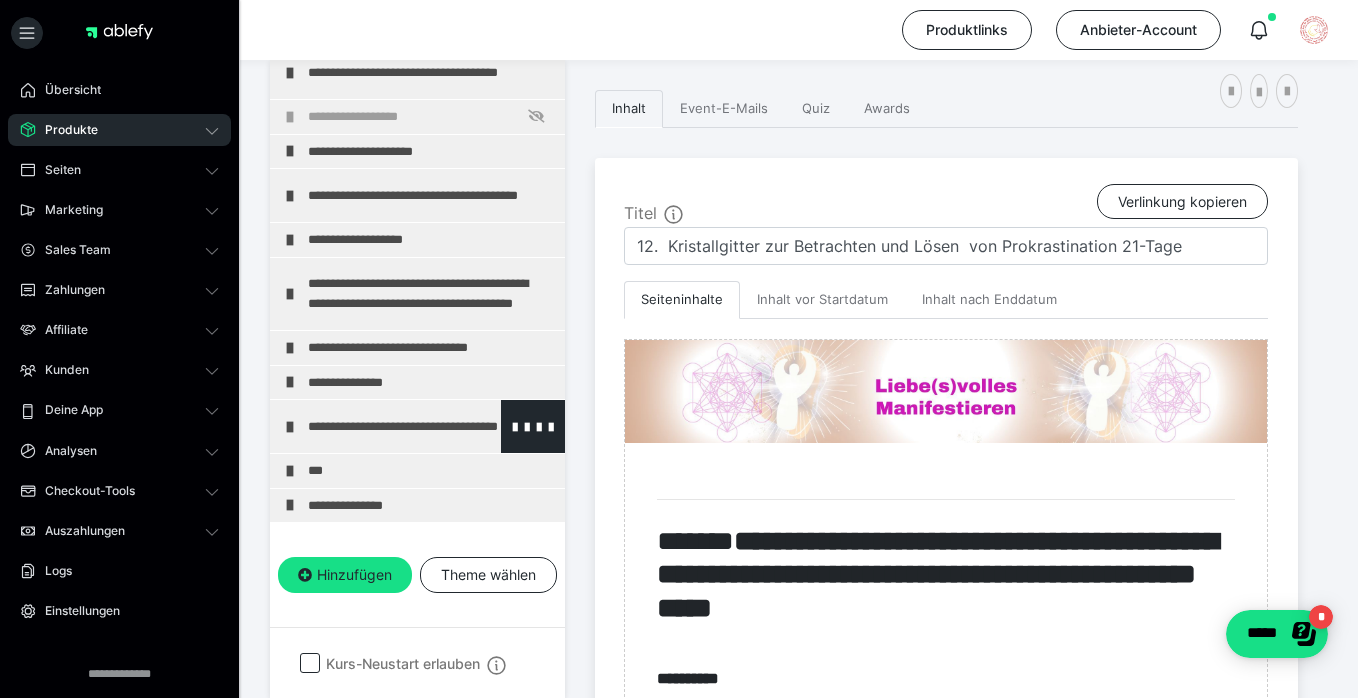 click at bounding box center [290, 427] 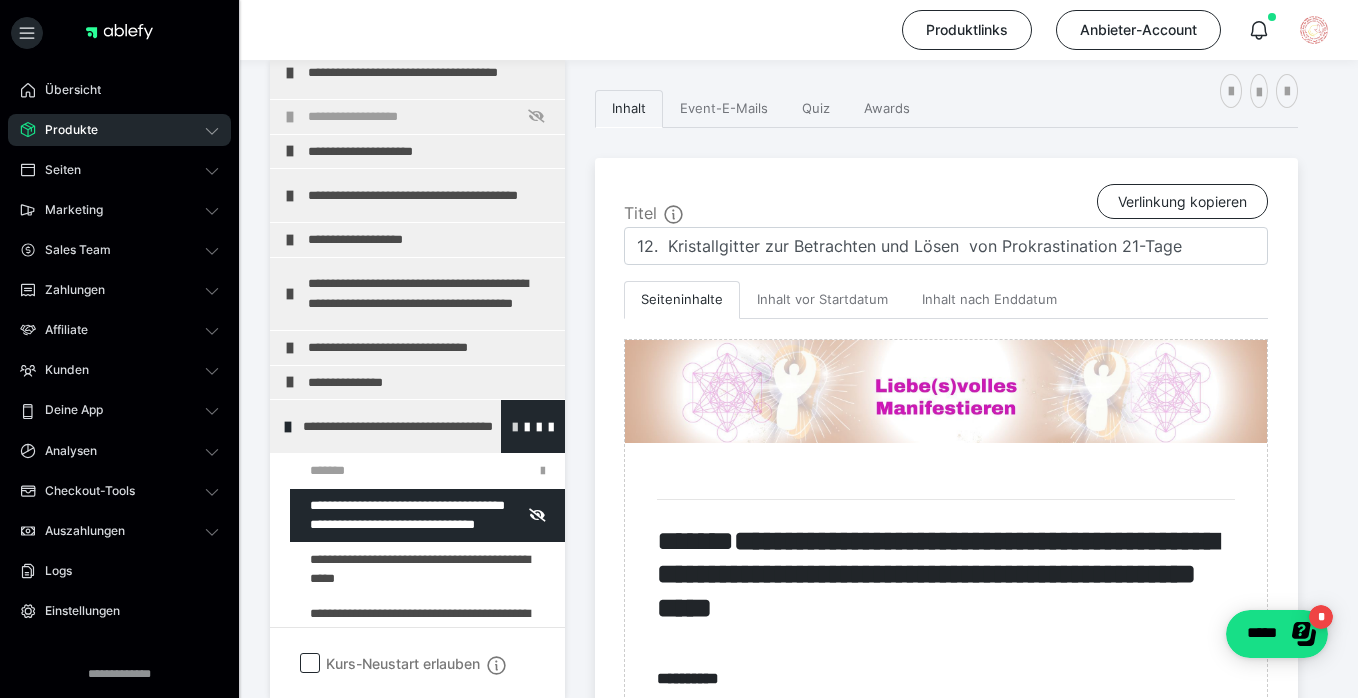 click at bounding box center [515, 426] 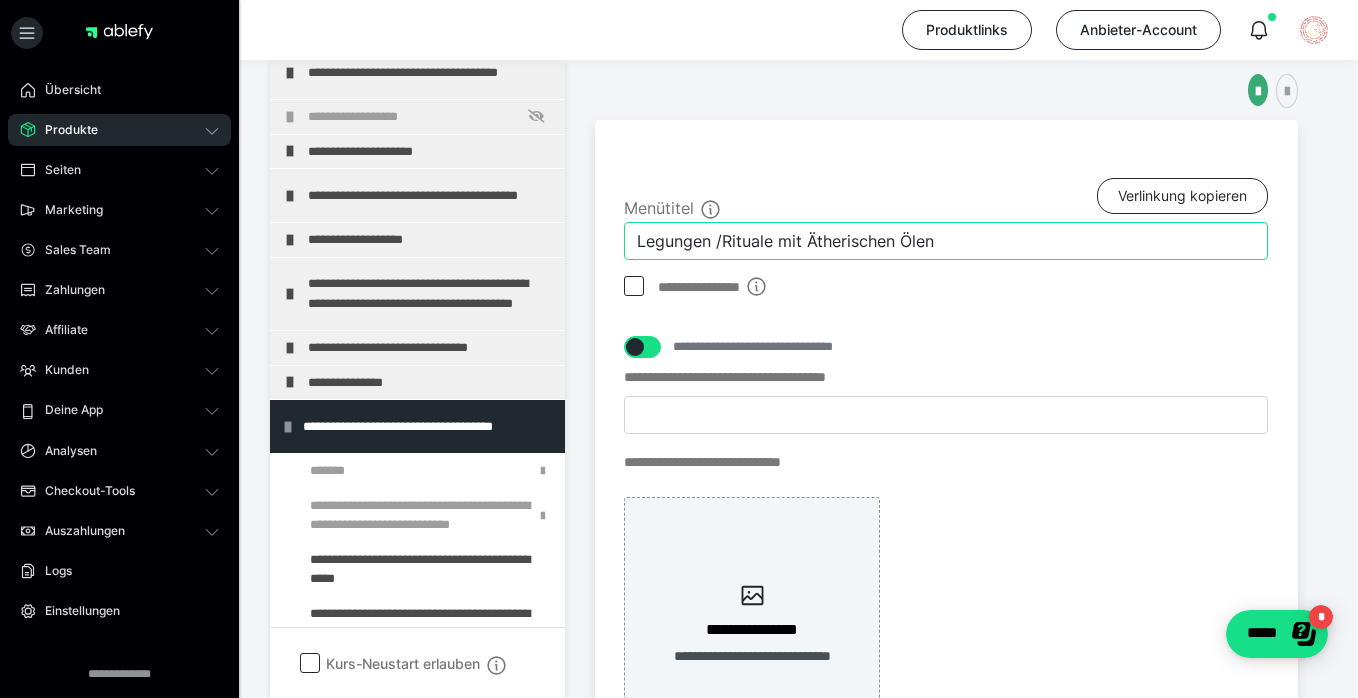 drag, startPoint x: 951, startPoint y: 237, endPoint x: 608, endPoint y: 239, distance: 343.00583 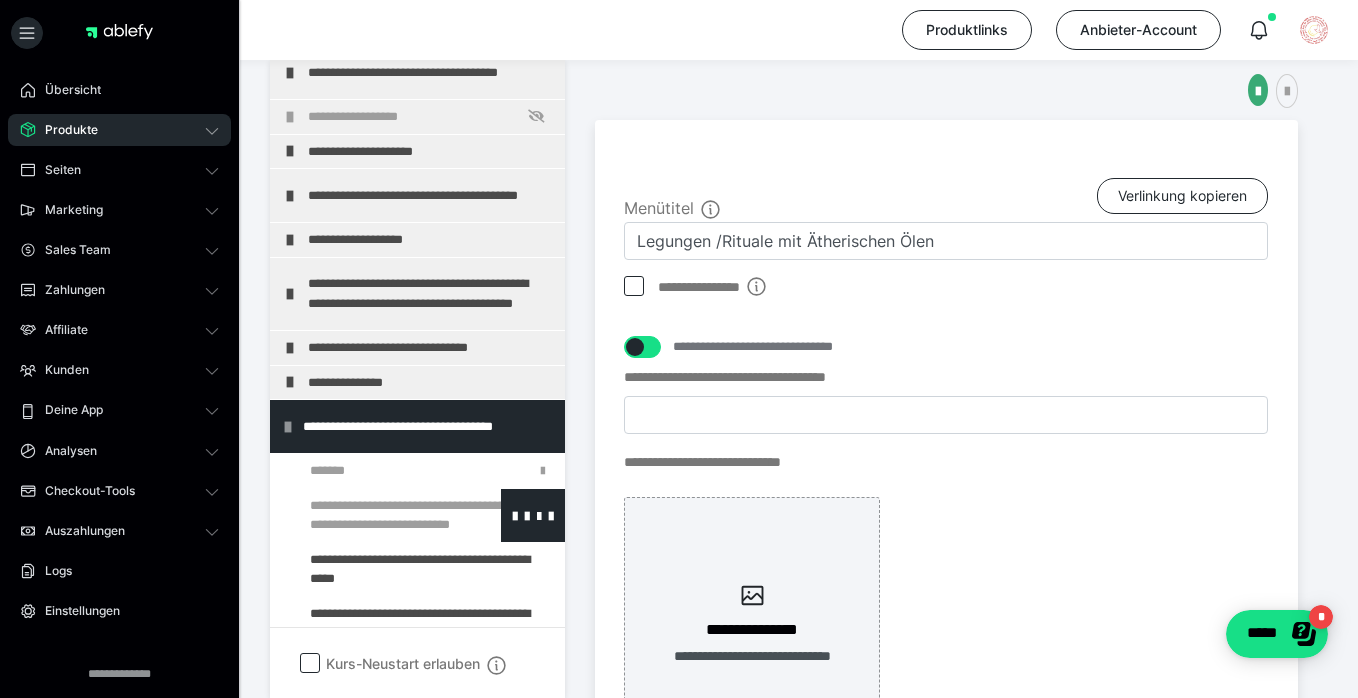 click at bounding box center [375, 515] 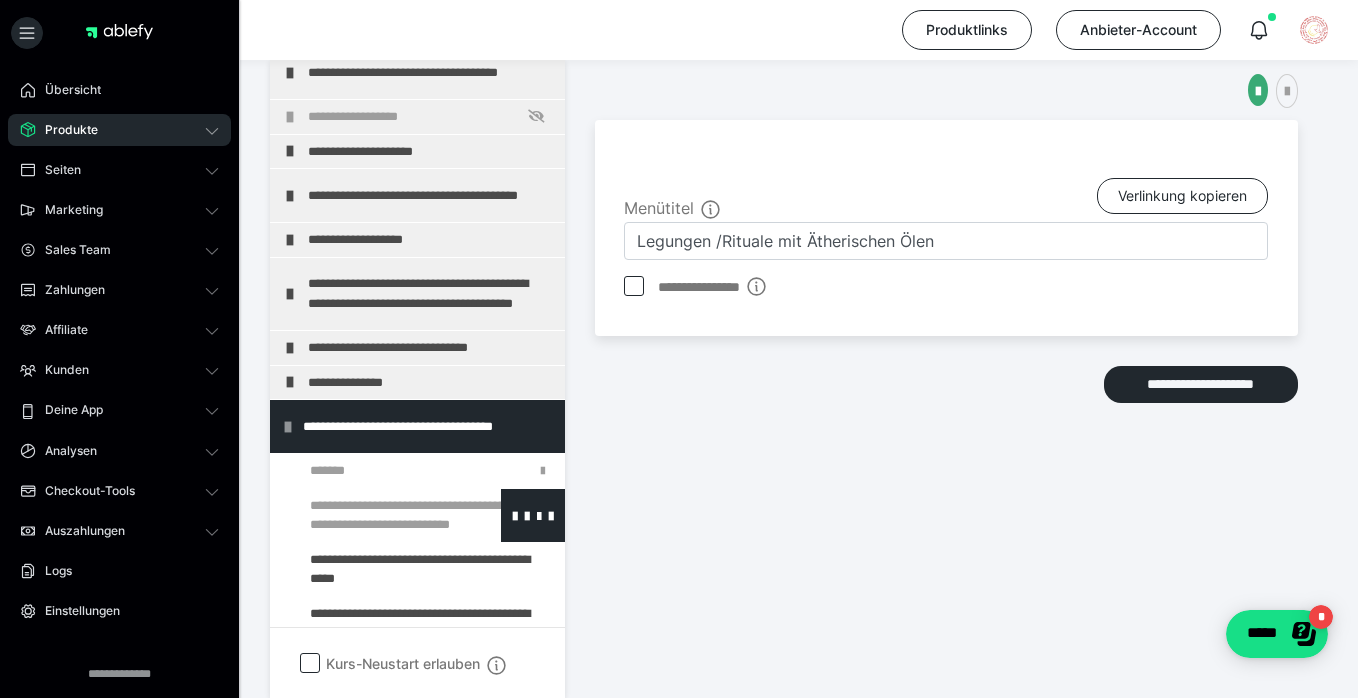type on "12.  Kristallgitter zur Betrachten und Lösen  von Prokrastination 21-Tage" 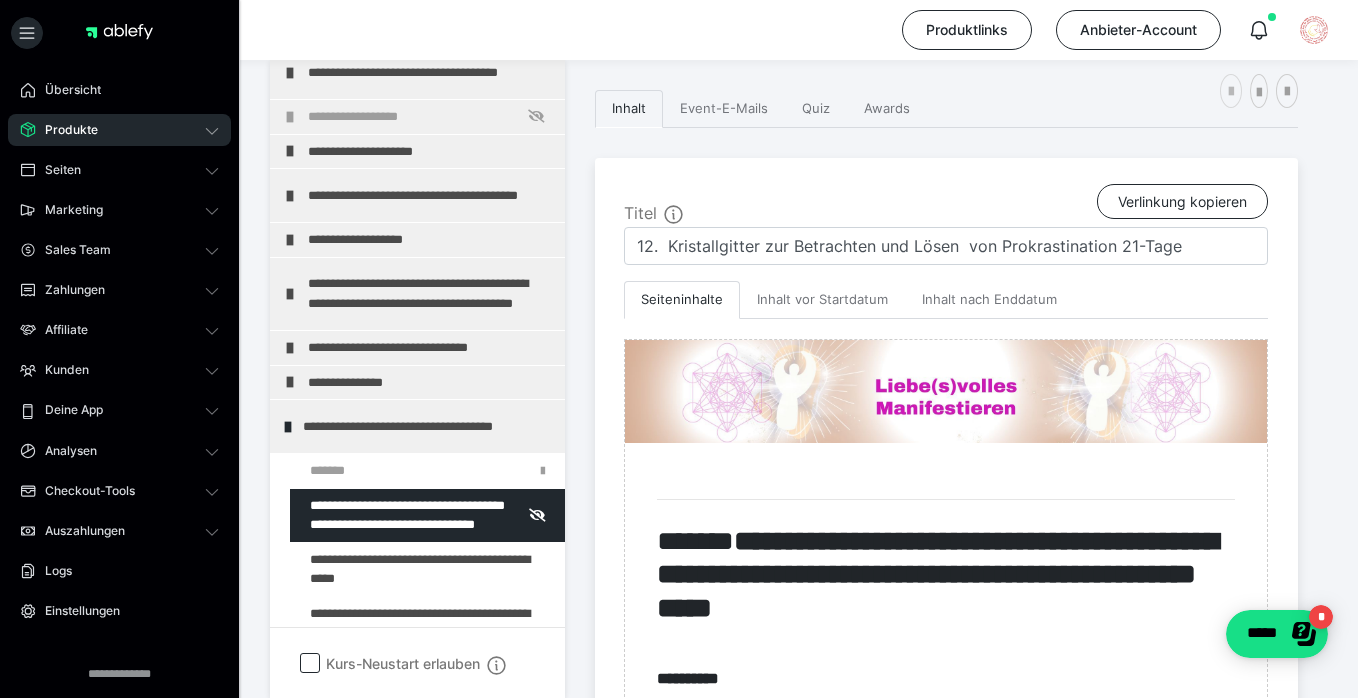 click at bounding box center [1231, 92] 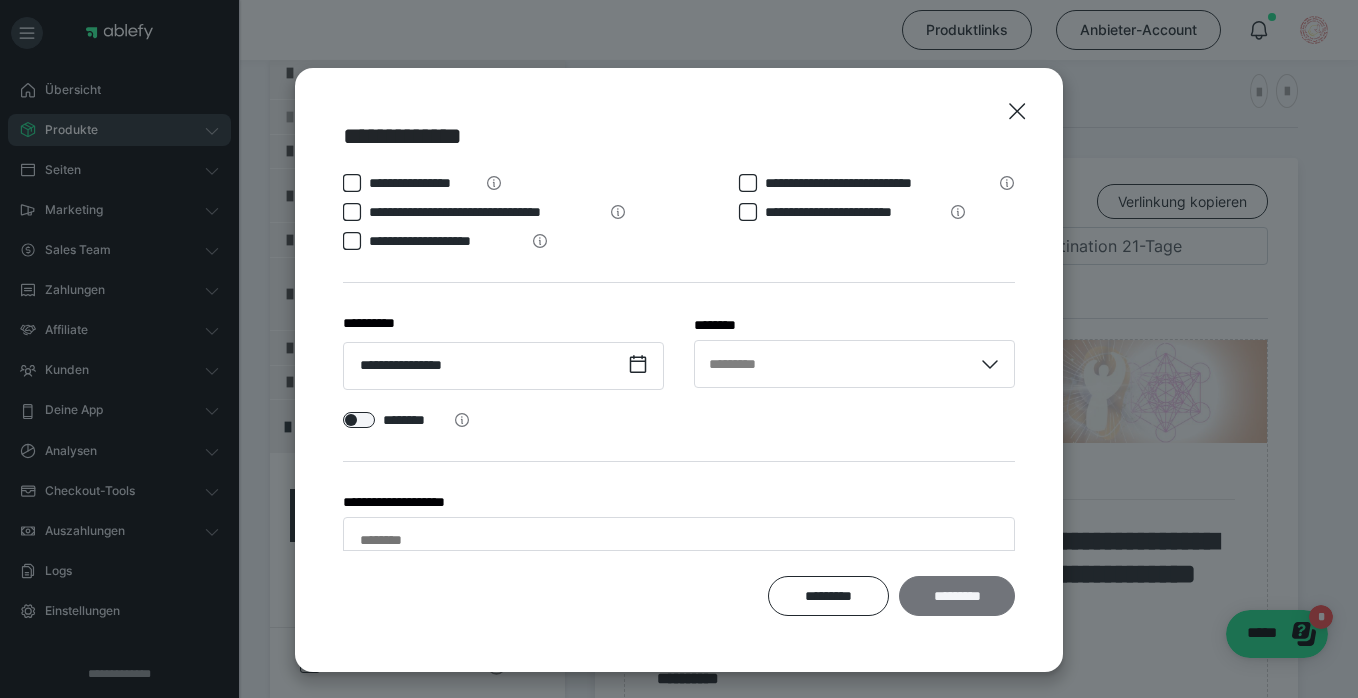 click on "*********" at bounding box center [957, 596] 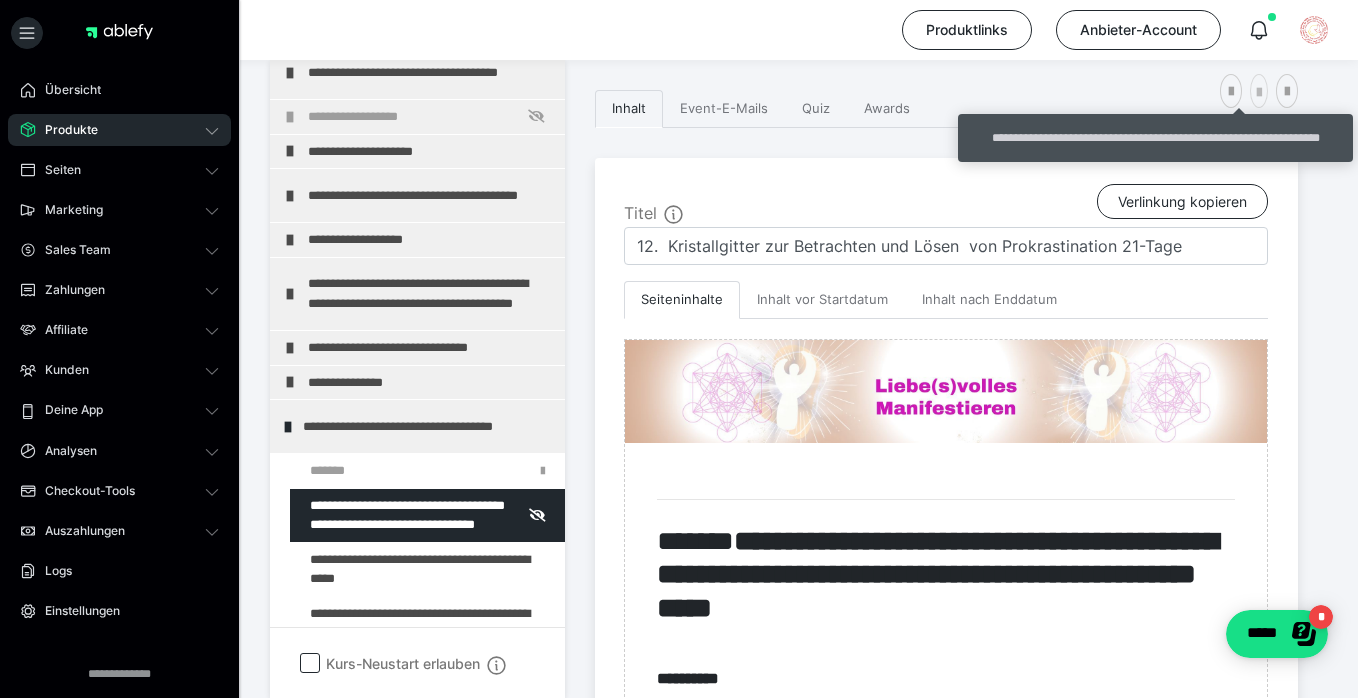 click at bounding box center [1259, 93] 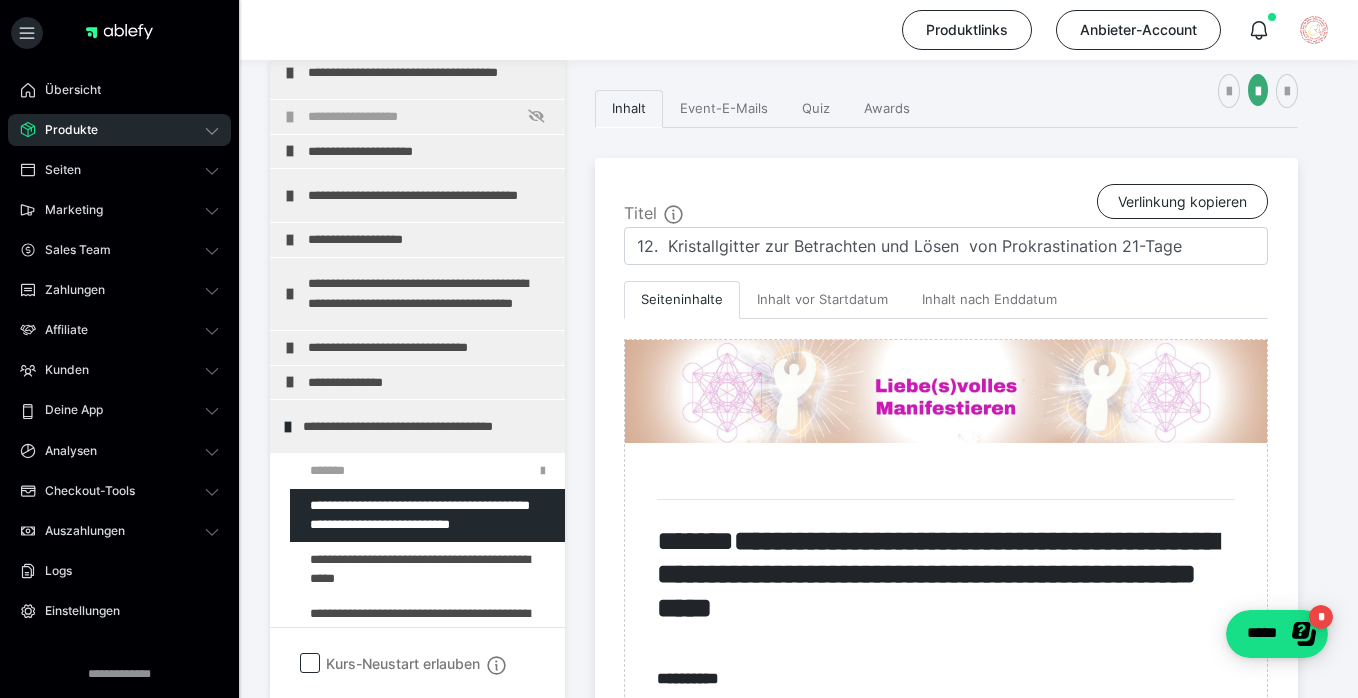 click on "Titel Verlinkung kopieren" at bounding box center [946, 205] 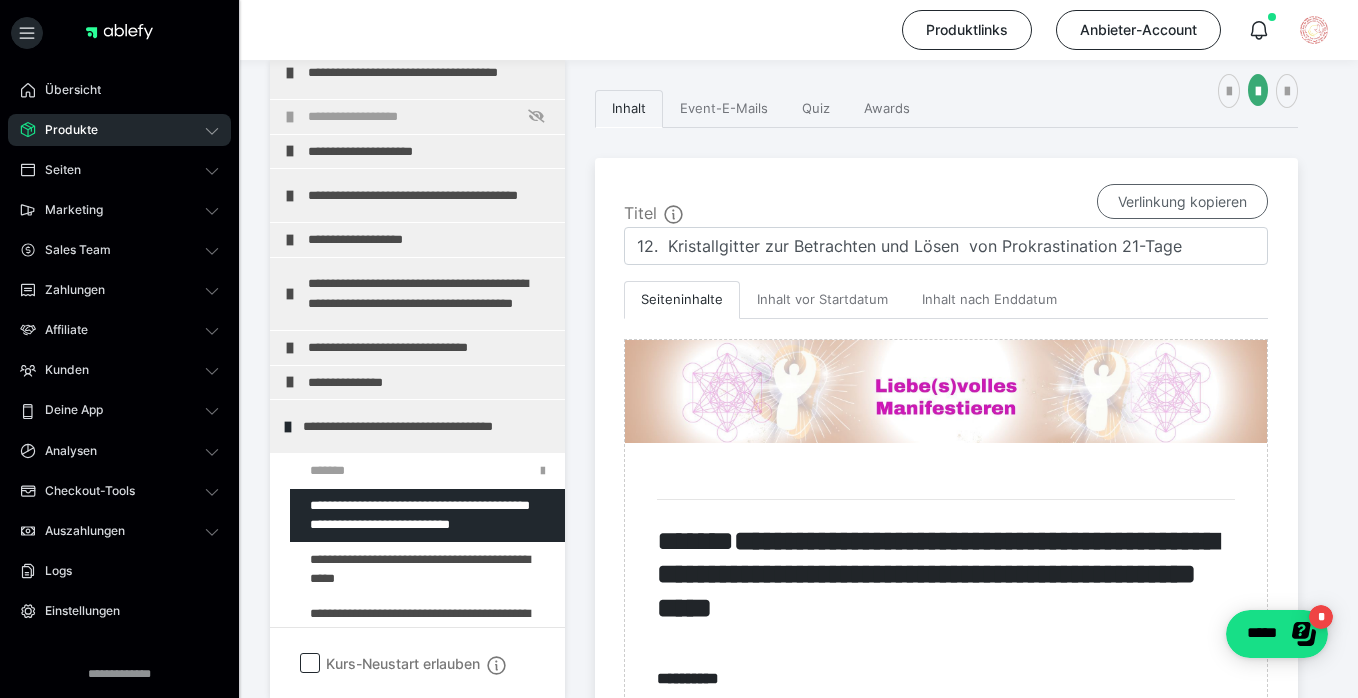 click on "Verlinkung kopieren" at bounding box center [1182, 202] 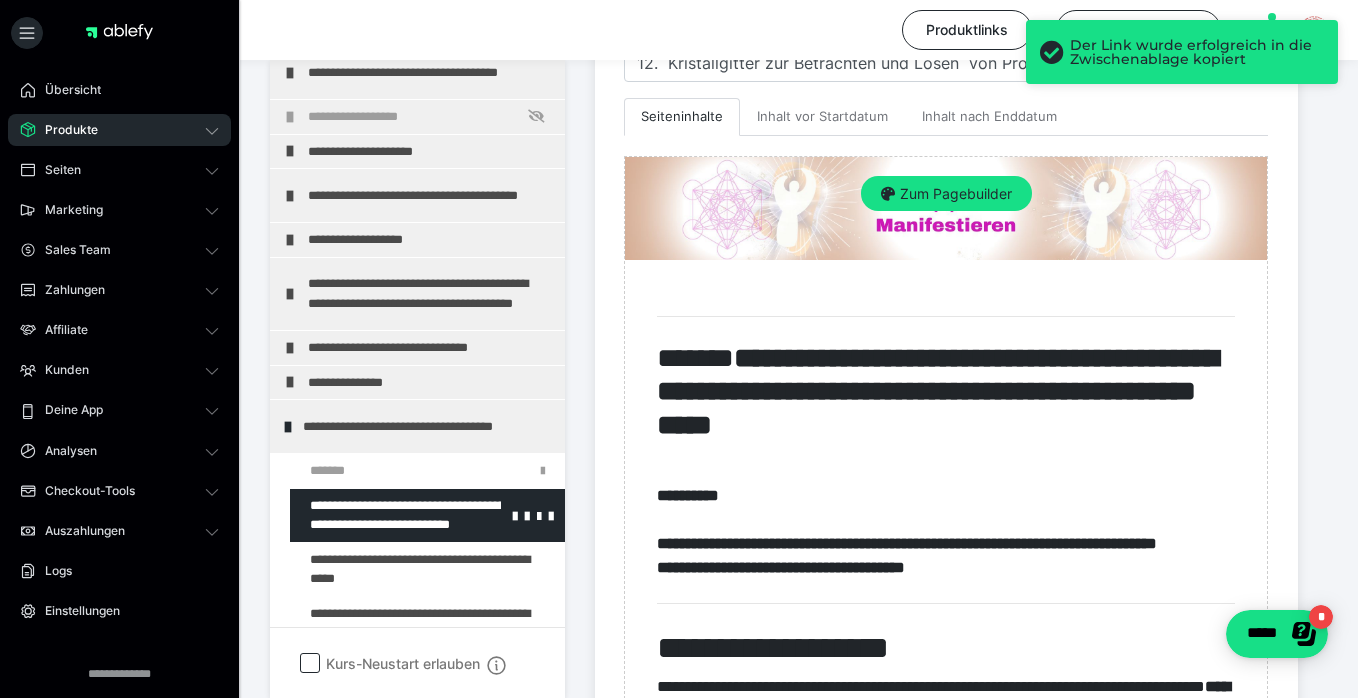 scroll, scrollTop: 559, scrollLeft: 0, axis: vertical 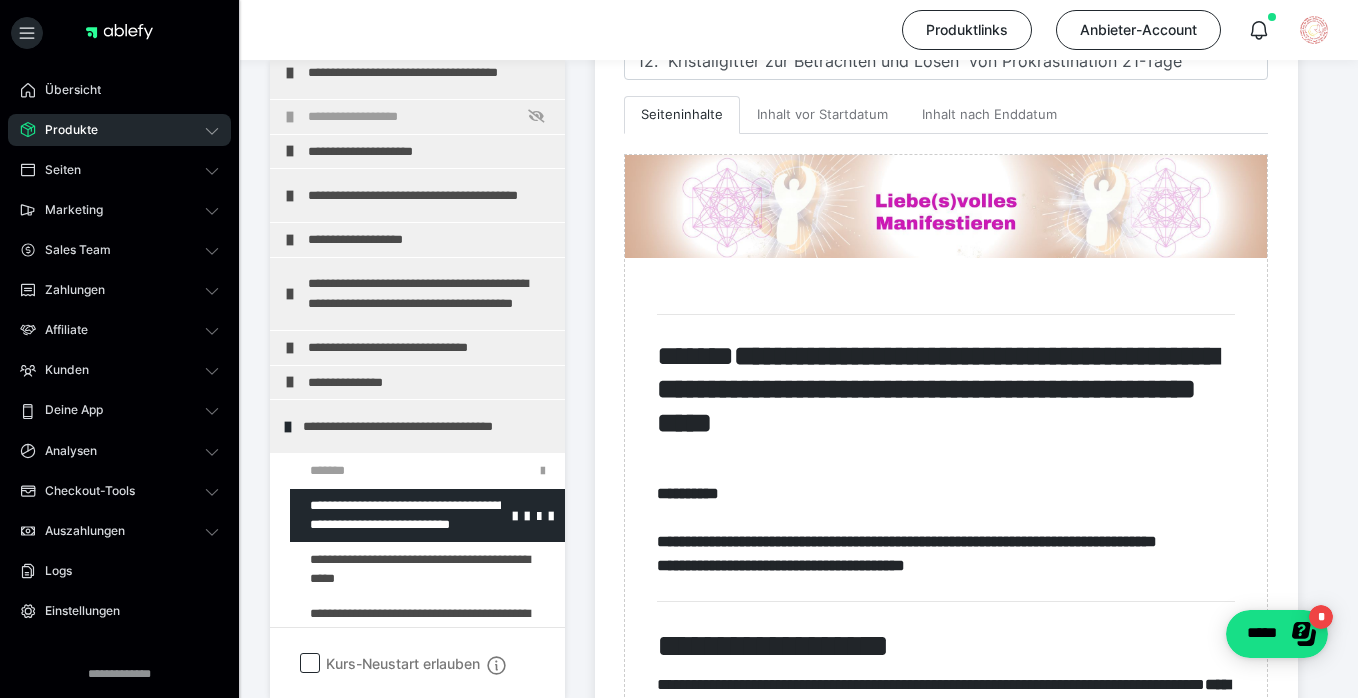 click at bounding box center (375, 515) 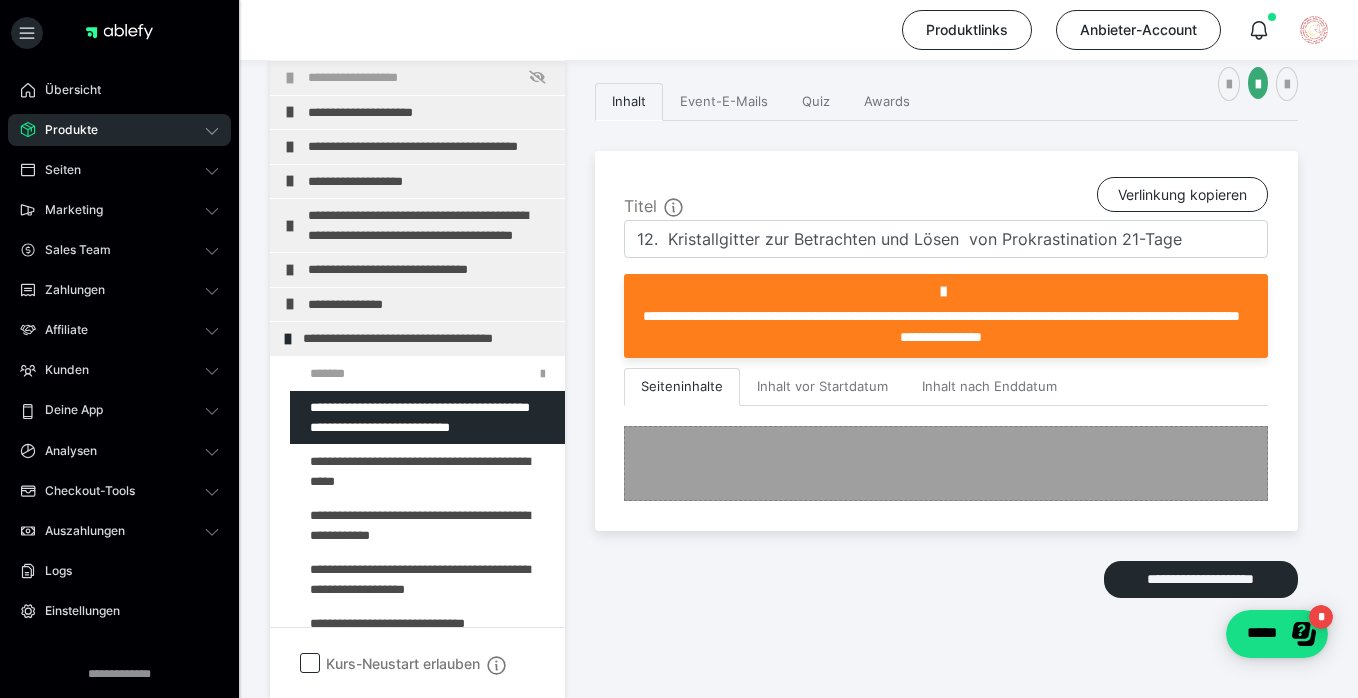 scroll, scrollTop: 559, scrollLeft: 0, axis: vertical 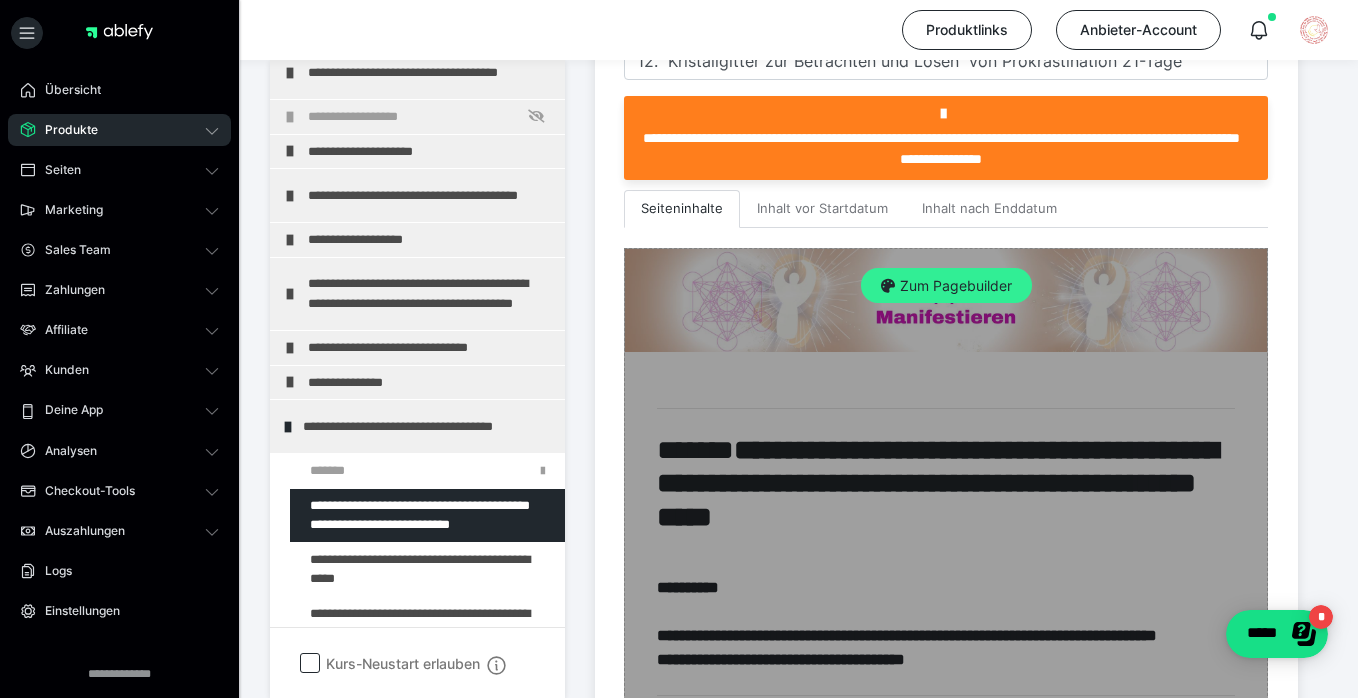 click on "Zum Pagebuilder" at bounding box center [946, 286] 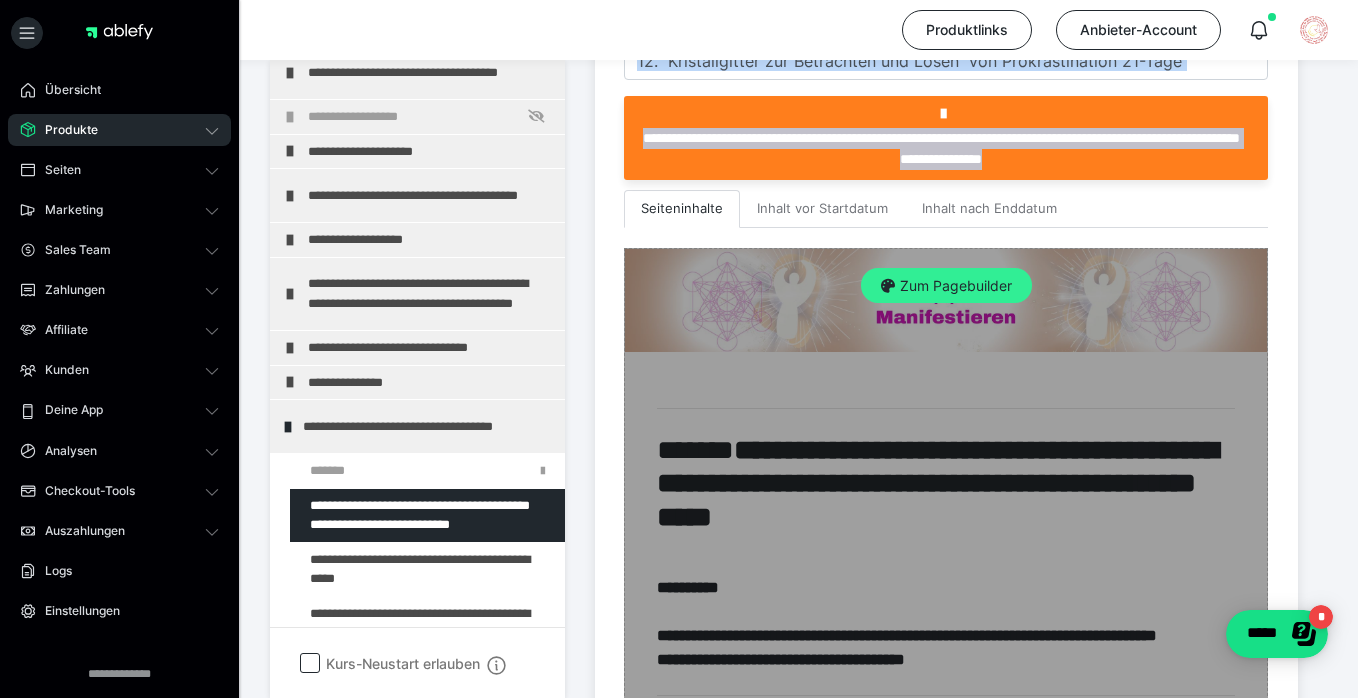 scroll, scrollTop: 374, scrollLeft: 0, axis: vertical 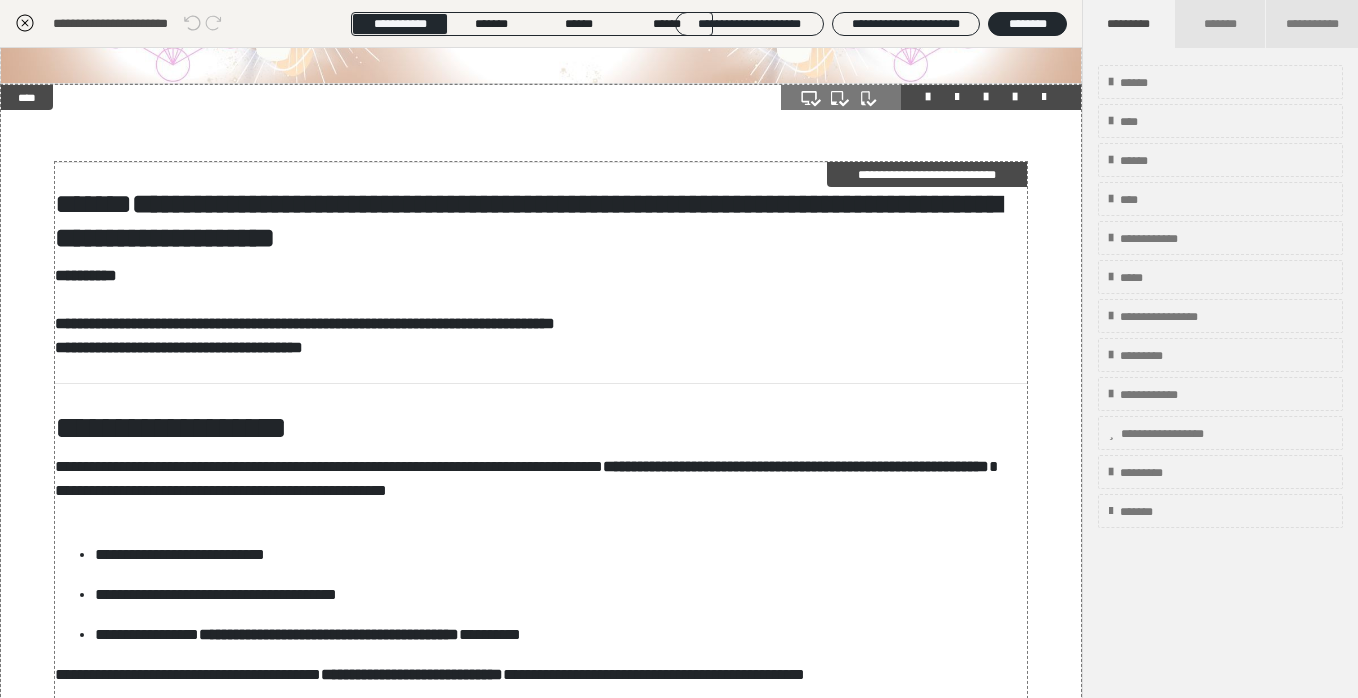 click on "**********" at bounding box center [927, 174] 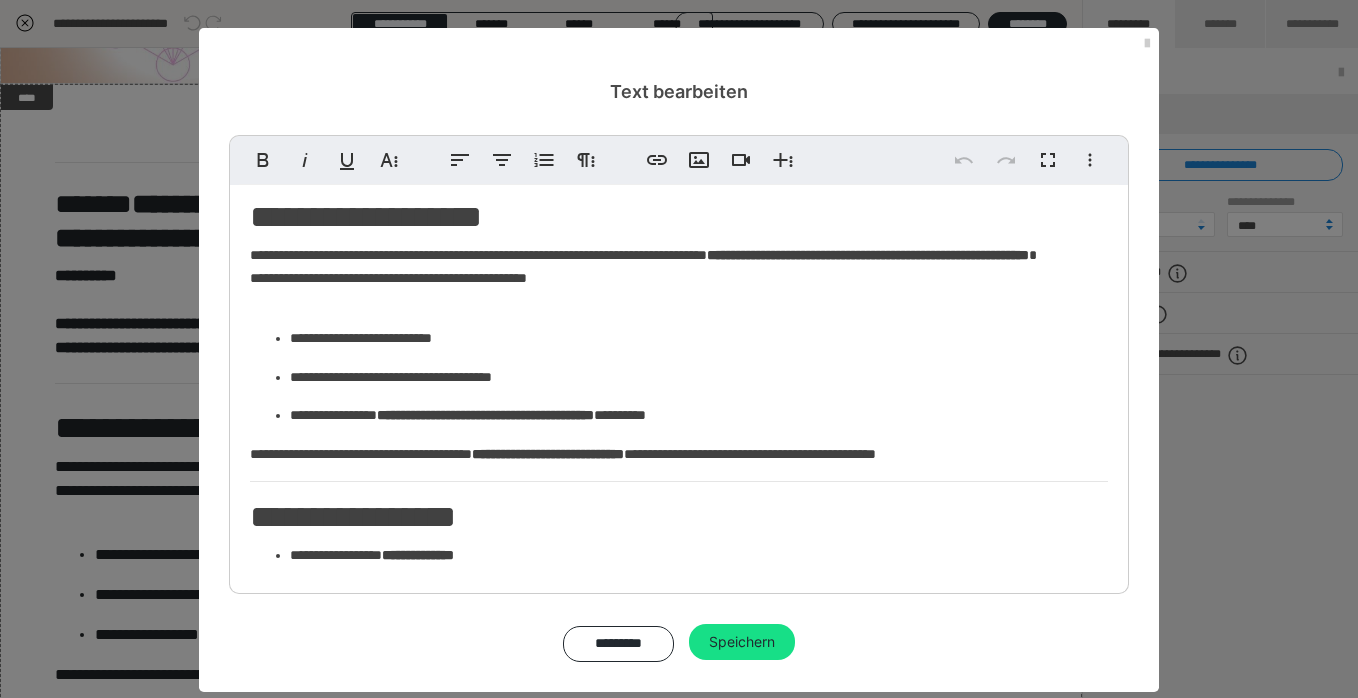 scroll, scrollTop: 232, scrollLeft: 0, axis: vertical 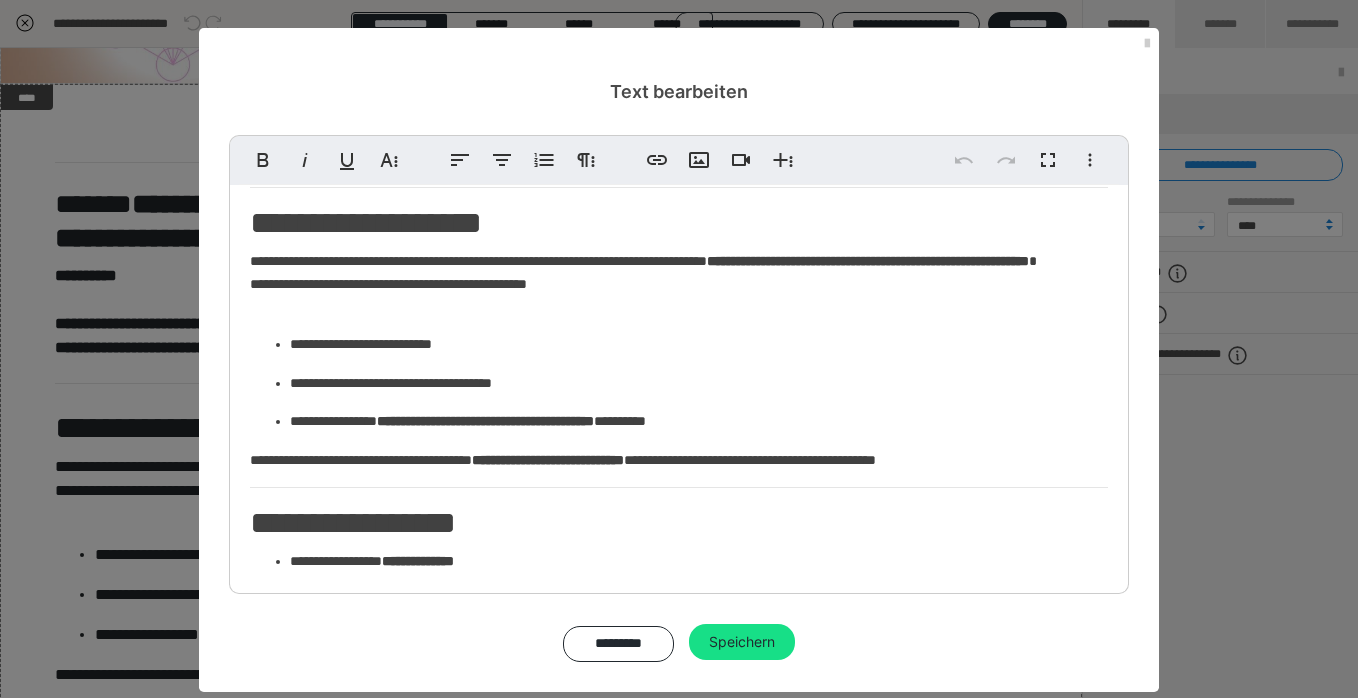 click on "**********" at bounding box center (679, 223) 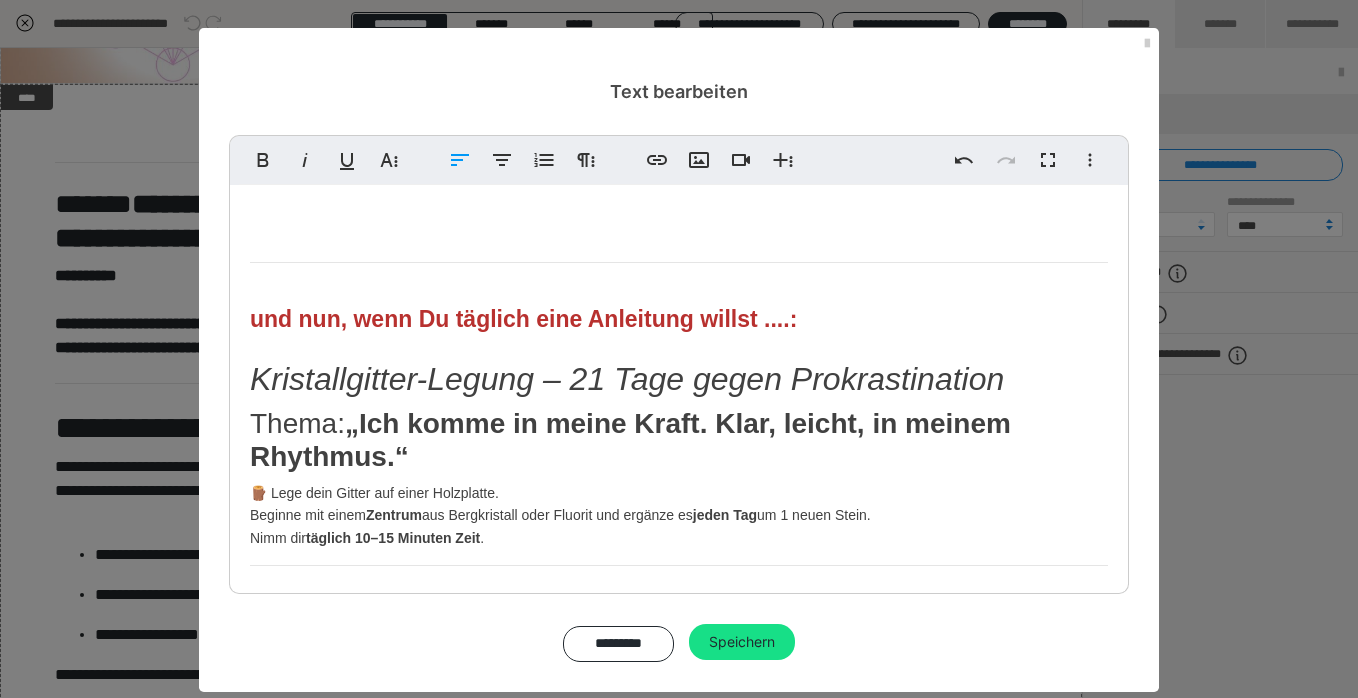 scroll, scrollTop: 3284, scrollLeft: 0, axis: vertical 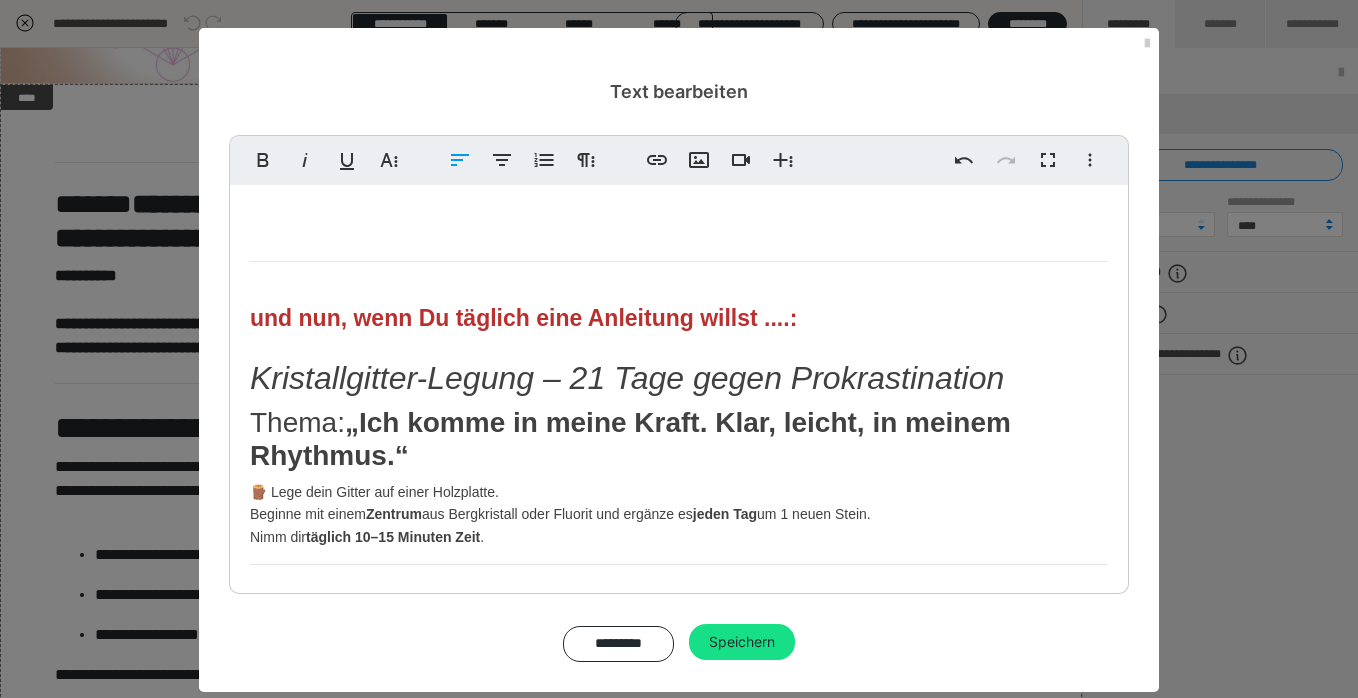 click on "Thema:  „Ich komme in meine Kraft. Klar, leicht, in meinem Rhythmus.“" at bounding box center (679, 439) 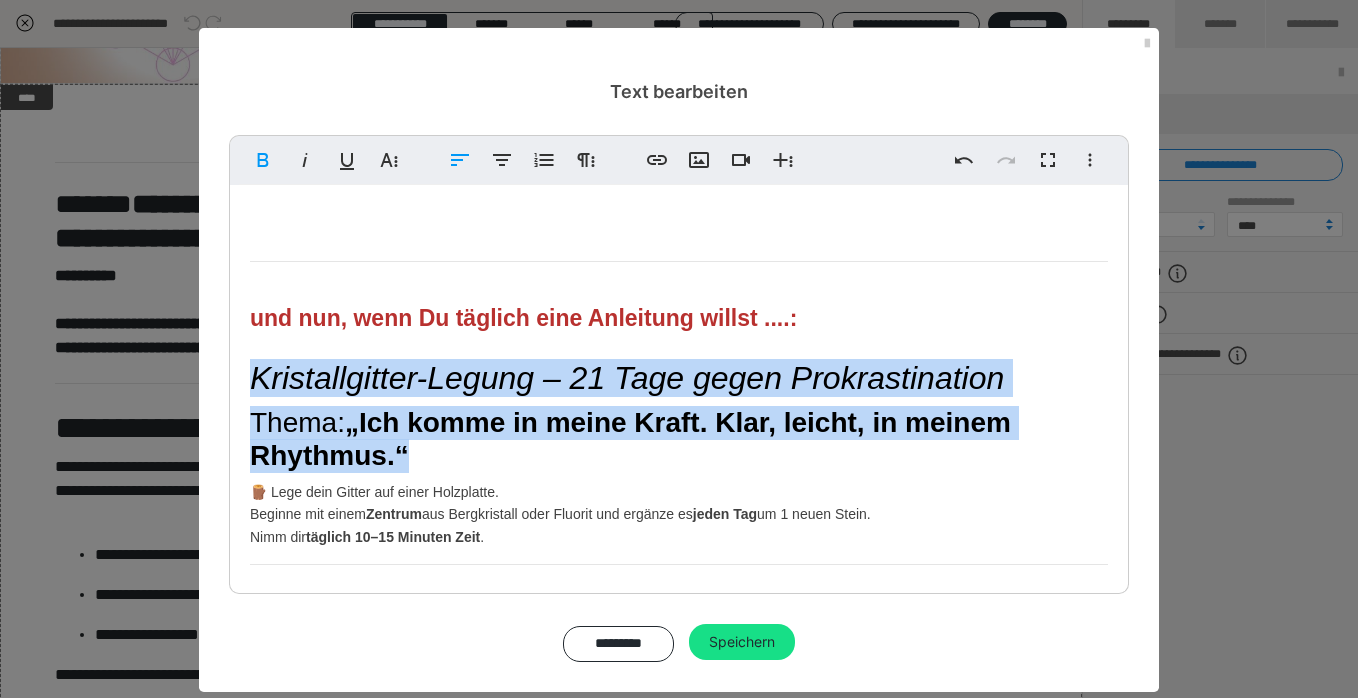 drag, startPoint x: 414, startPoint y: 432, endPoint x: 241, endPoint y: 363, distance: 186.25252 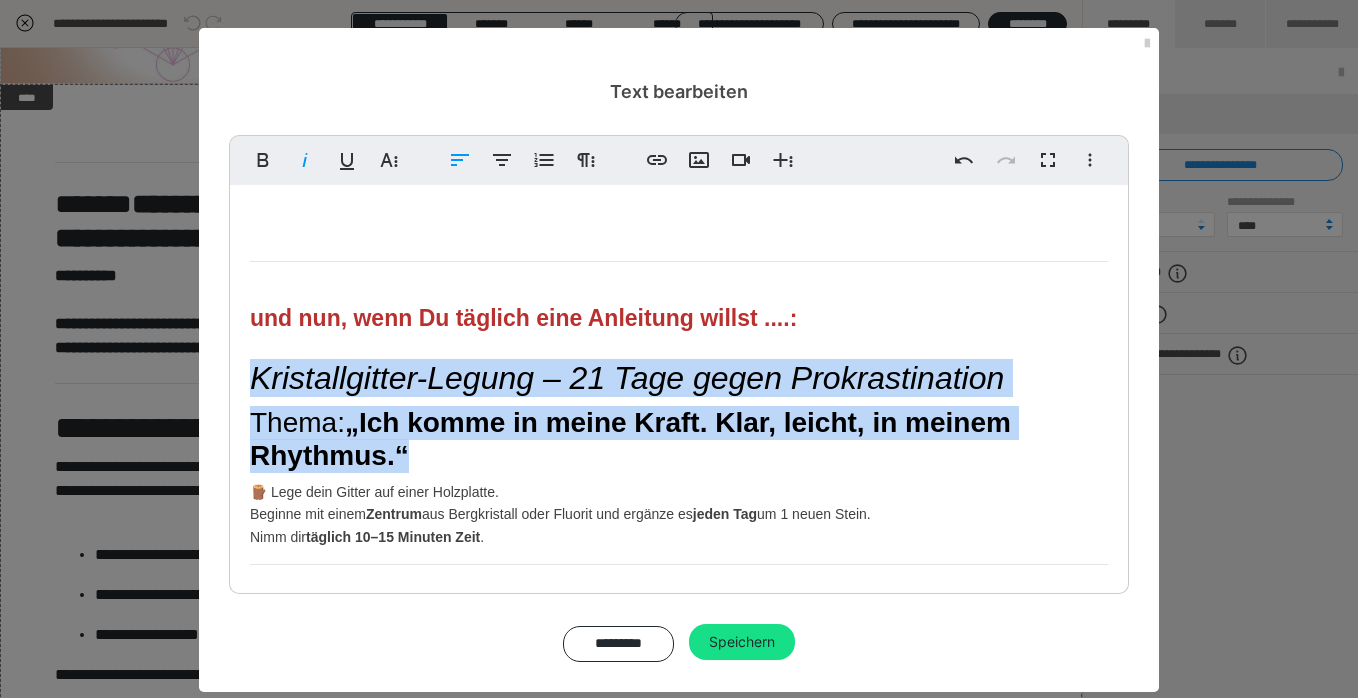 copy on "Kristallgitter-Legung – 21 Tage gegen Prokrastination Thema:  „Ich komme in meine Kraft. Klar, leicht, in meinem Rhythmus.“" 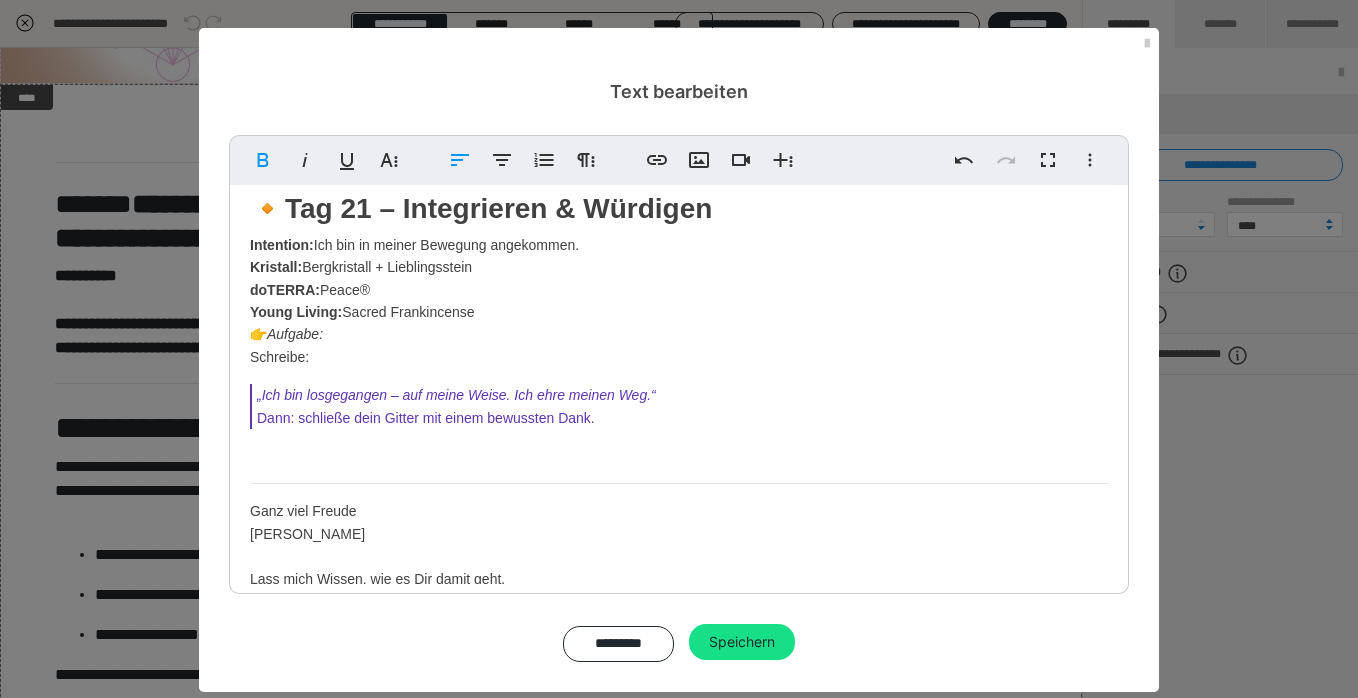 scroll, scrollTop: 8433, scrollLeft: 0, axis: vertical 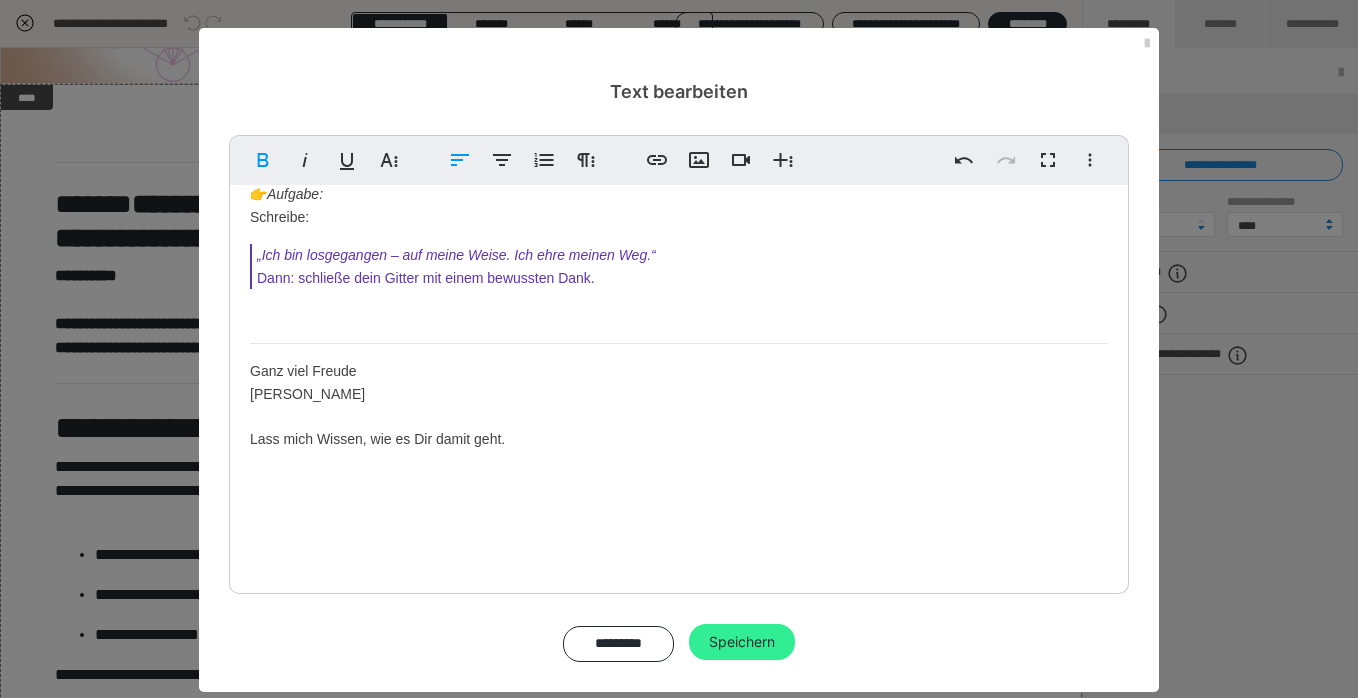 click on "Speichern" at bounding box center (742, 642) 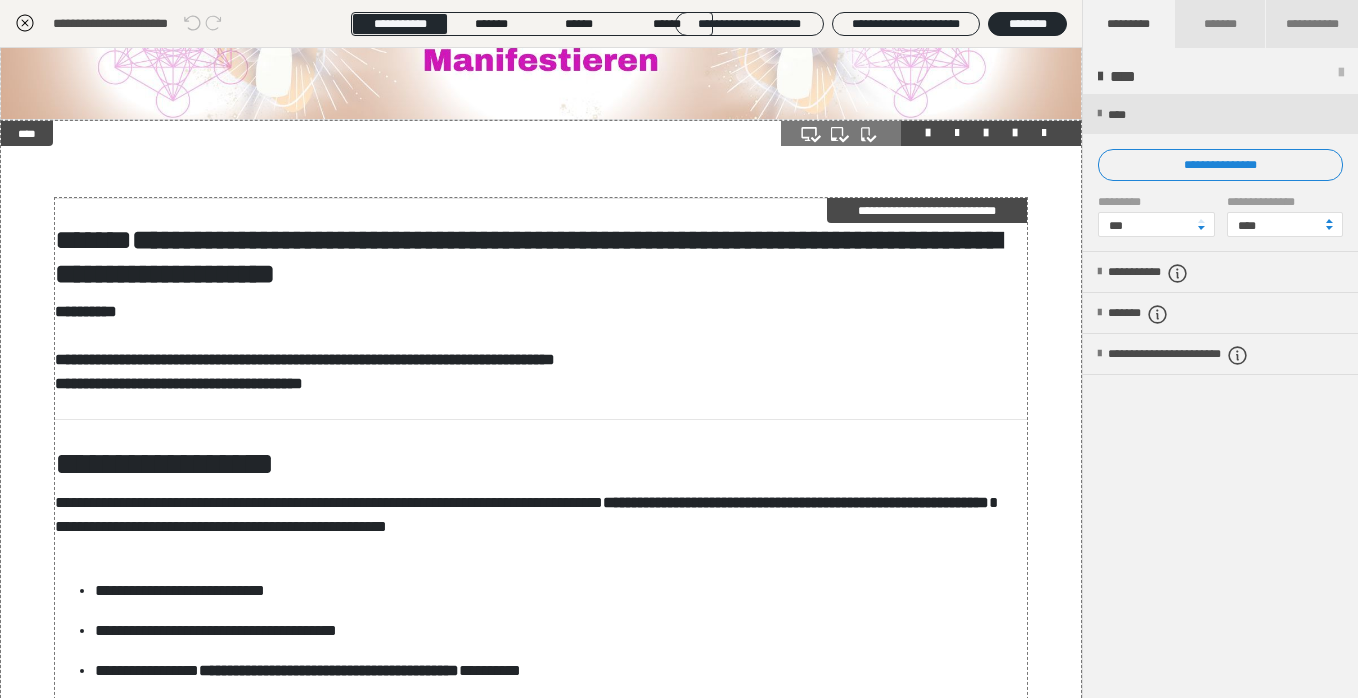 scroll, scrollTop: 97, scrollLeft: 0, axis: vertical 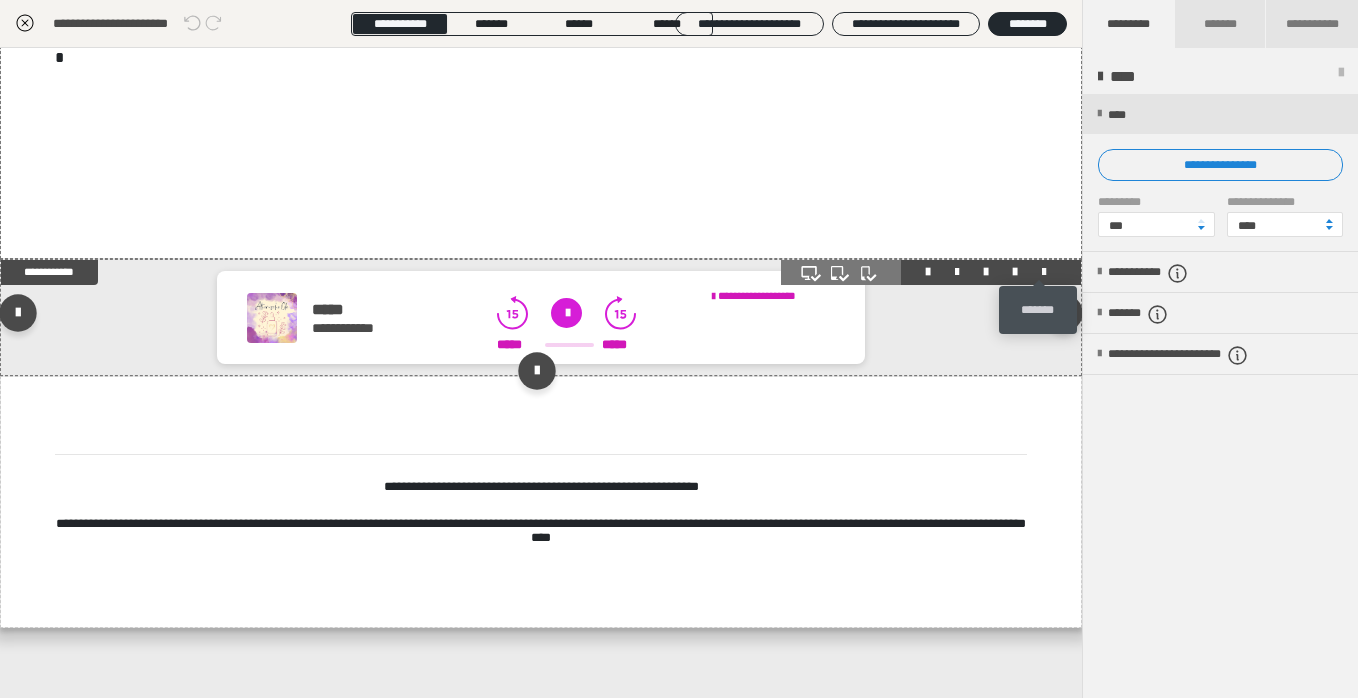 click at bounding box center (1044, 272) 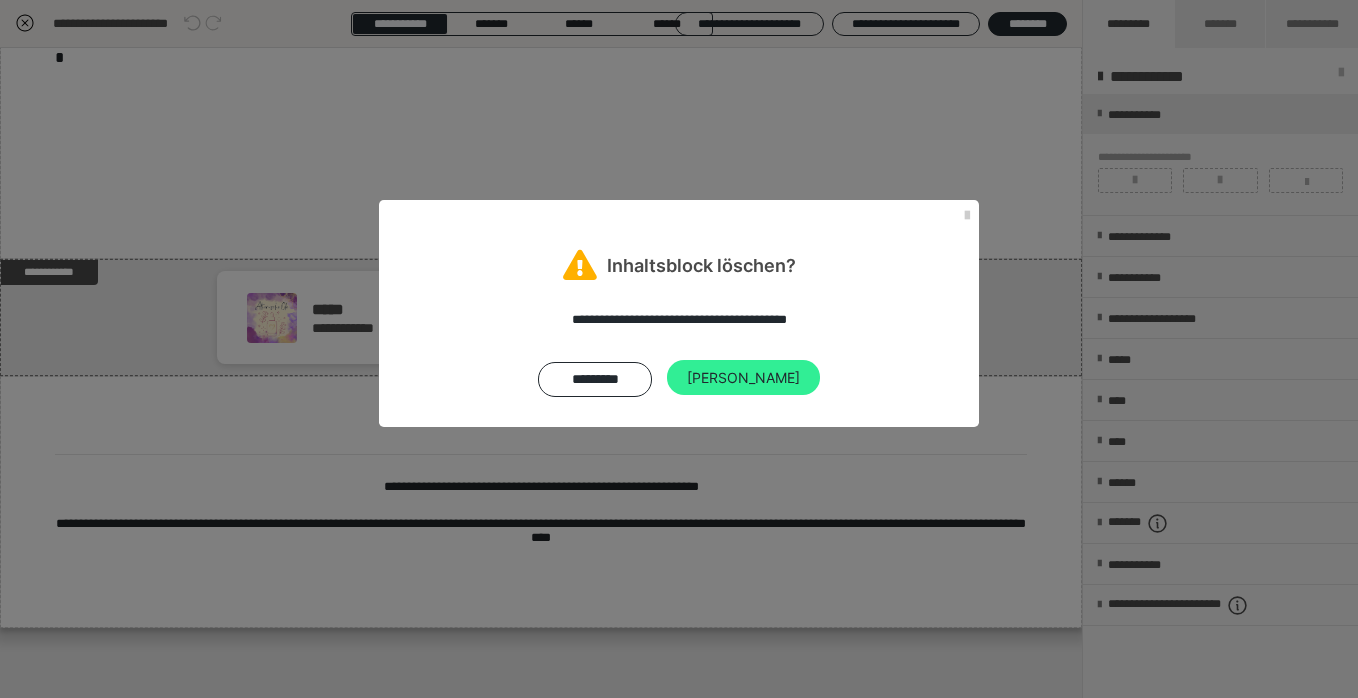 click on "[PERSON_NAME]" at bounding box center [743, 378] 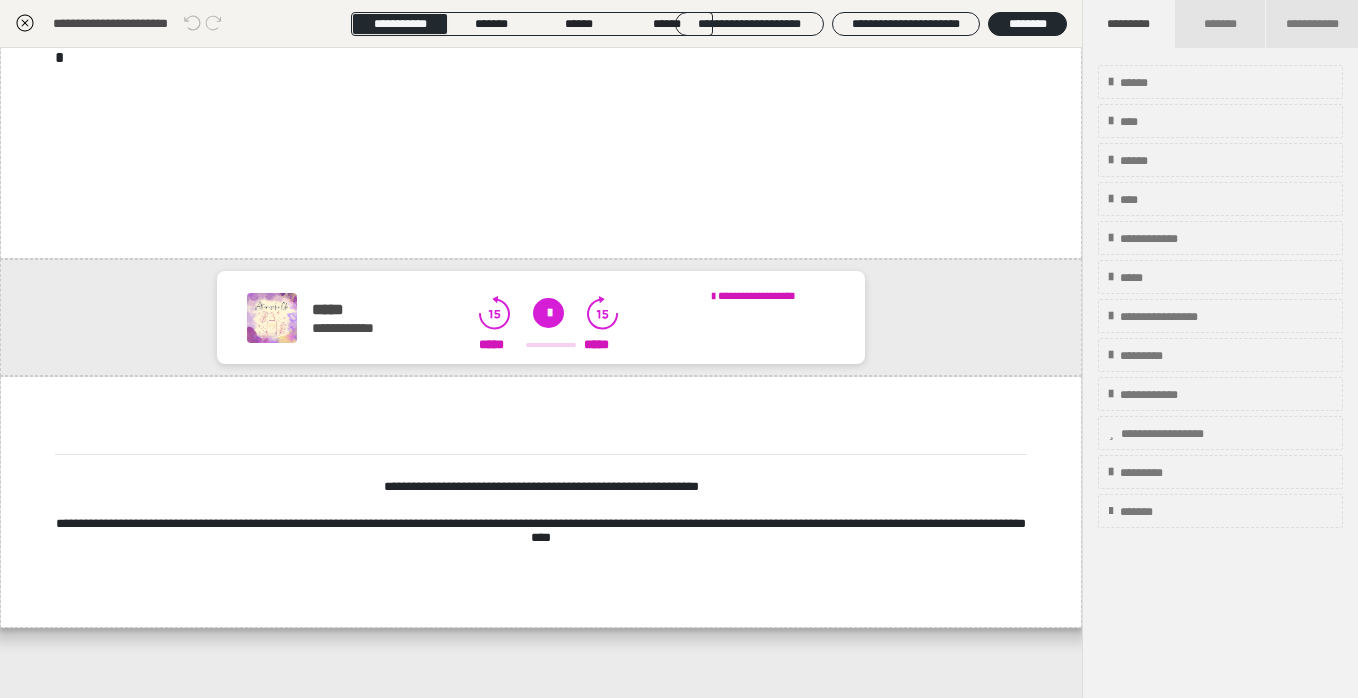 scroll, scrollTop: 9761, scrollLeft: 0, axis: vertical 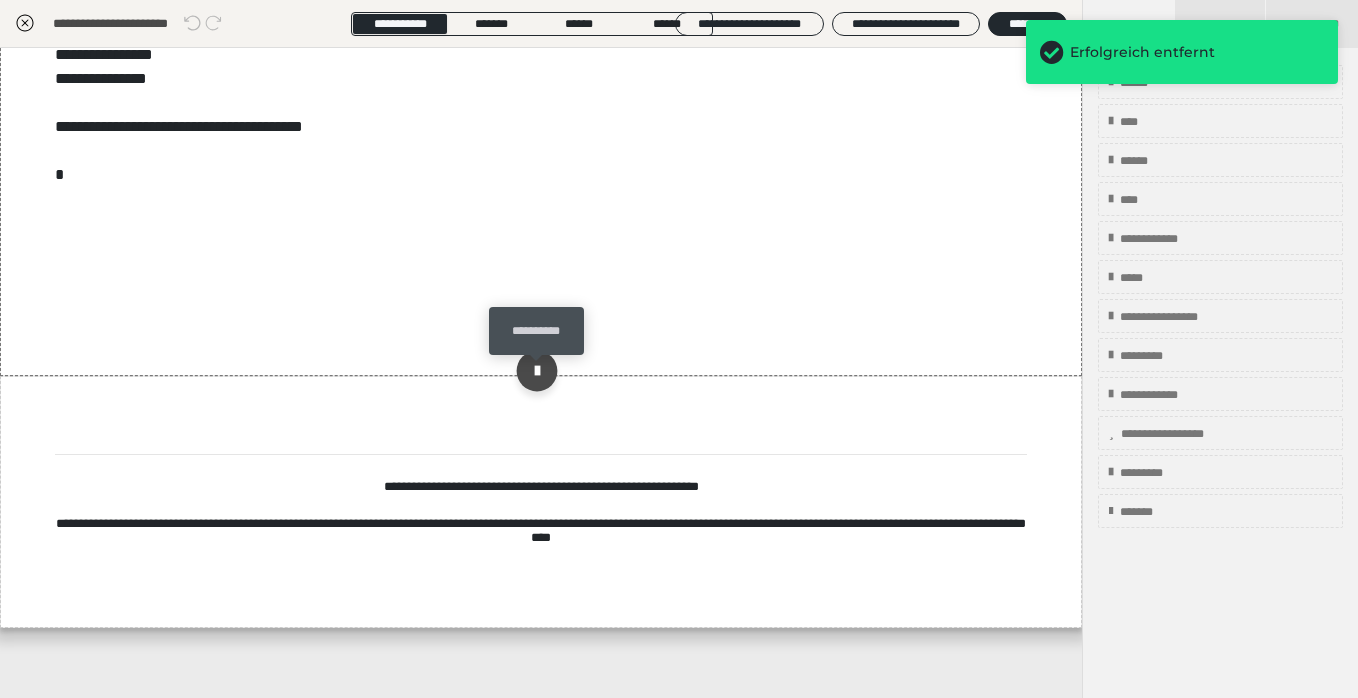 click at bounding box center [536, 370] 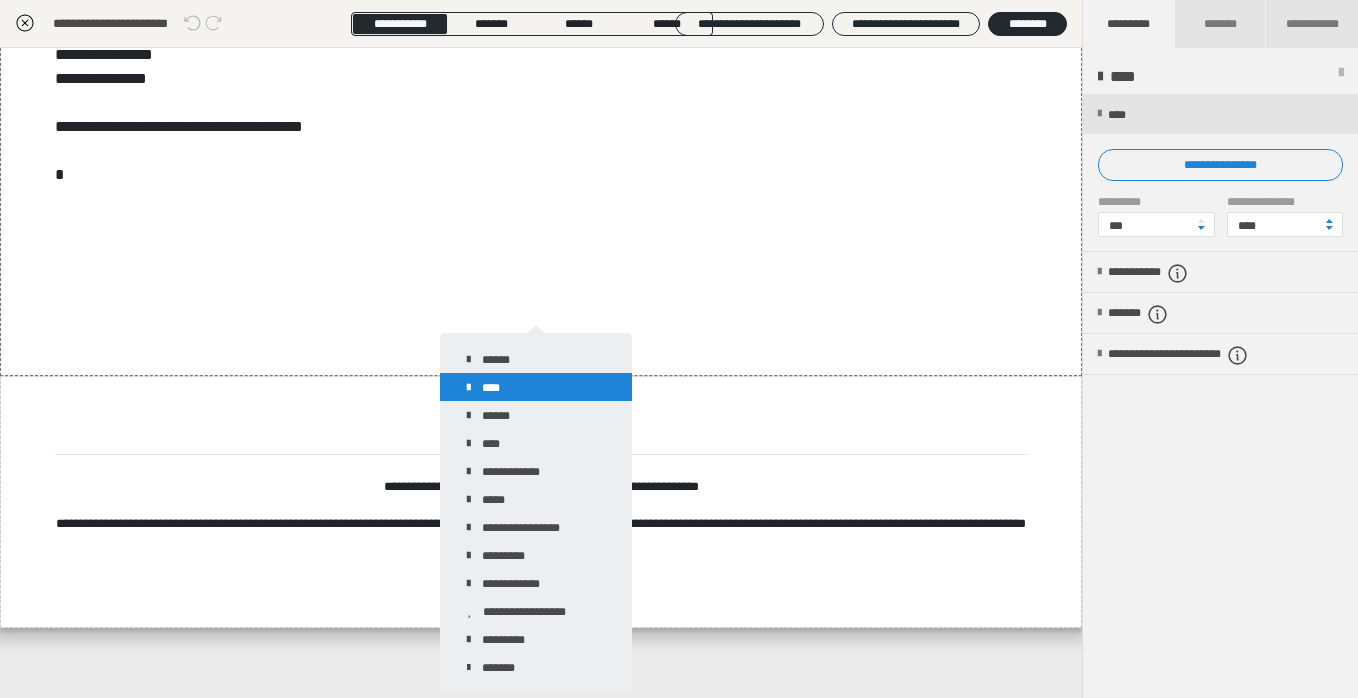 click on "****" at bounding box center (536, 387) 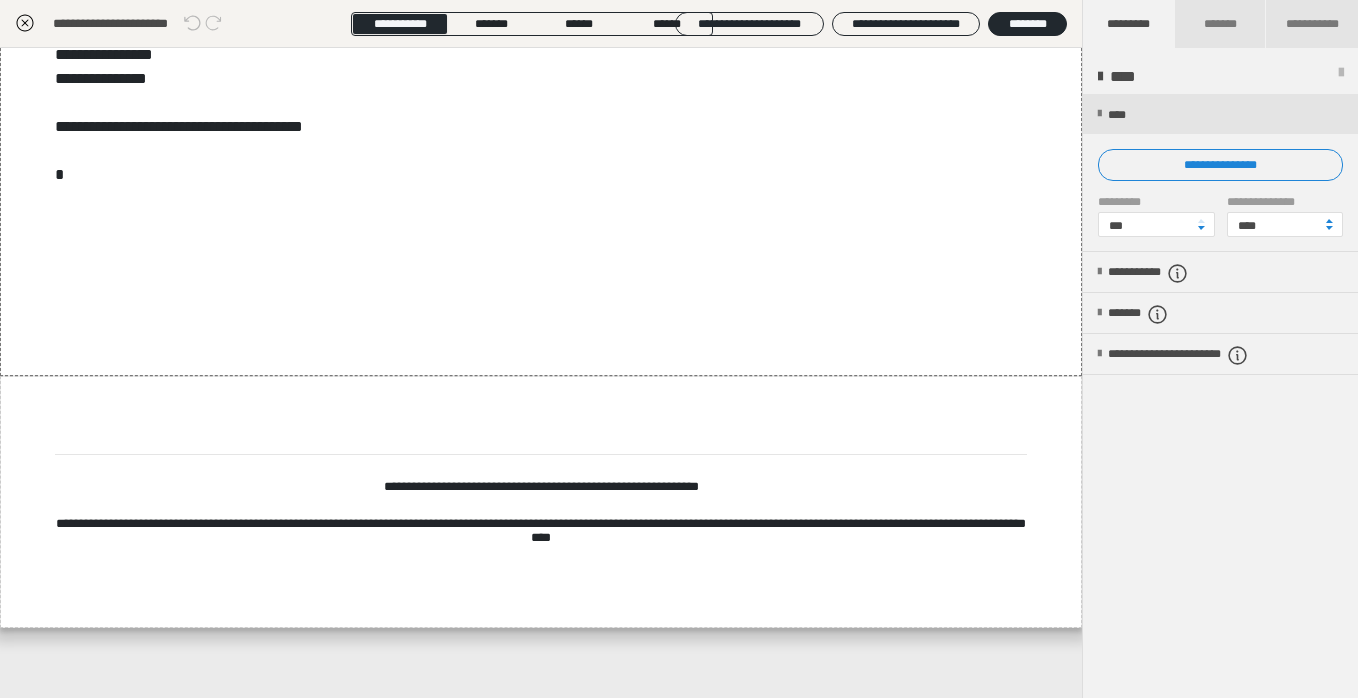 scroll, scrollTop: 9878, scrollLeft: 0, axis: vertical 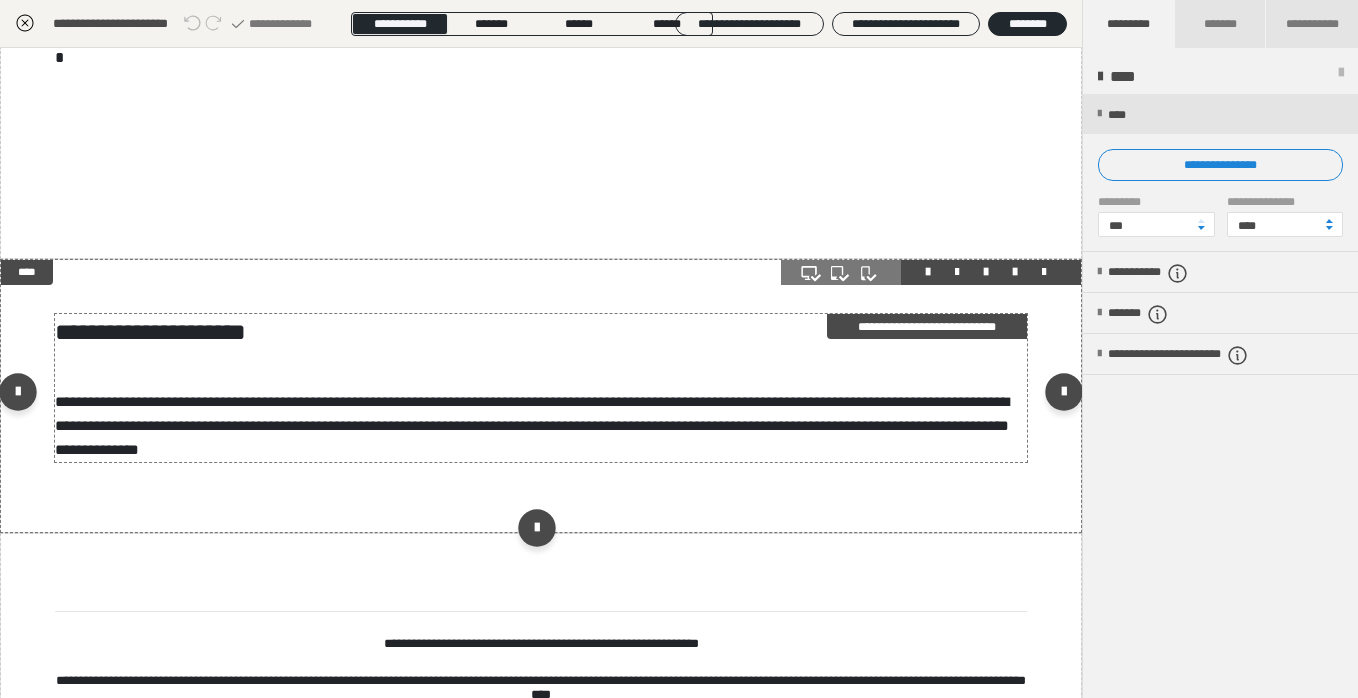 click on "**********" at bounding box center [927, 326] 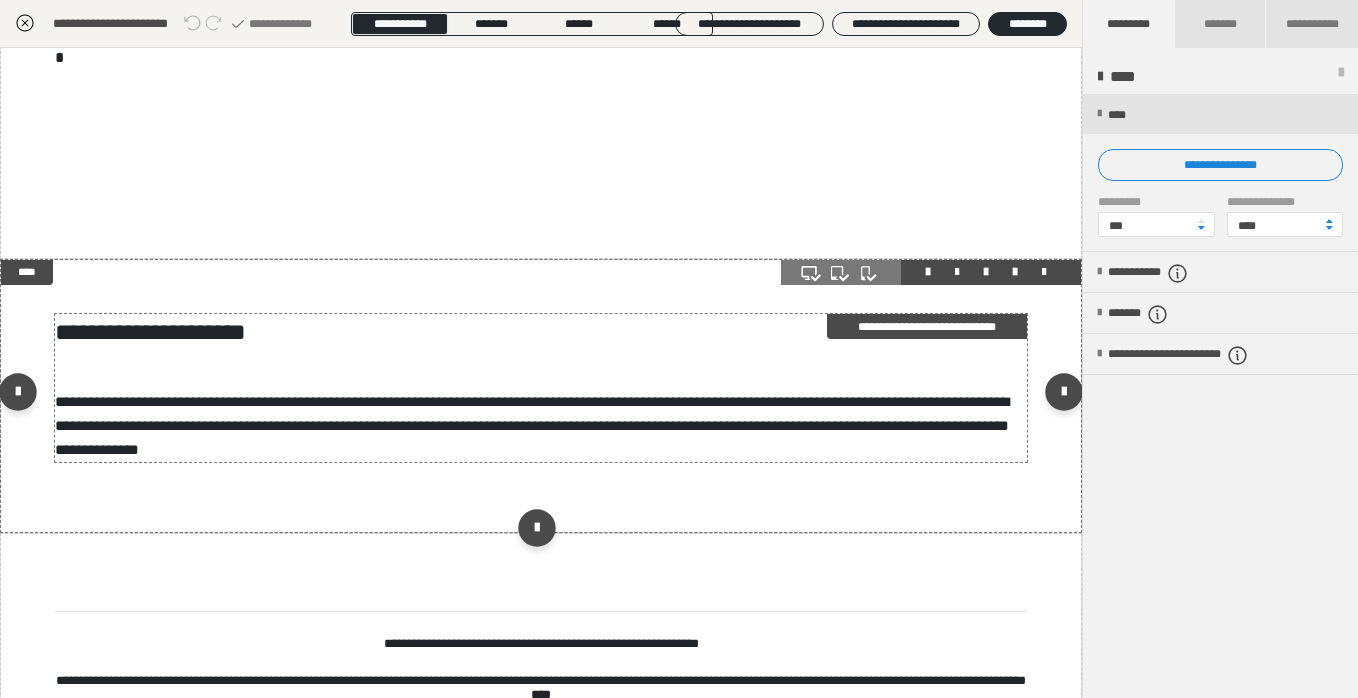 click on "**********" at bounding box center [927, 326] 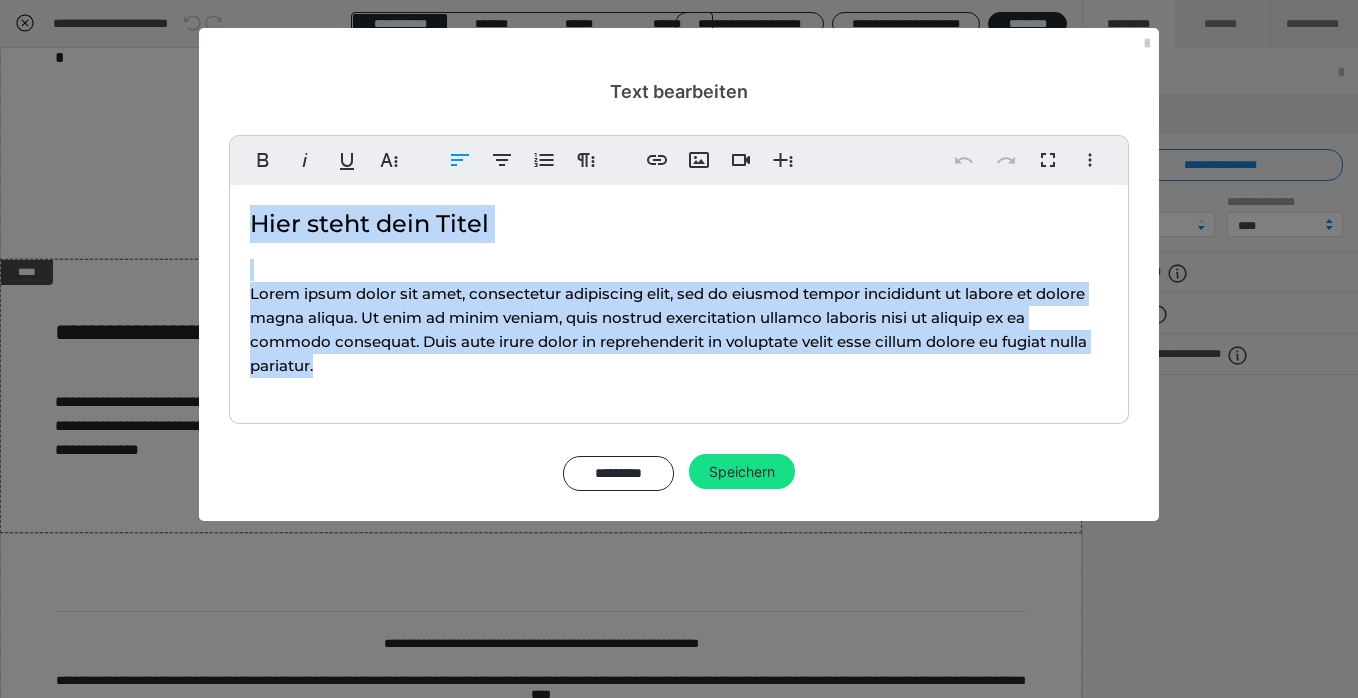 drag, startPoint x: 243, startPoint y: 225, endPoint x: 379, endPoint y: 377, distance: 203.96078 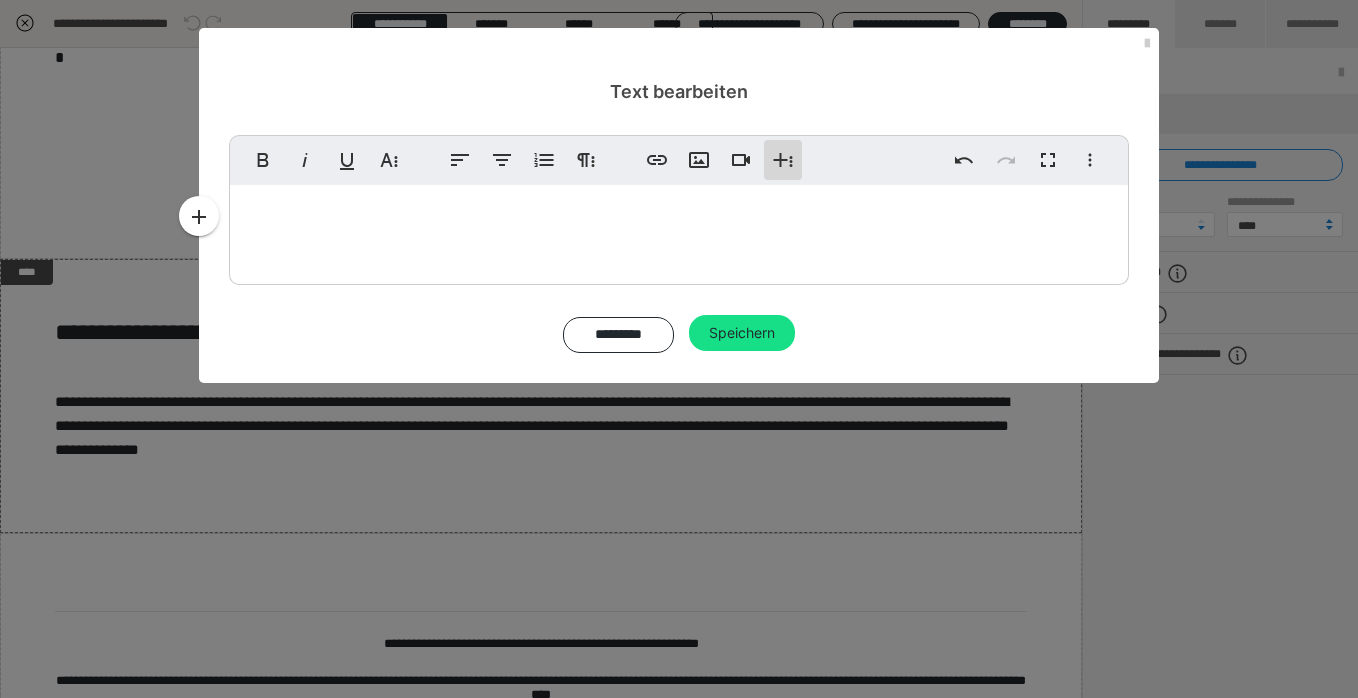 click 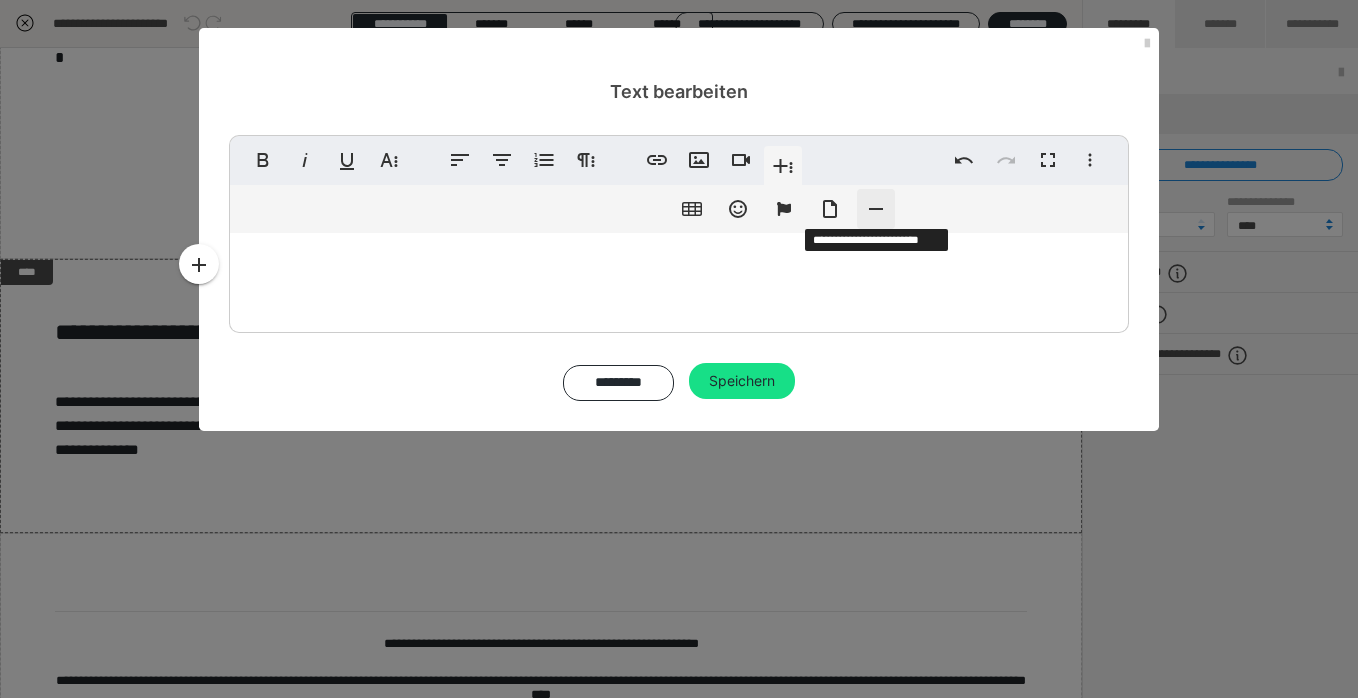 click 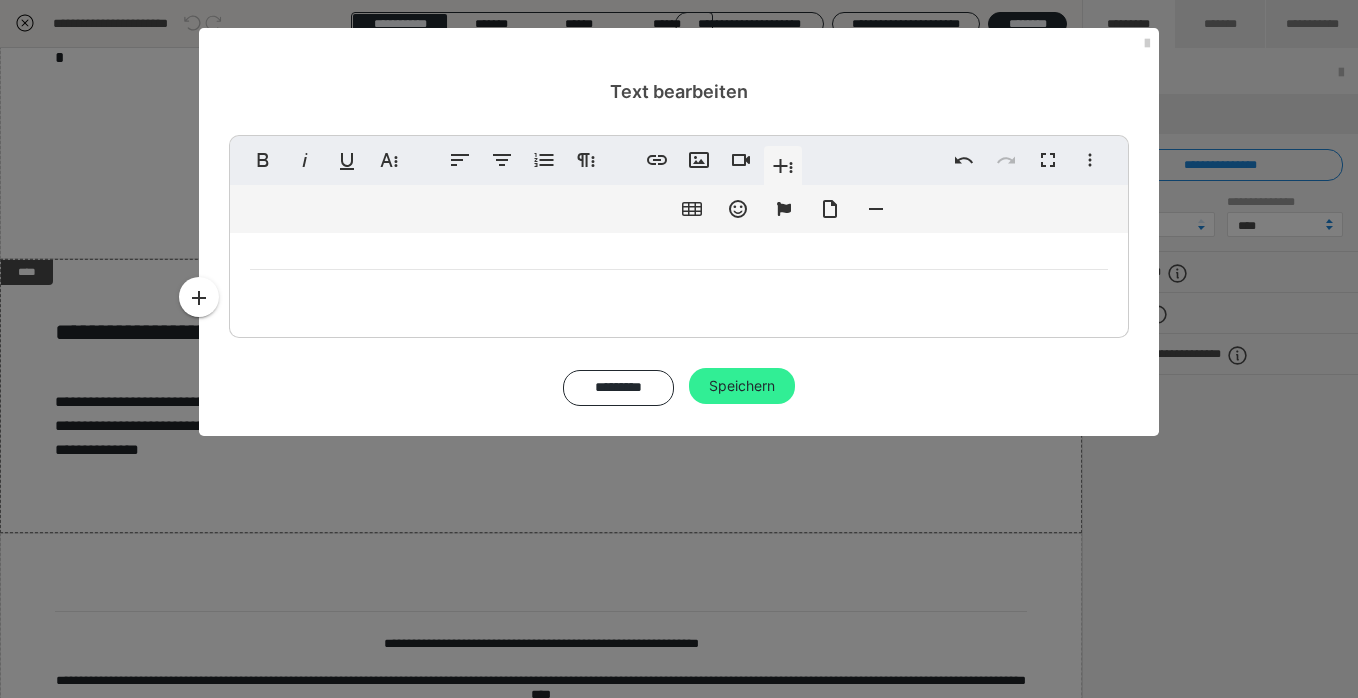 click on "Speichern" at bounding box center [742, 386] 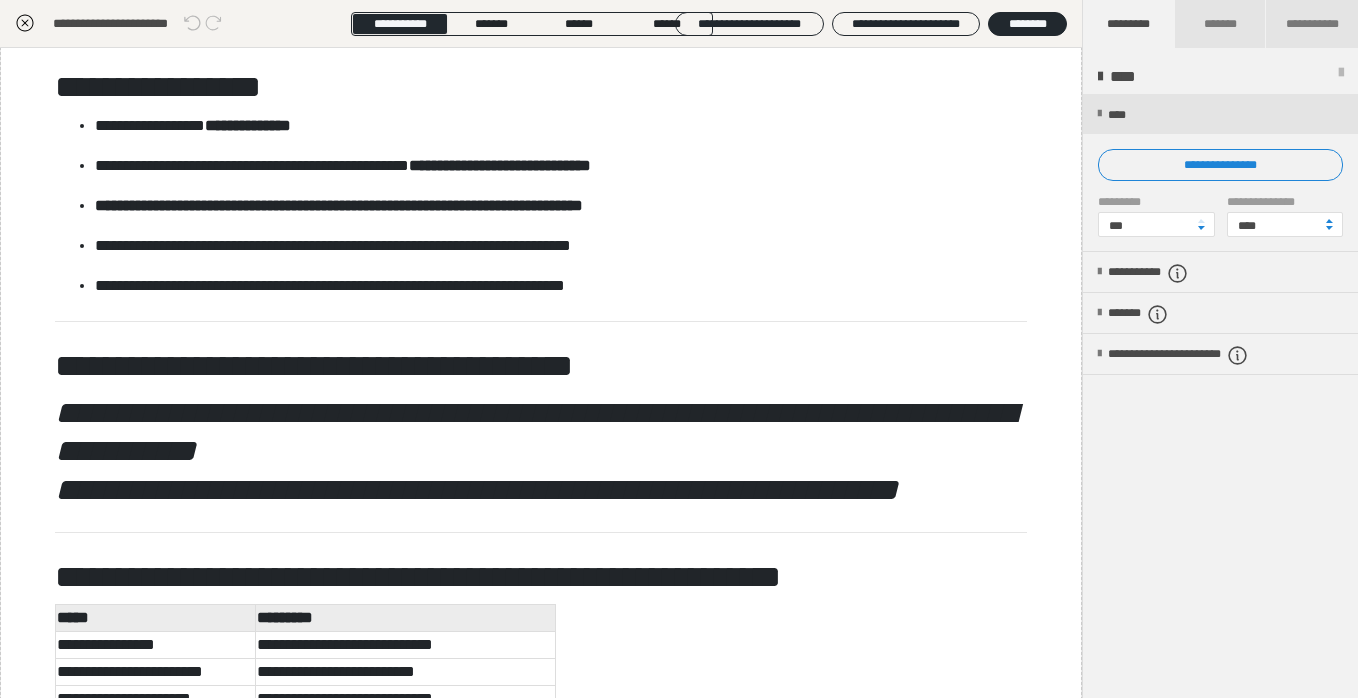 scroll, scrollTop: 0, scrollLeft: 0, axis: both 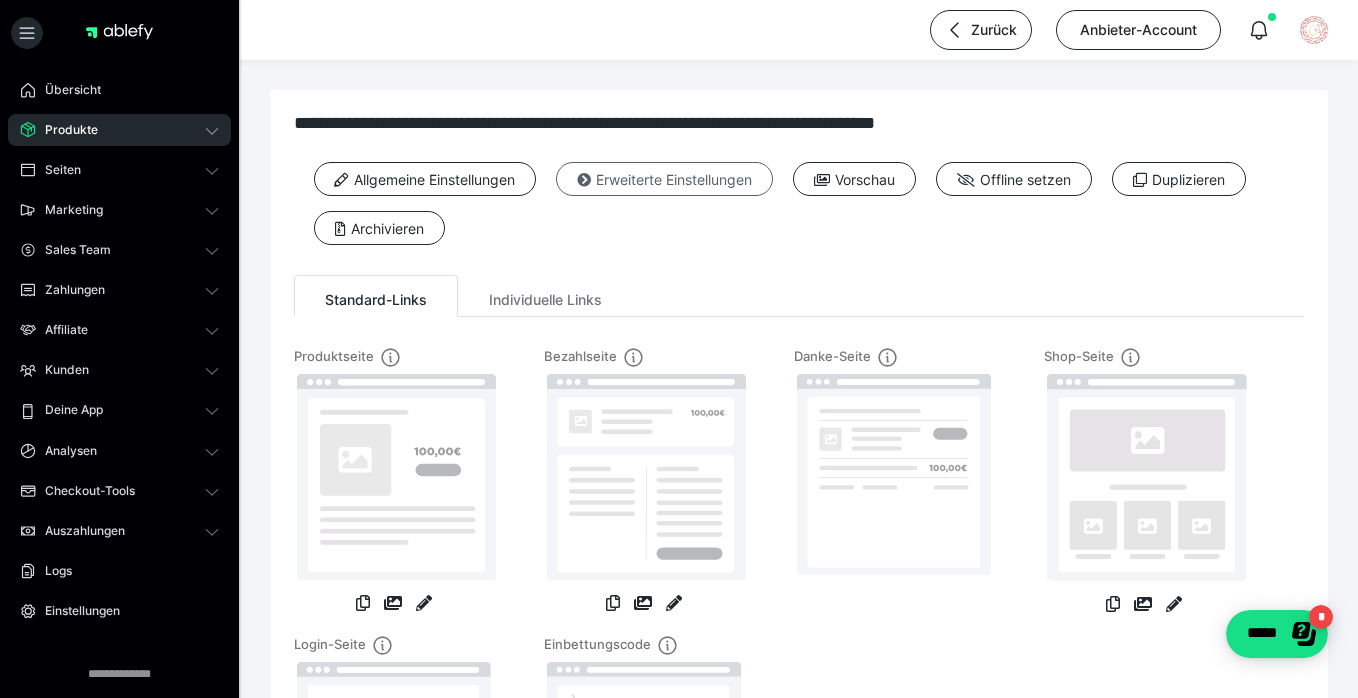 click on "Erweiterte Einstellungen" at bounding box center (664, 179) 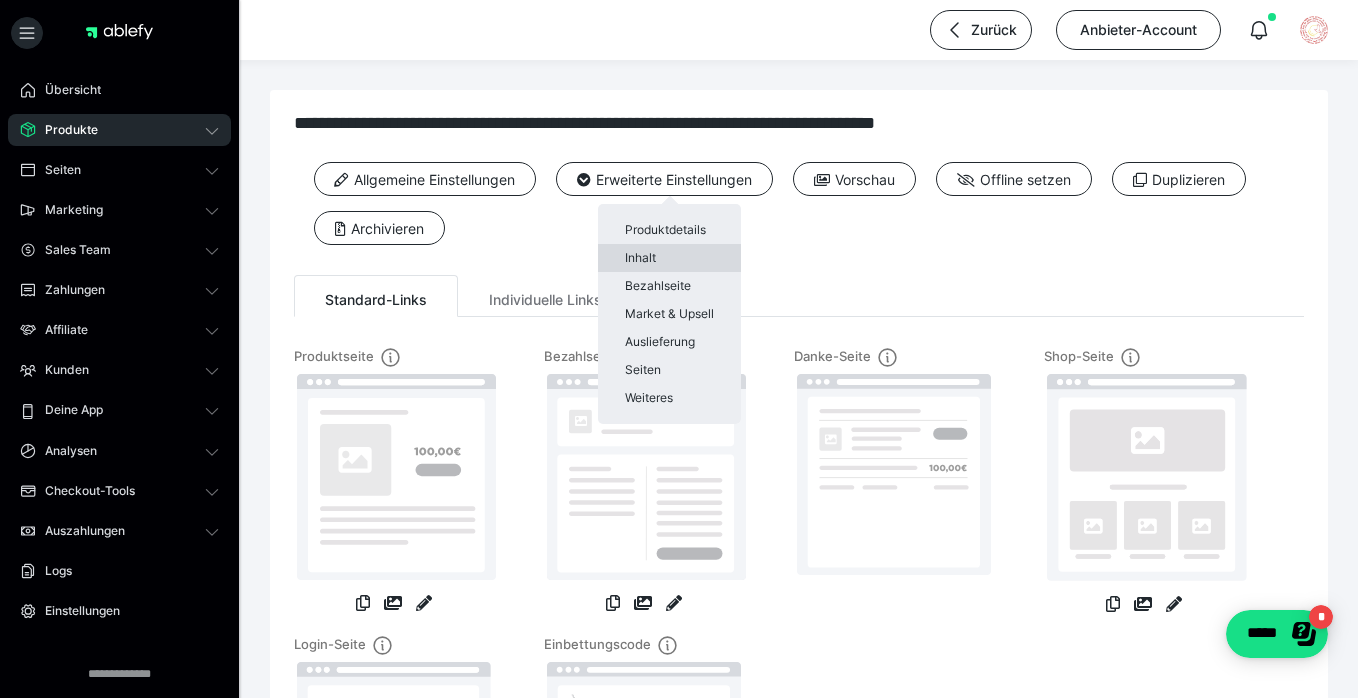 click on "Inhalt" at bounding box center [669, 258] 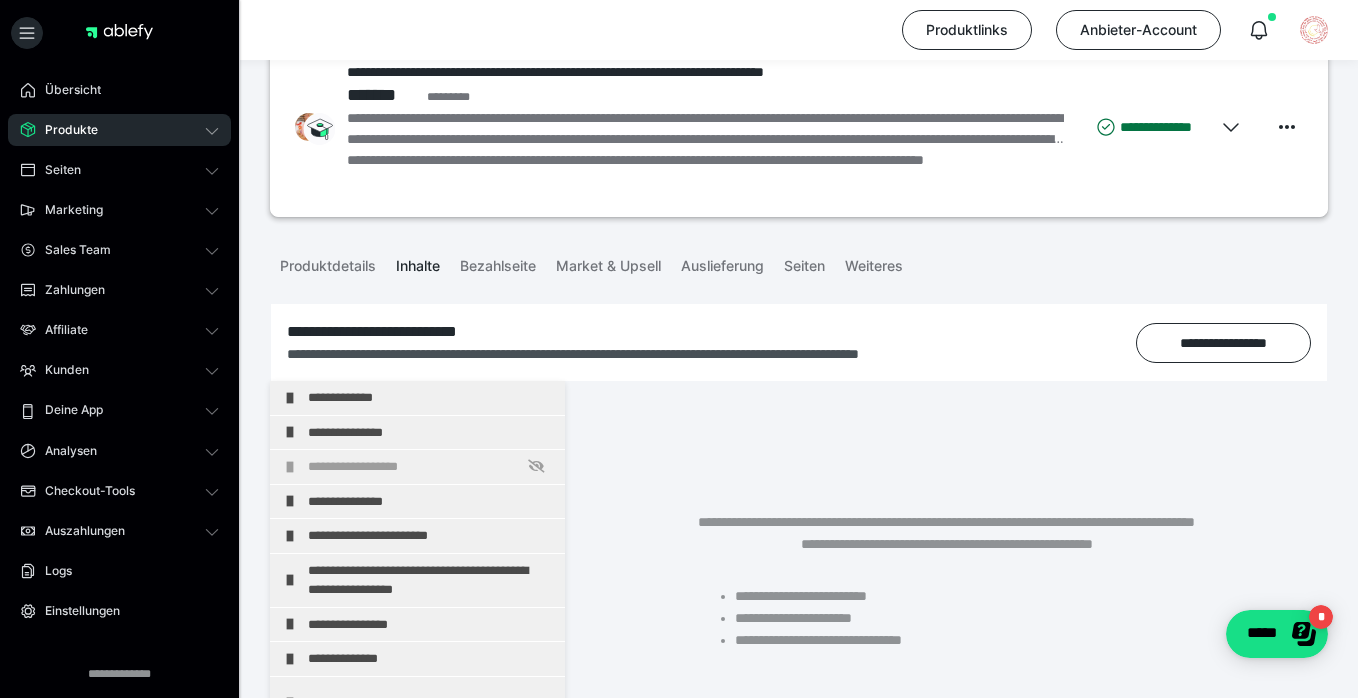 scroll, scrollTop: 374, scrollLeft: 0, axis: vertical 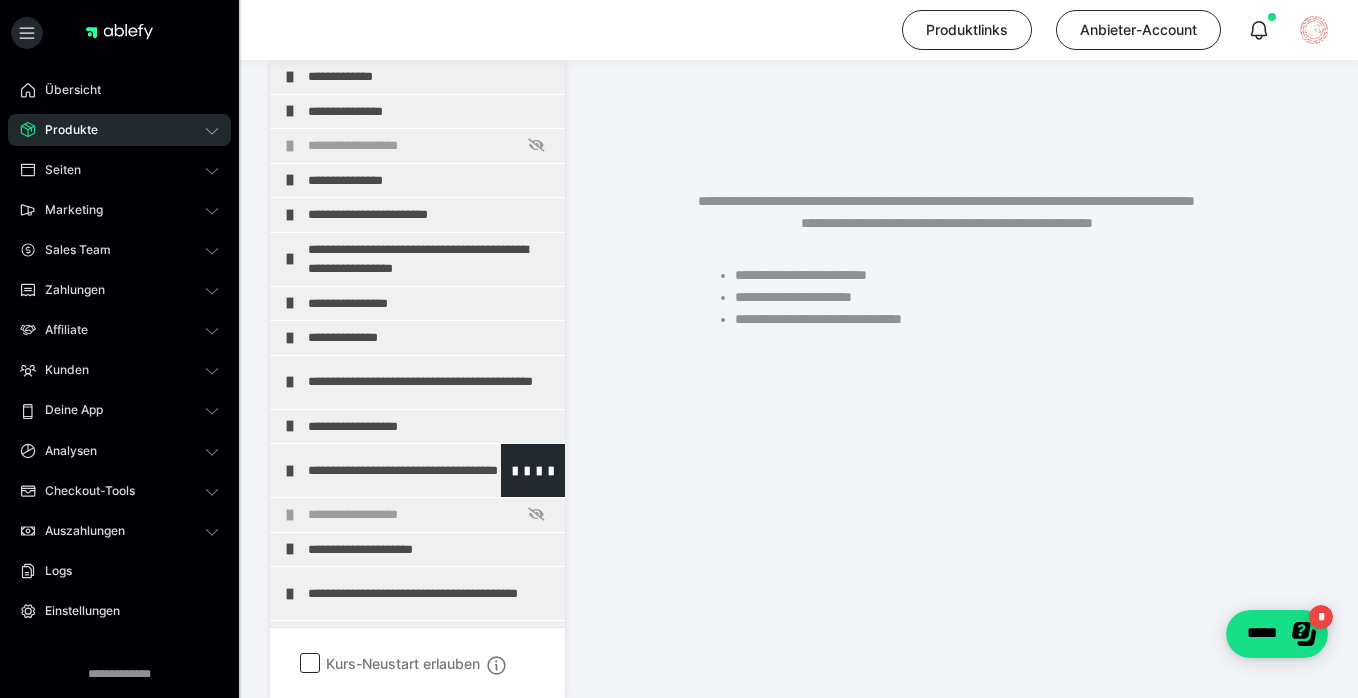 click at bounding box center (290, 471) 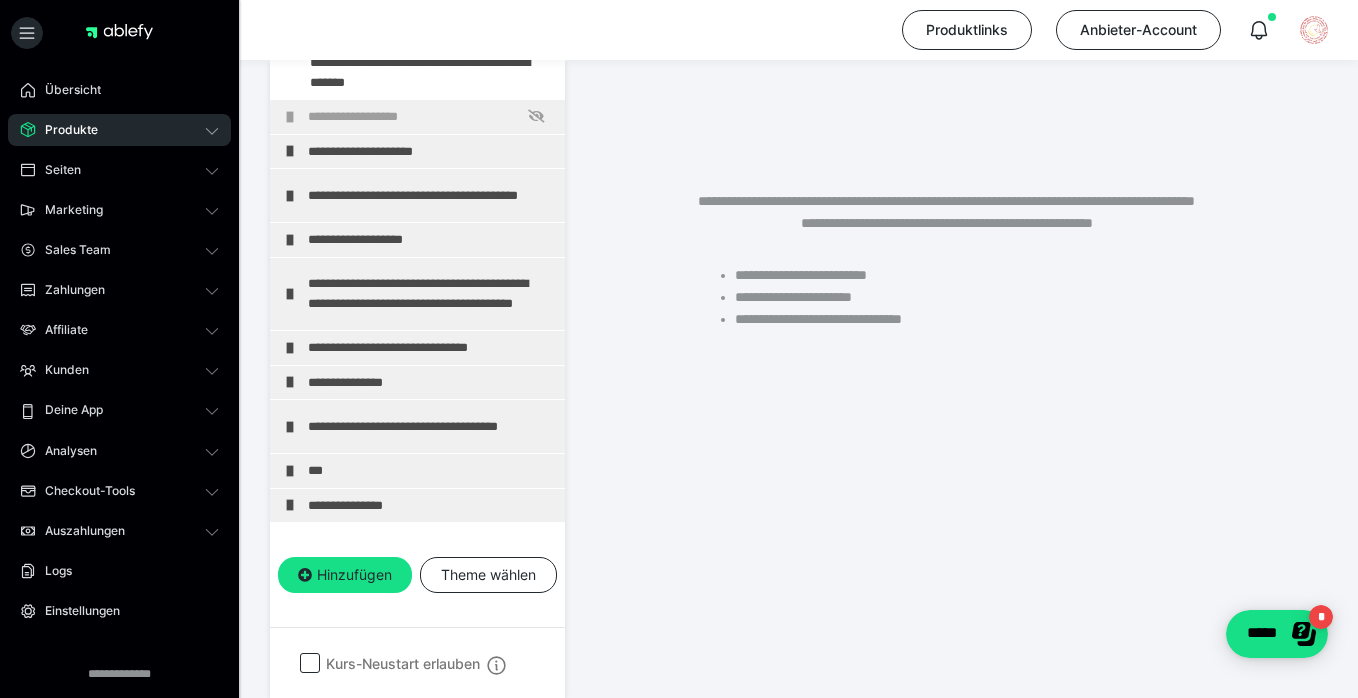 scroll, scrollTop: 502, scrollLeft: 0, axis: vertical 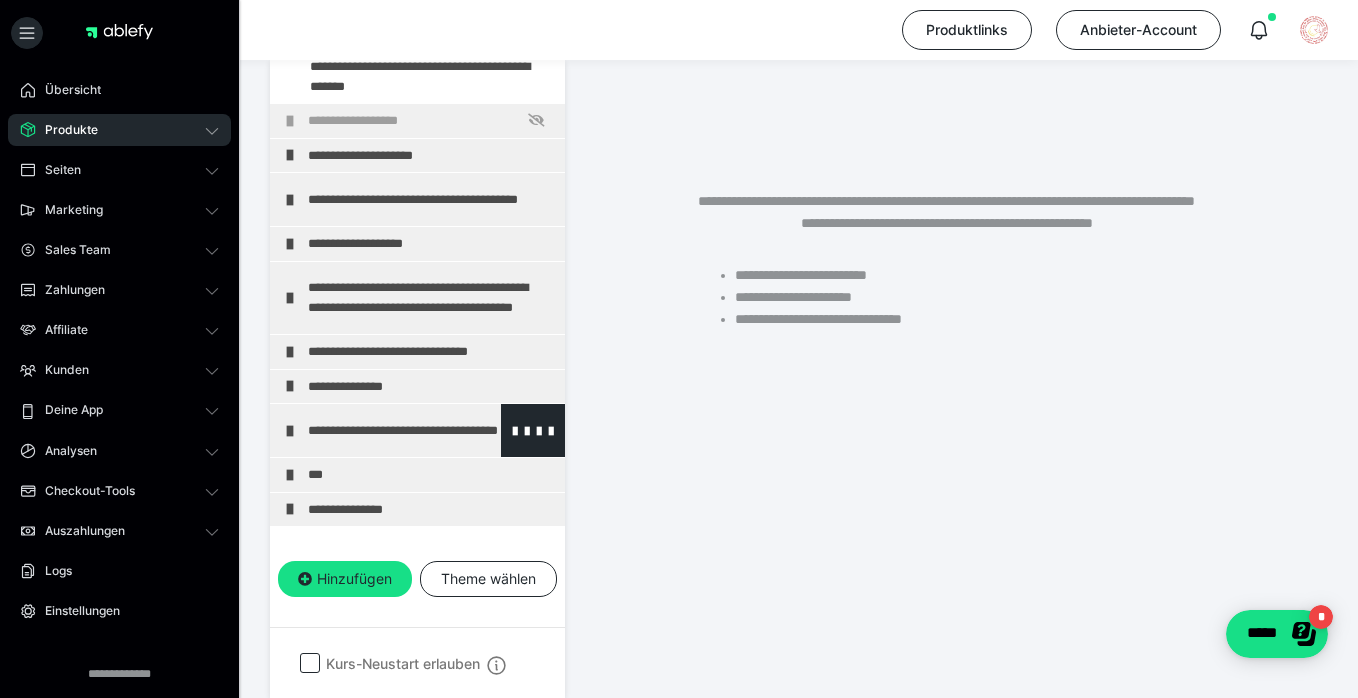 click at bounding box center (290, 431) 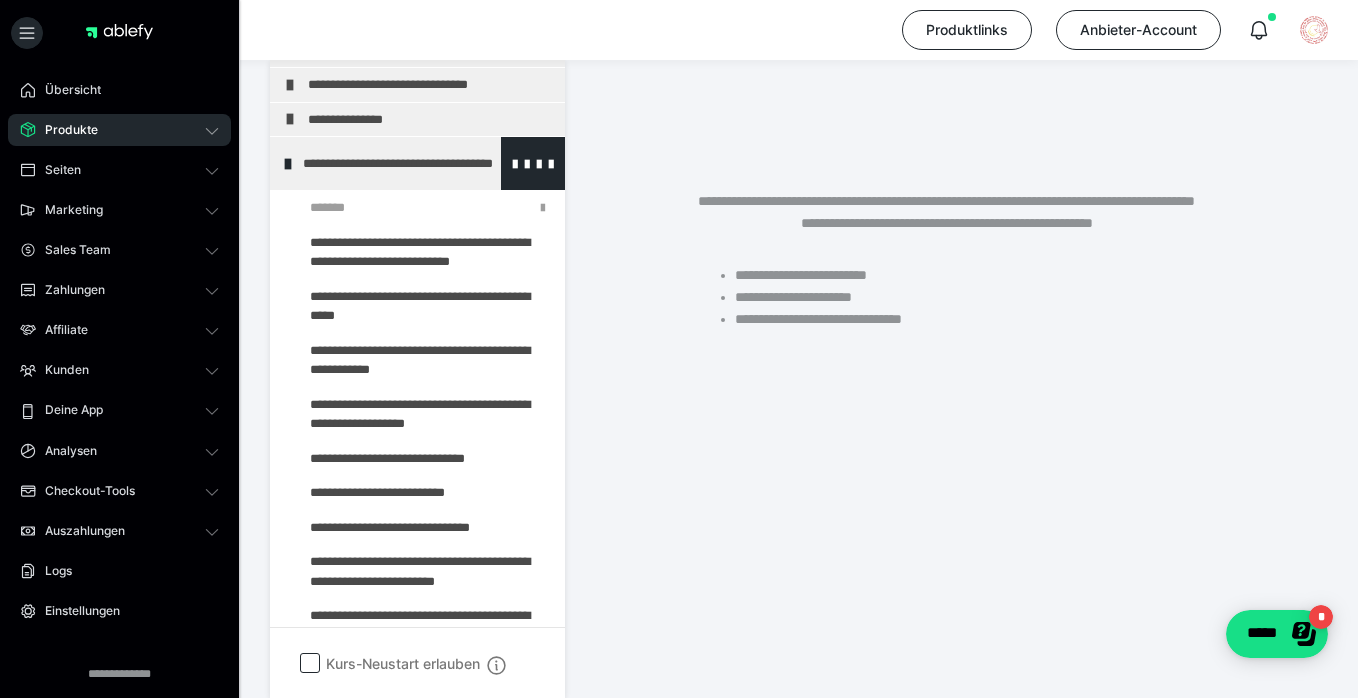 scroll, scrollTop: 697, scrollLeft: 0, axis: vertical 